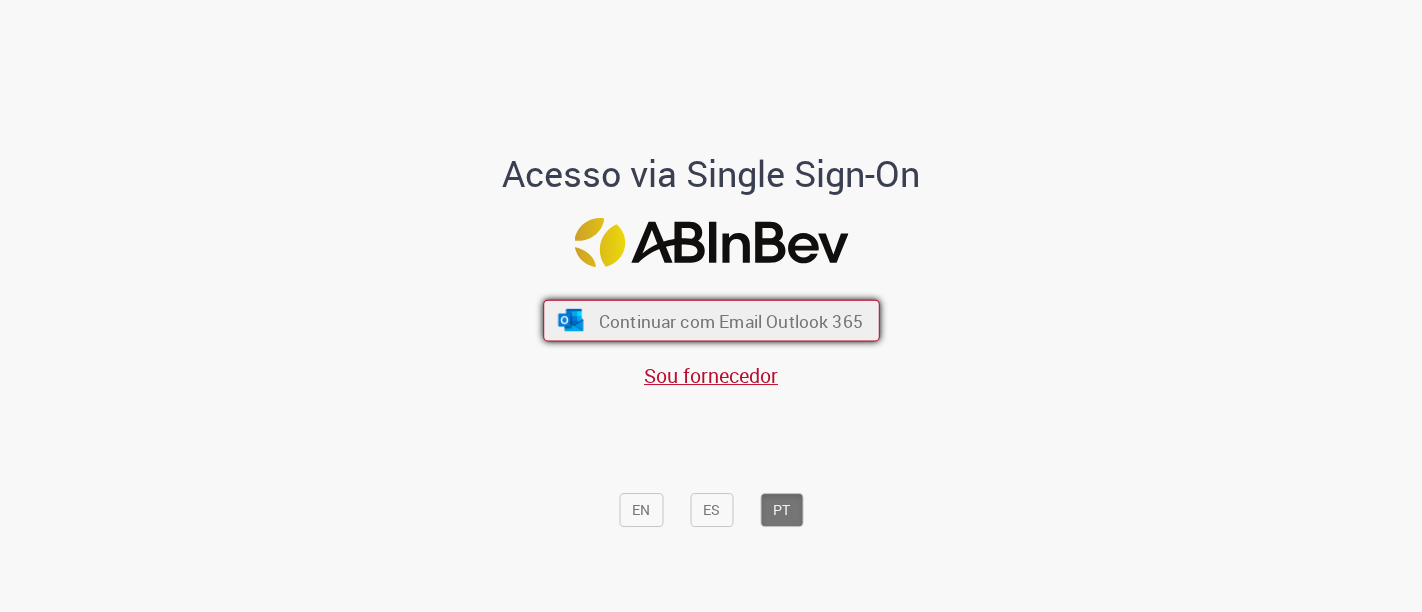 scroll, scrollTop: 0, scrollLeft: 0, axis: both 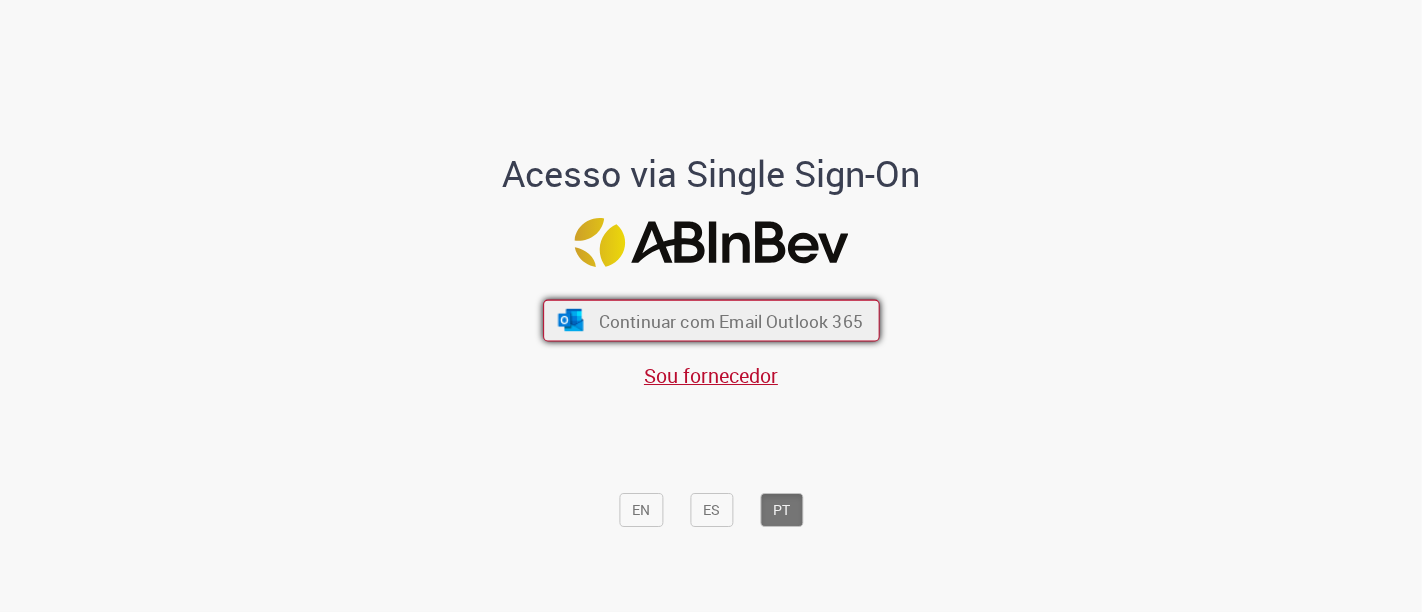 click on "Continuar com Email Outlook 365" at bounding box center (730, 320) 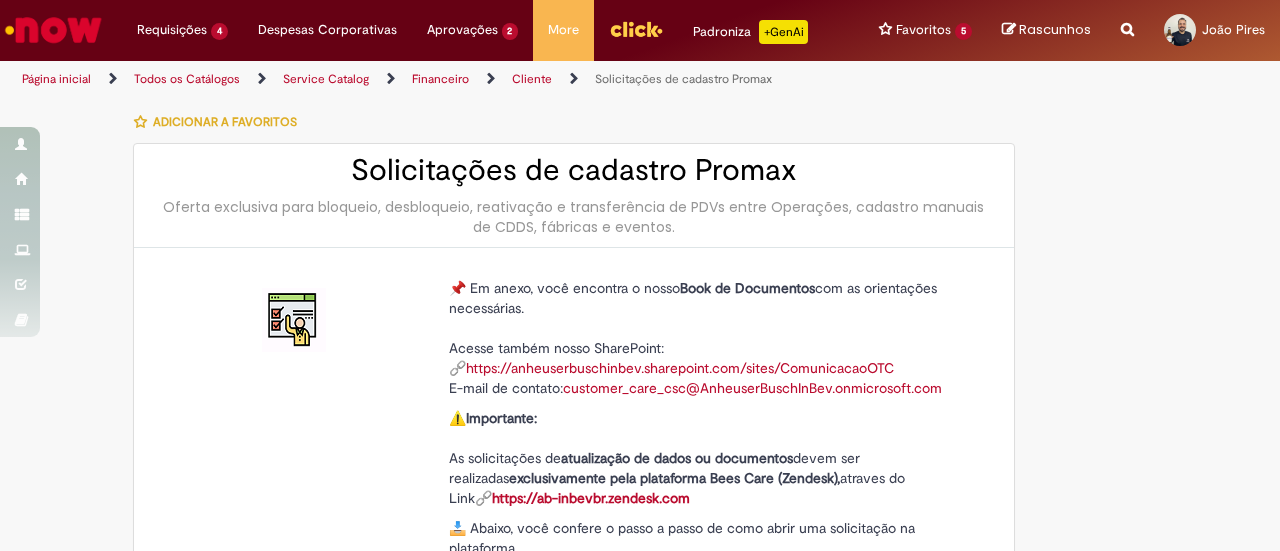 type on "**********" 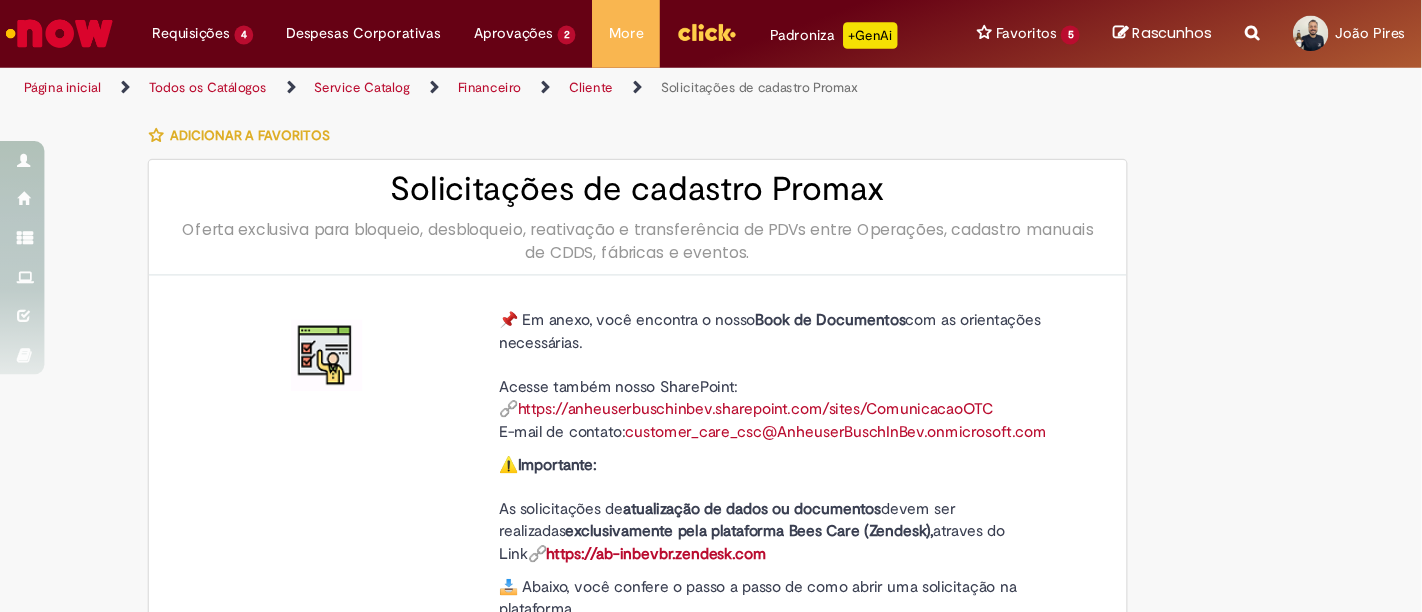 scroll, scrollTop: 0, scrollLeft: 0, axis: both 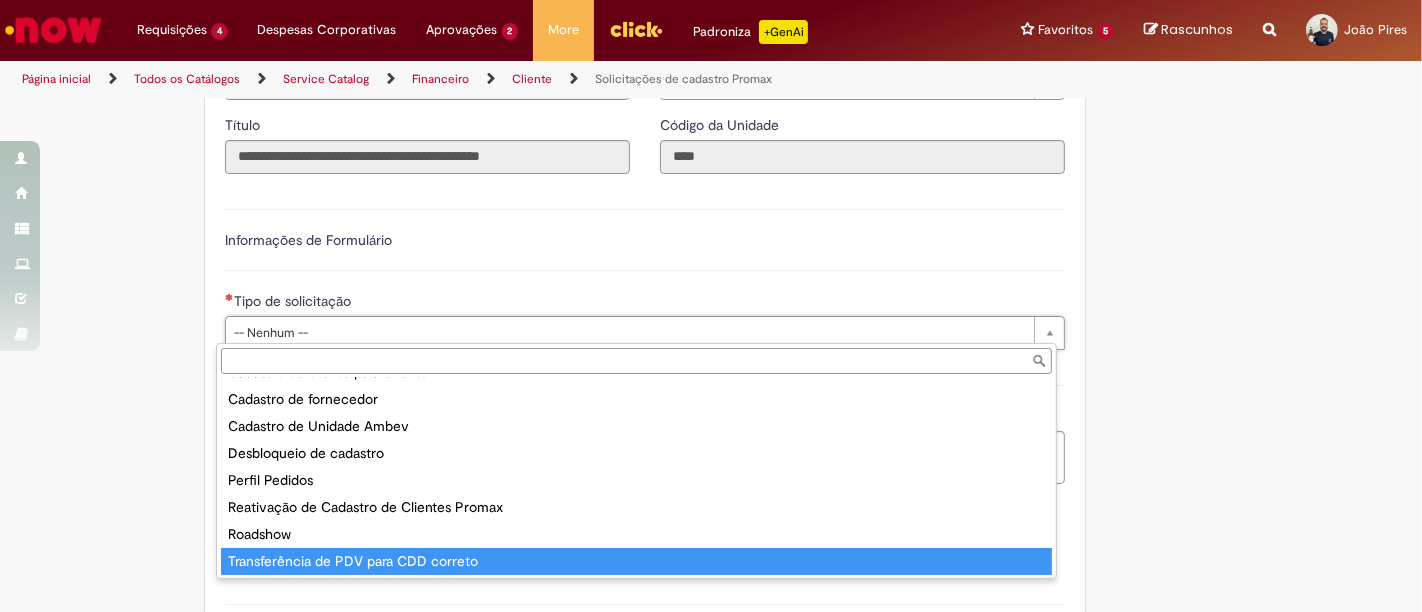 type on "**********" 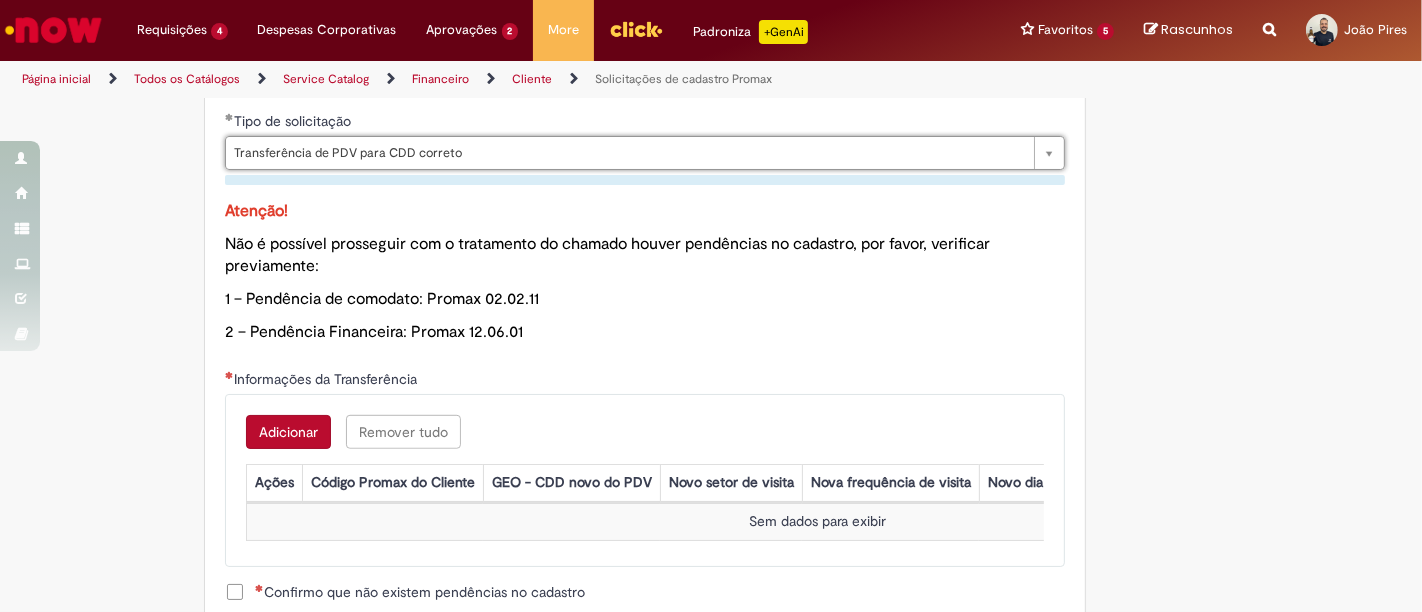 scroll, scrollTop: 1000, scrollLeft: 0, axis: vertical 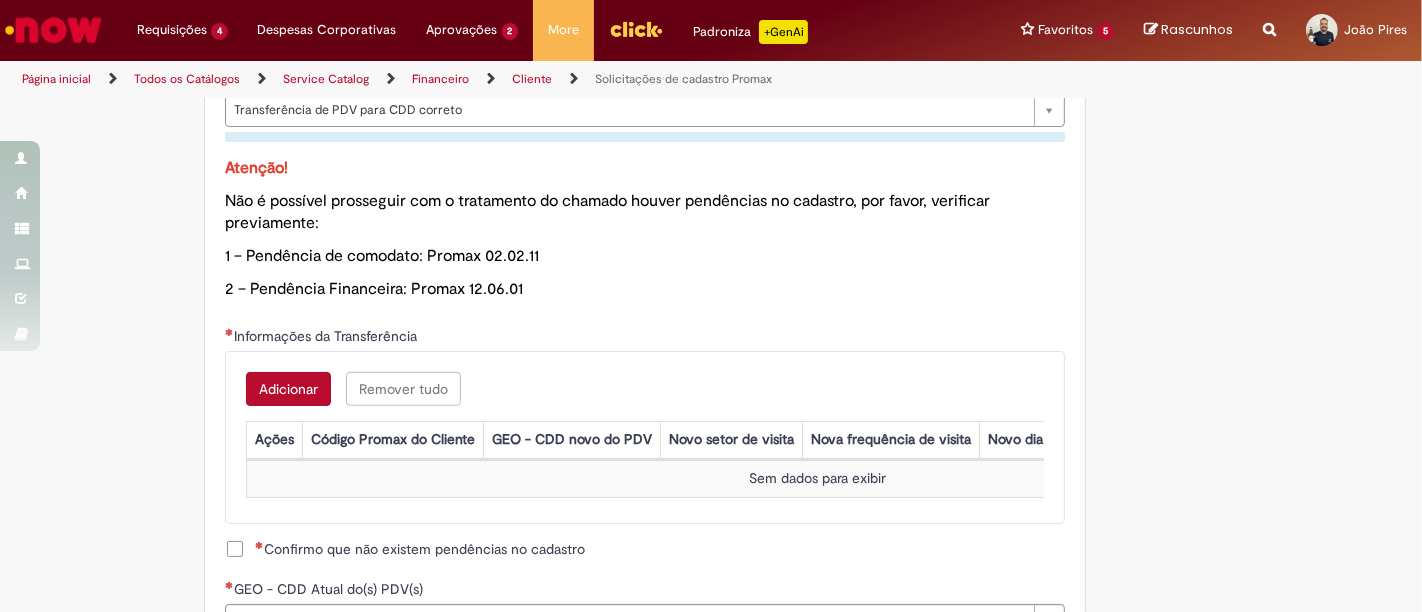 click on "Adicionar" at bounding box center [288, 389] 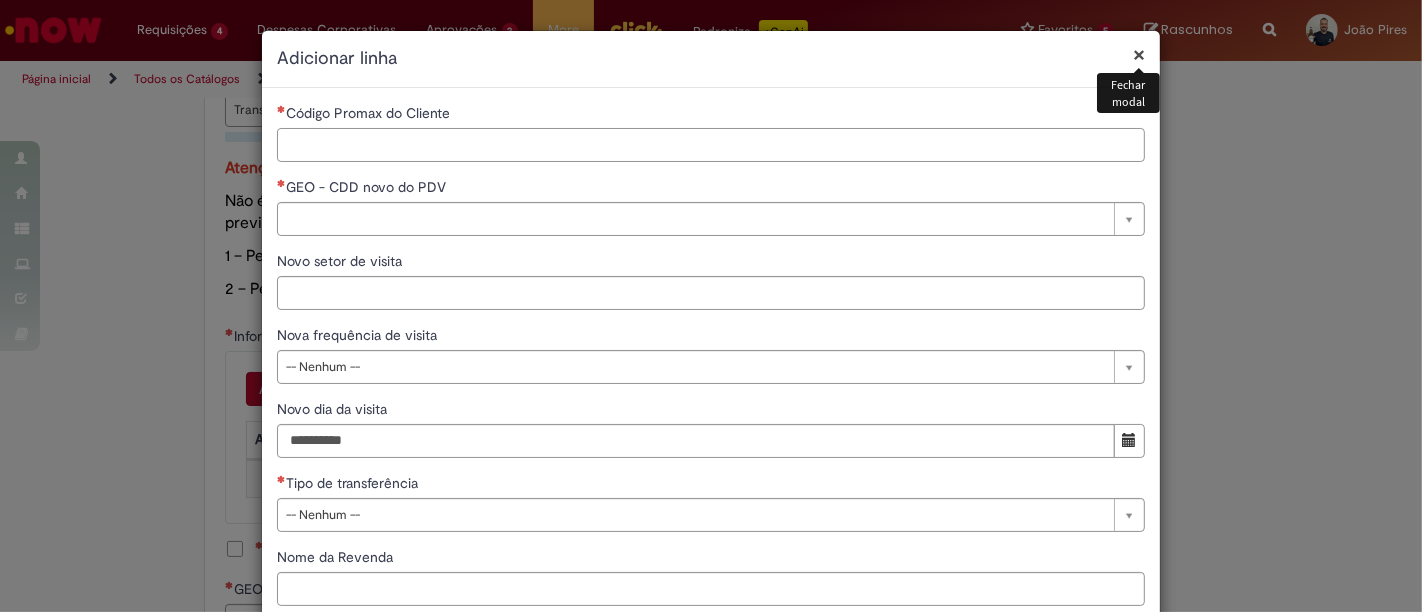 click on "Código Promax do Cliente" at bounding box center [711, 145] 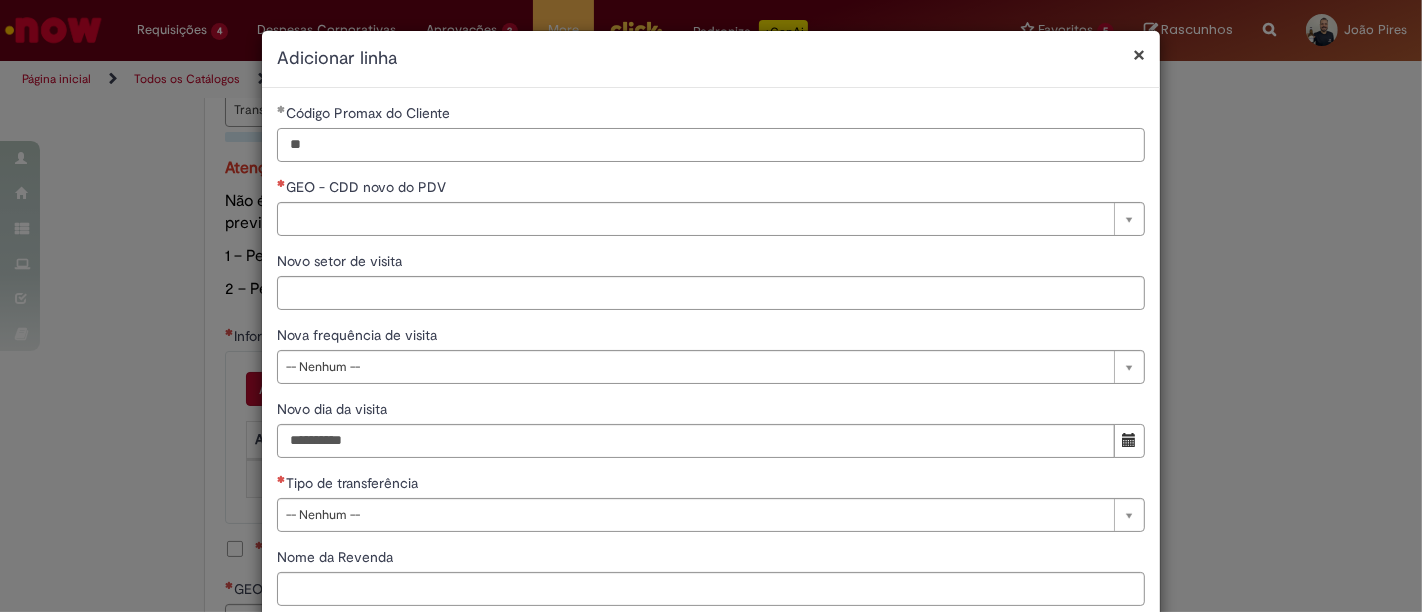 drag, startPoint x: 381, startPoint y: 147, endPoint x: 190, endPoint y: 138, distance: 191.21193 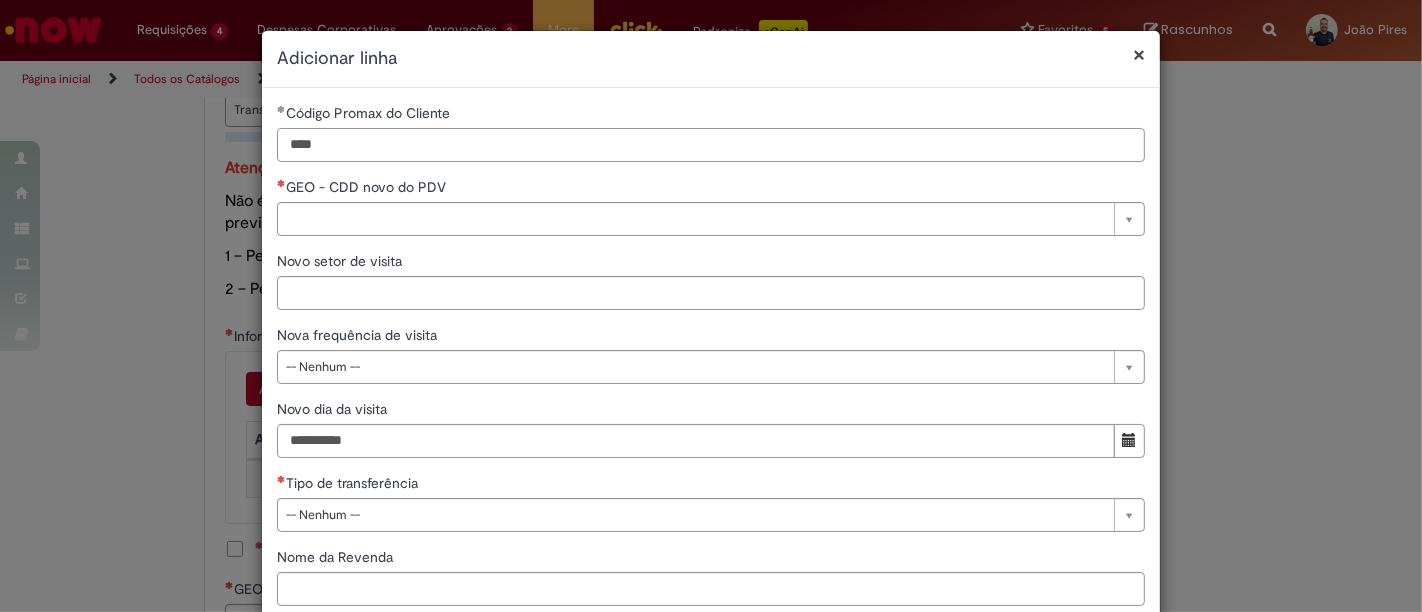type on "****" 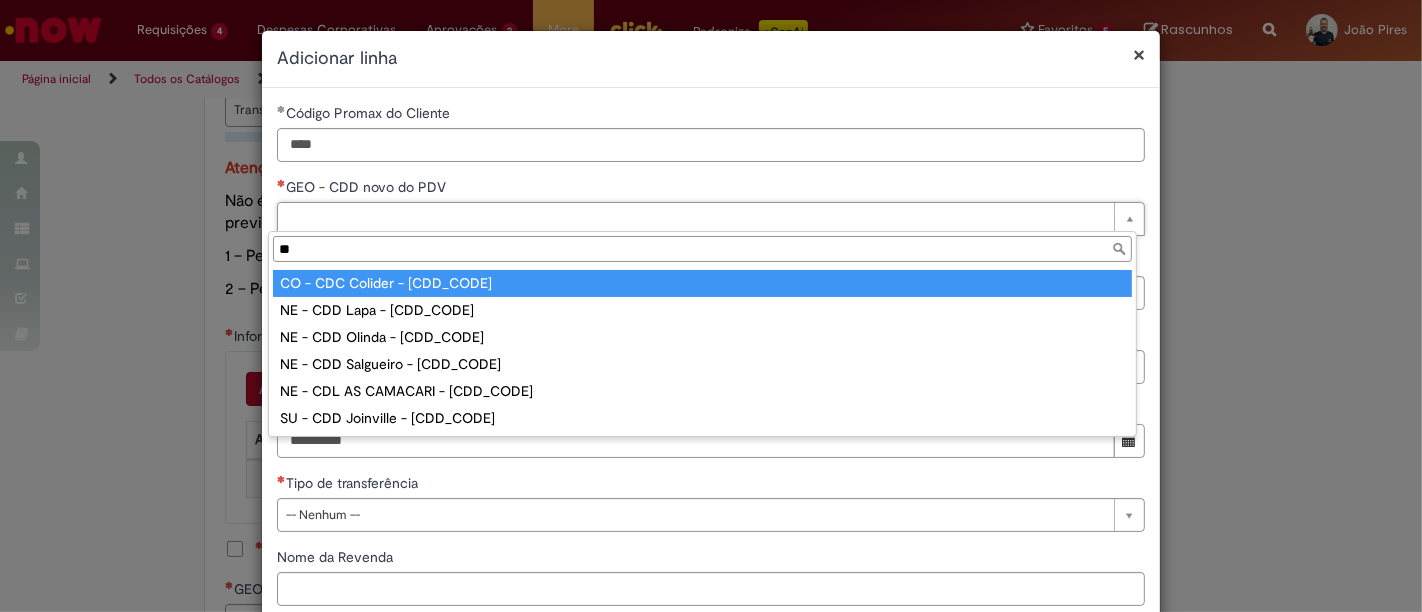 type on "**" 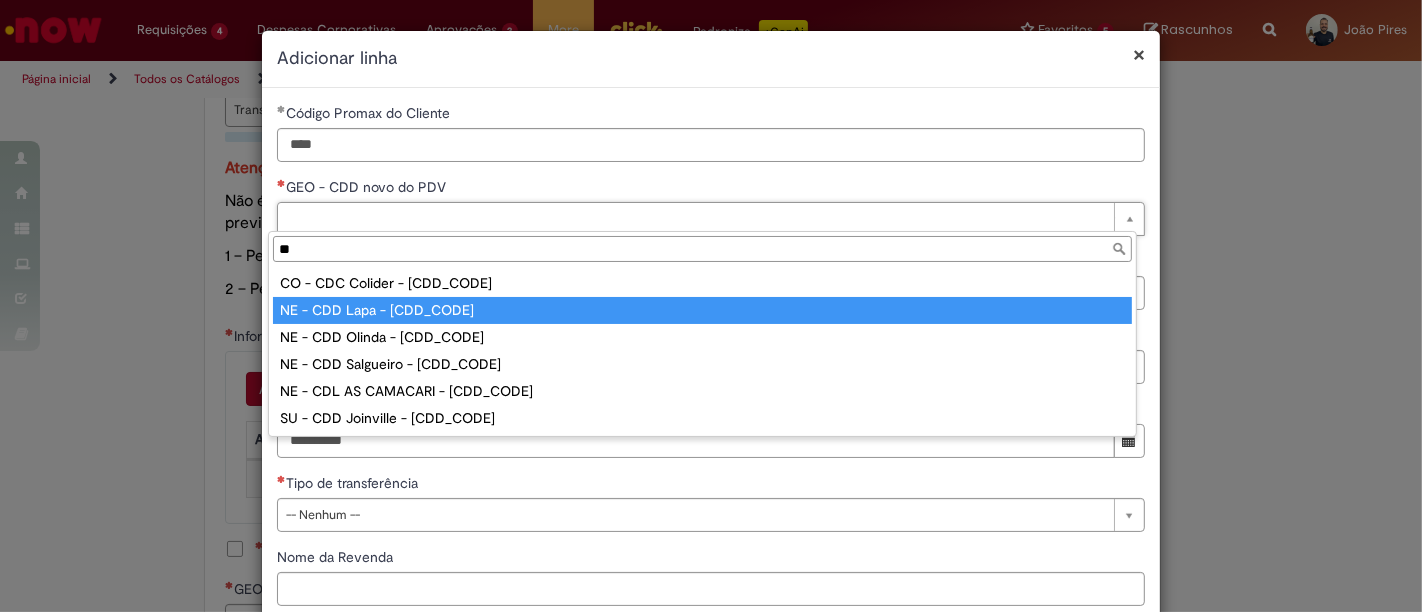 type on "**********" 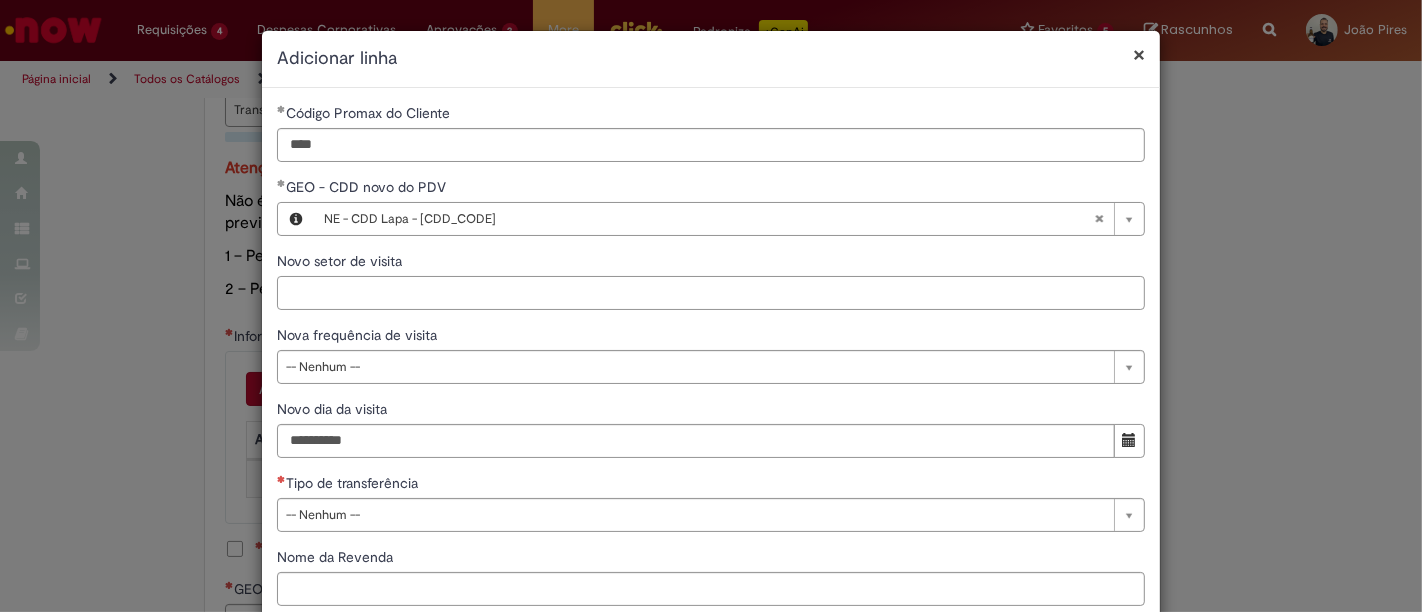 click on "Novo setor de visita" at bounding box center [711, 293] 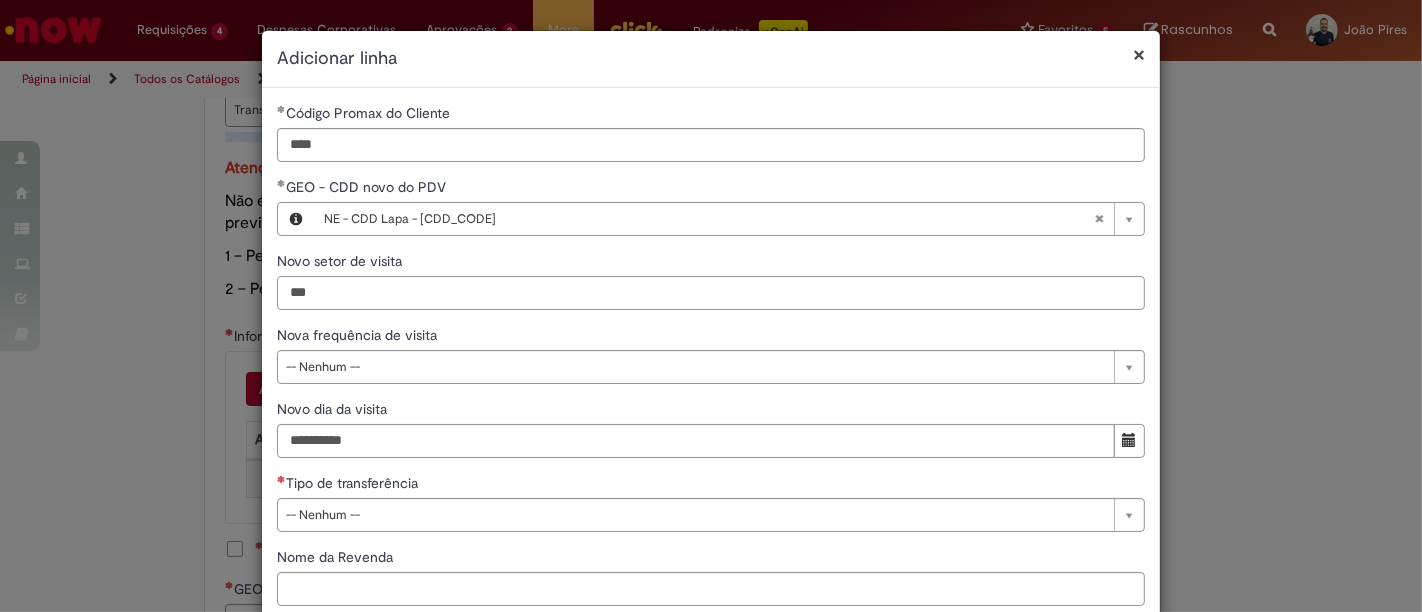 type on "***" 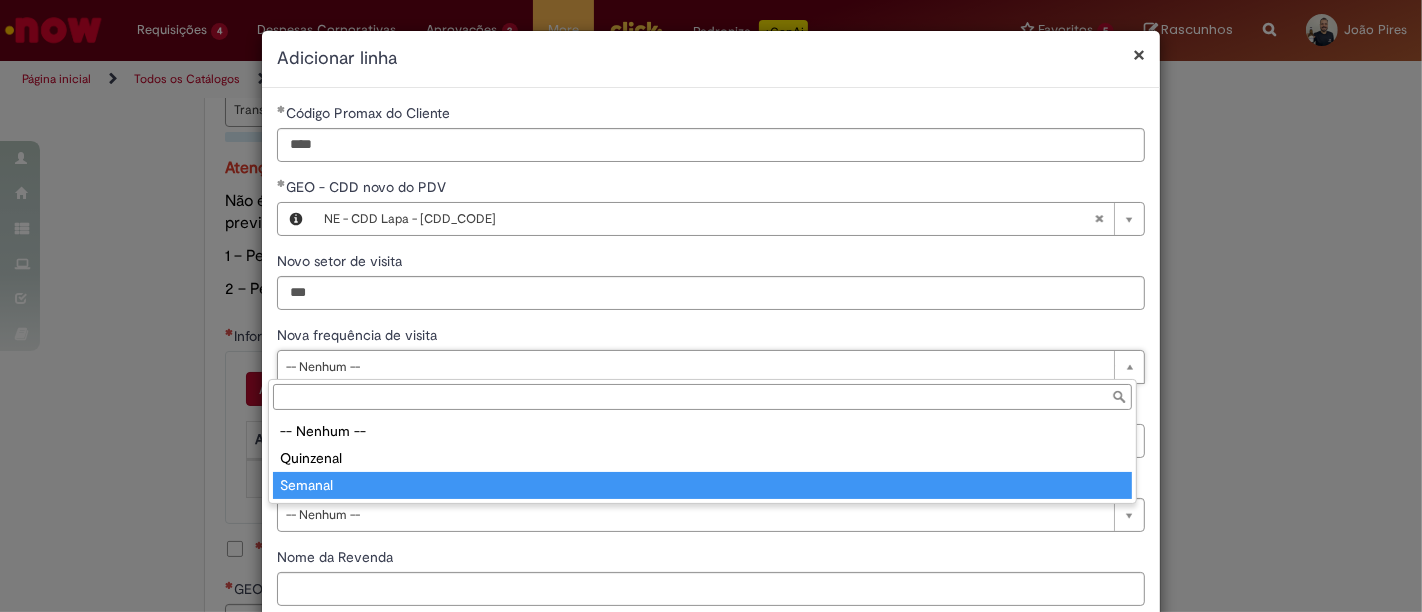 type on "*******" 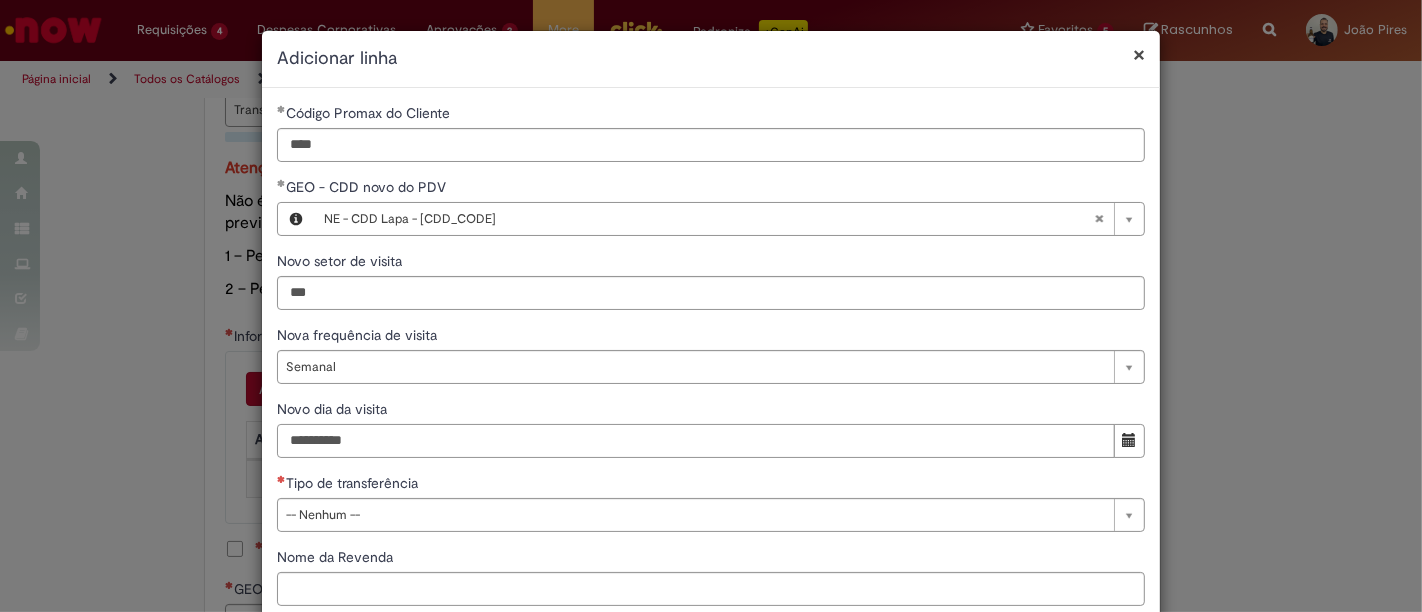 click on "Novo dia da visita" at bounding box center (696, 441) 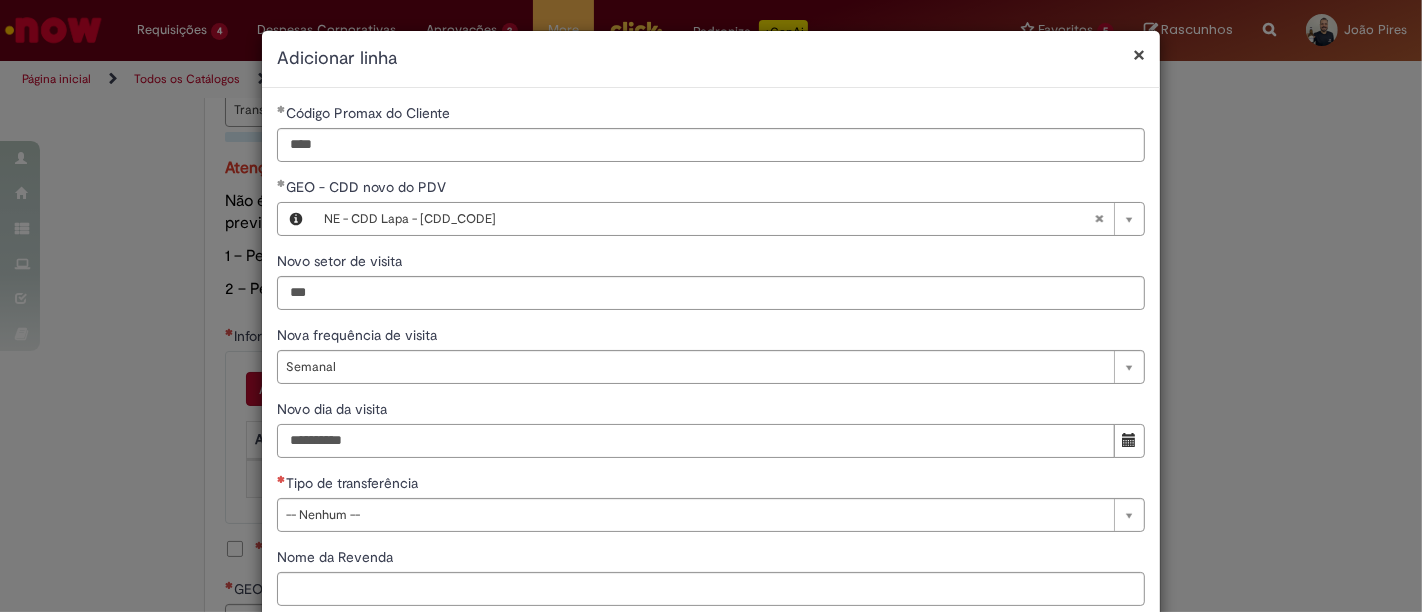 type on "**********" 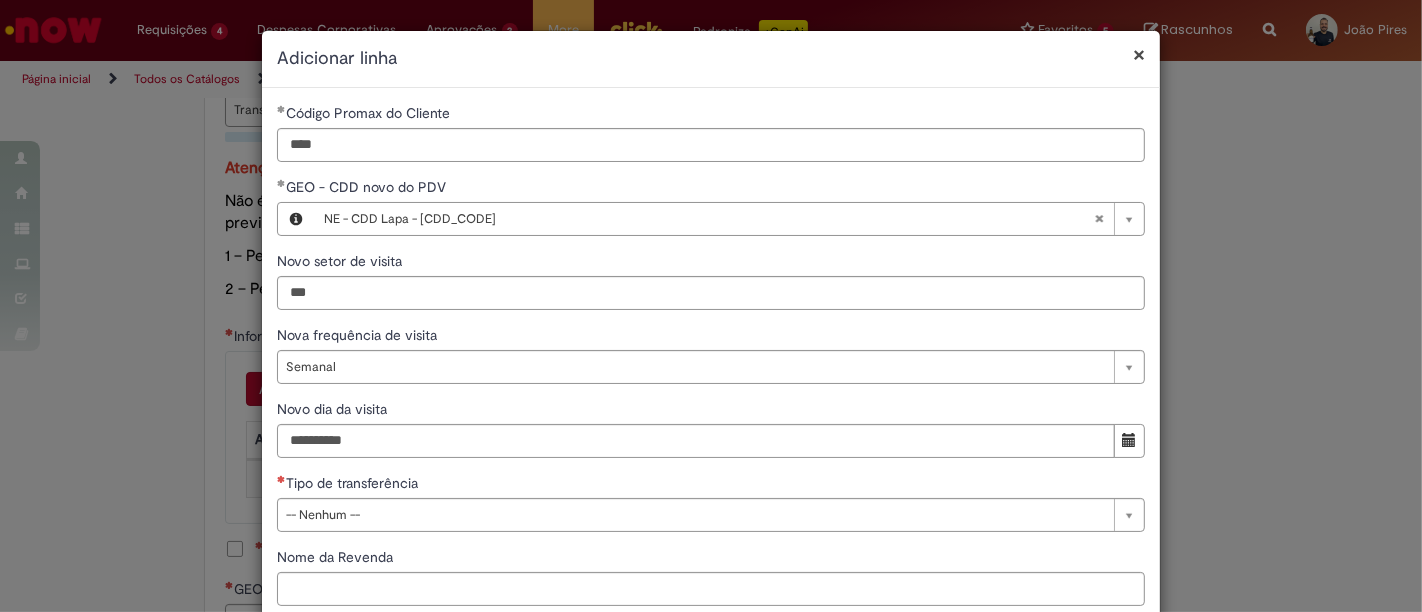 type 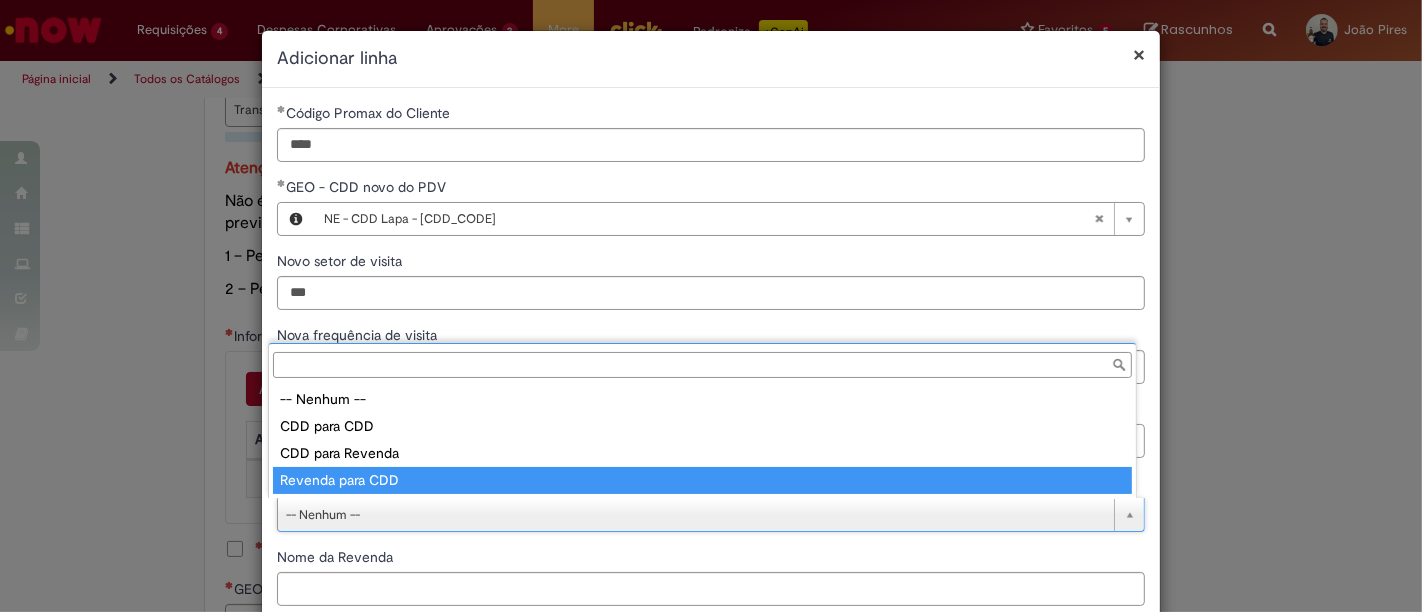type on "**********" 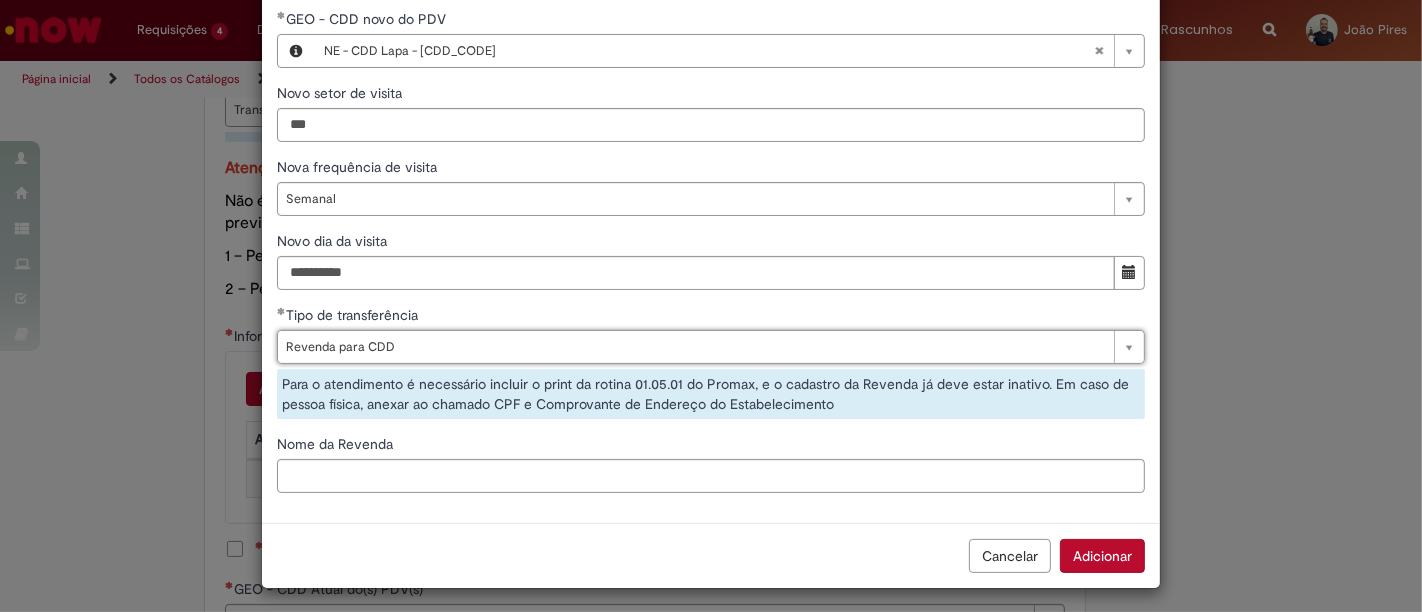 scroll, scrollTop: 171, scrollLeft: 0, axis: vertical 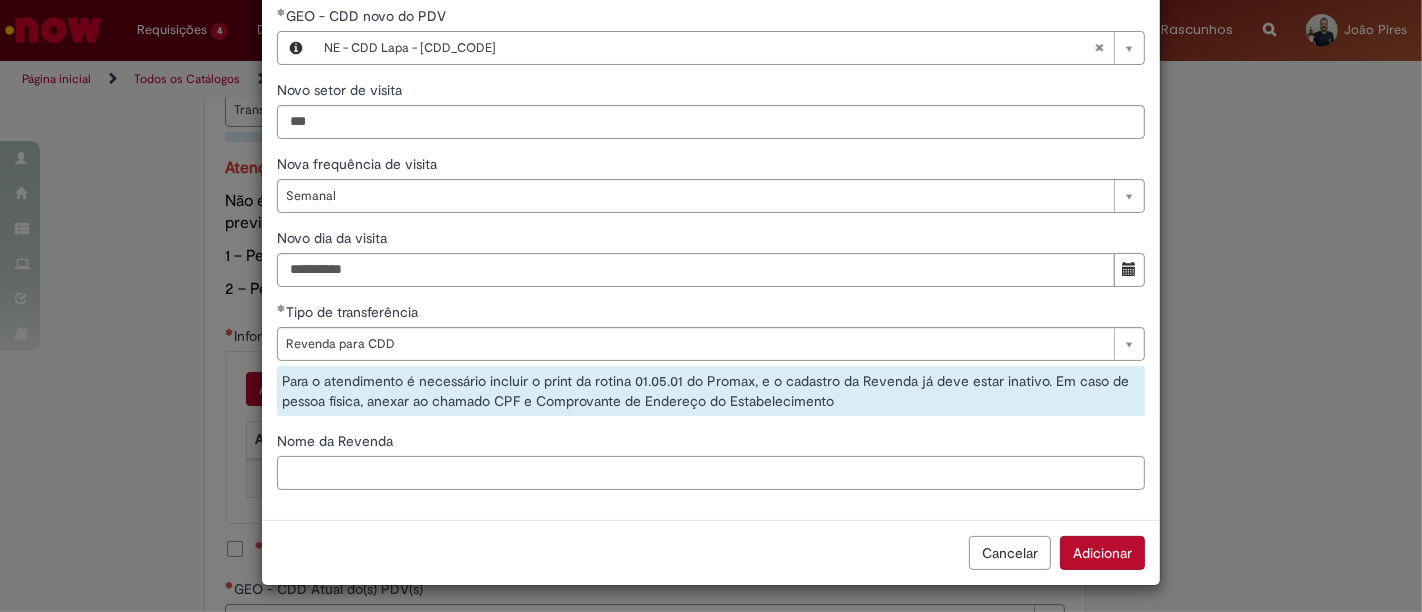 click on "Nome da Revenda" at bounding box center [711, 473] 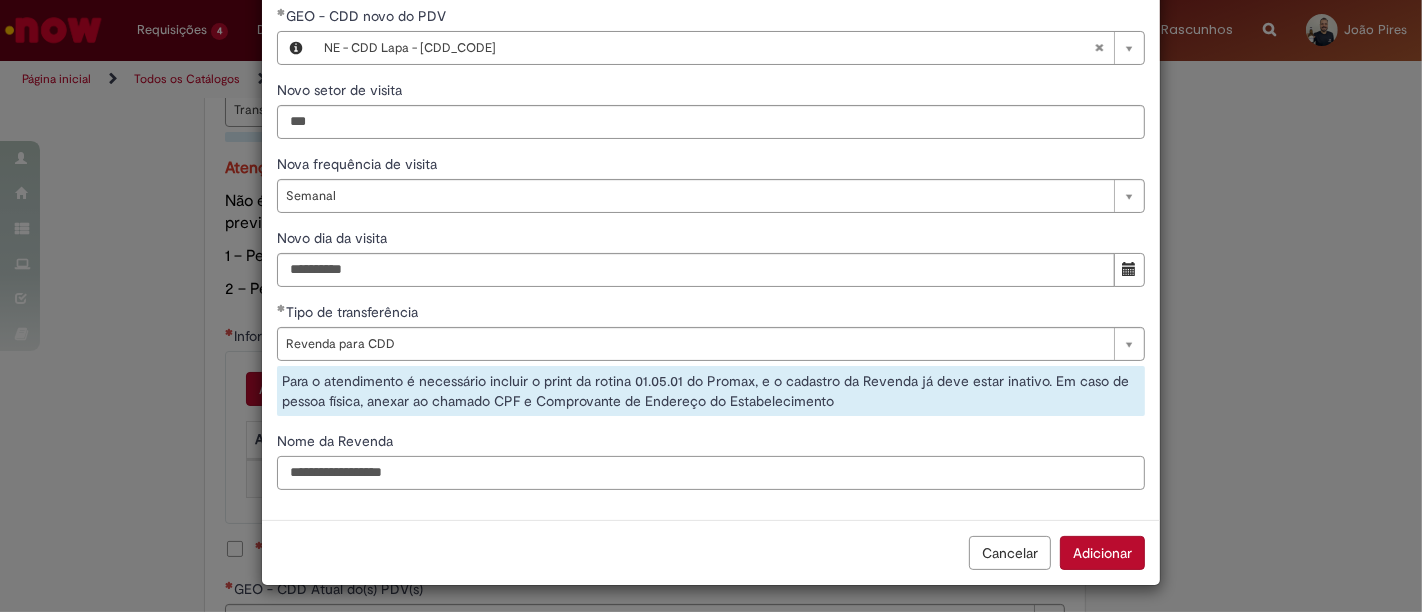 type on "**********" 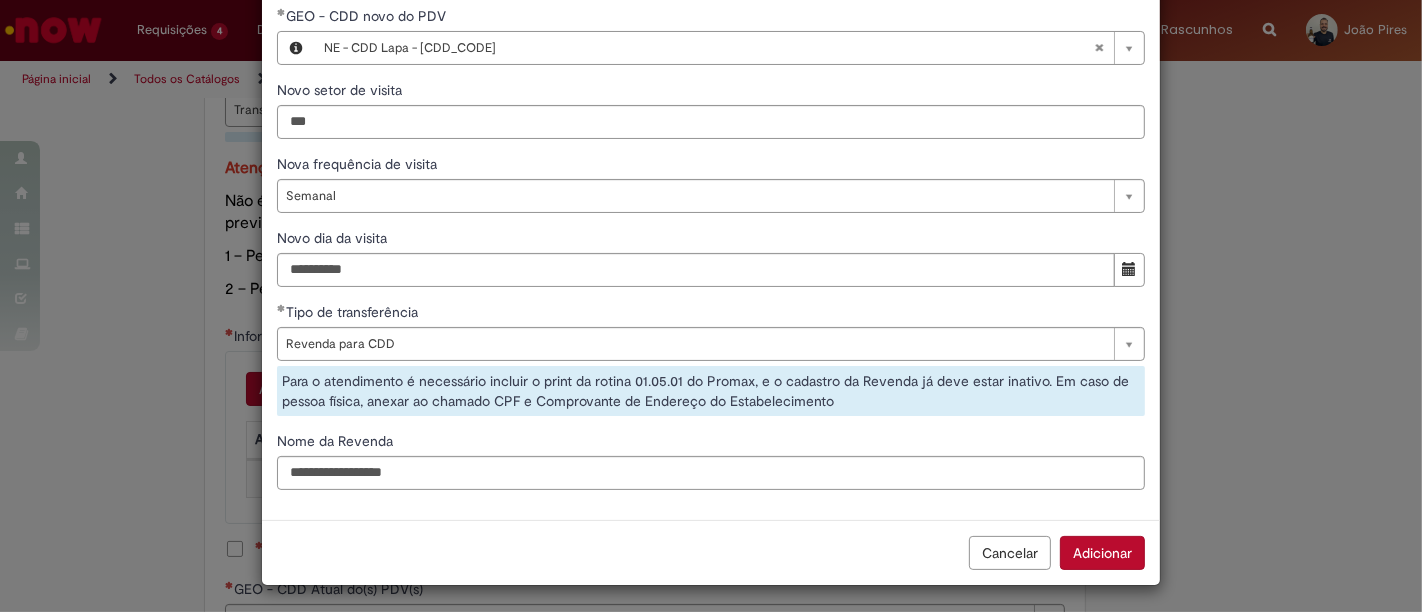 click on "Adicionar" at bounding box center (1102, 553) 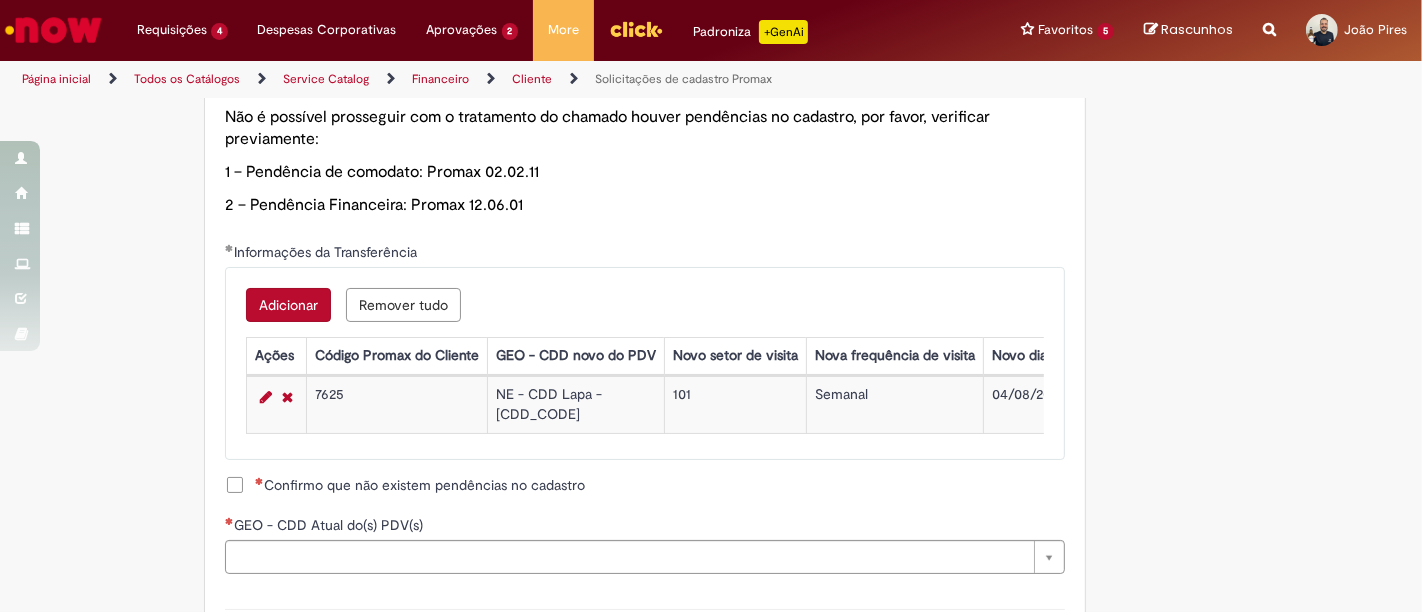 scroll, scrollTop: 1333, scrollLeft: 0, axis: vertical 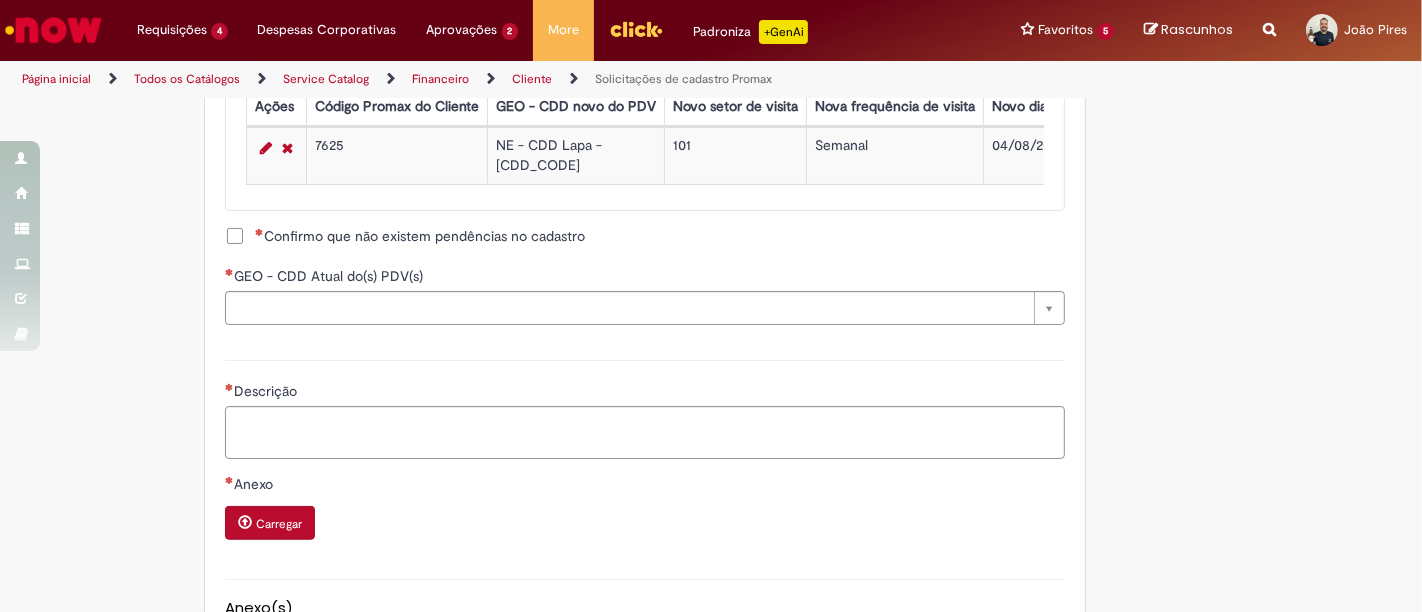 click on "Confirmo que não existem pendências no cadastro" at bounding box center [420, 236] 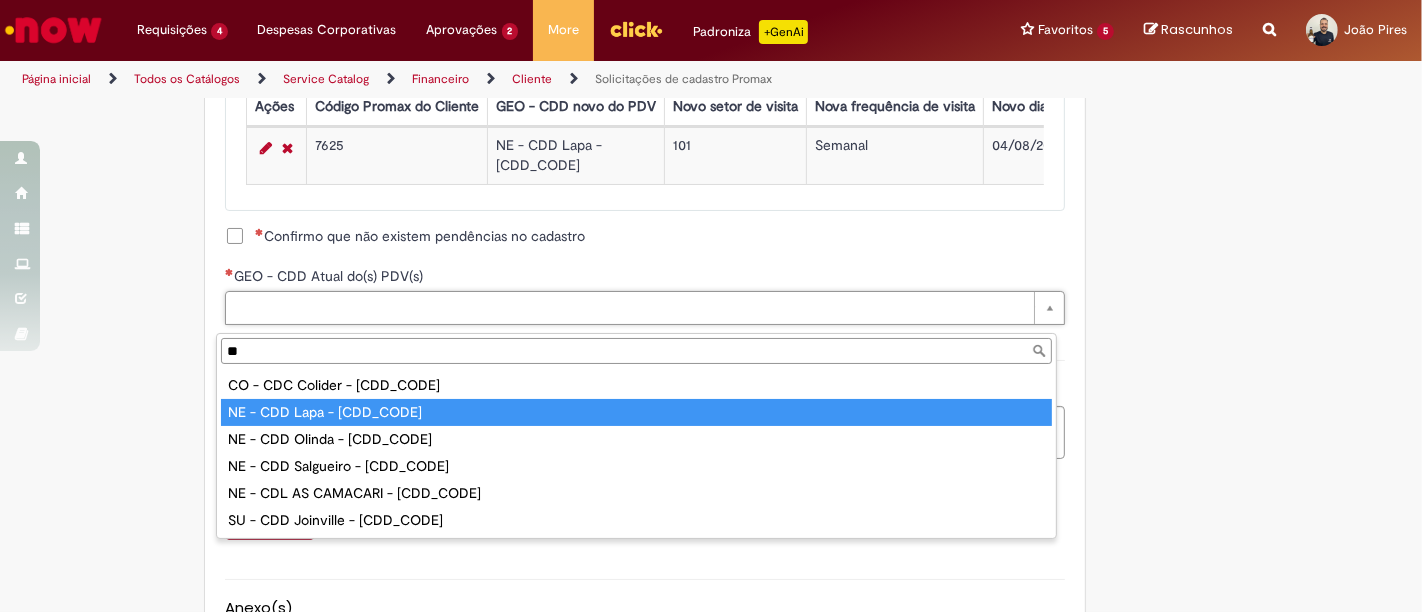 type on "**" 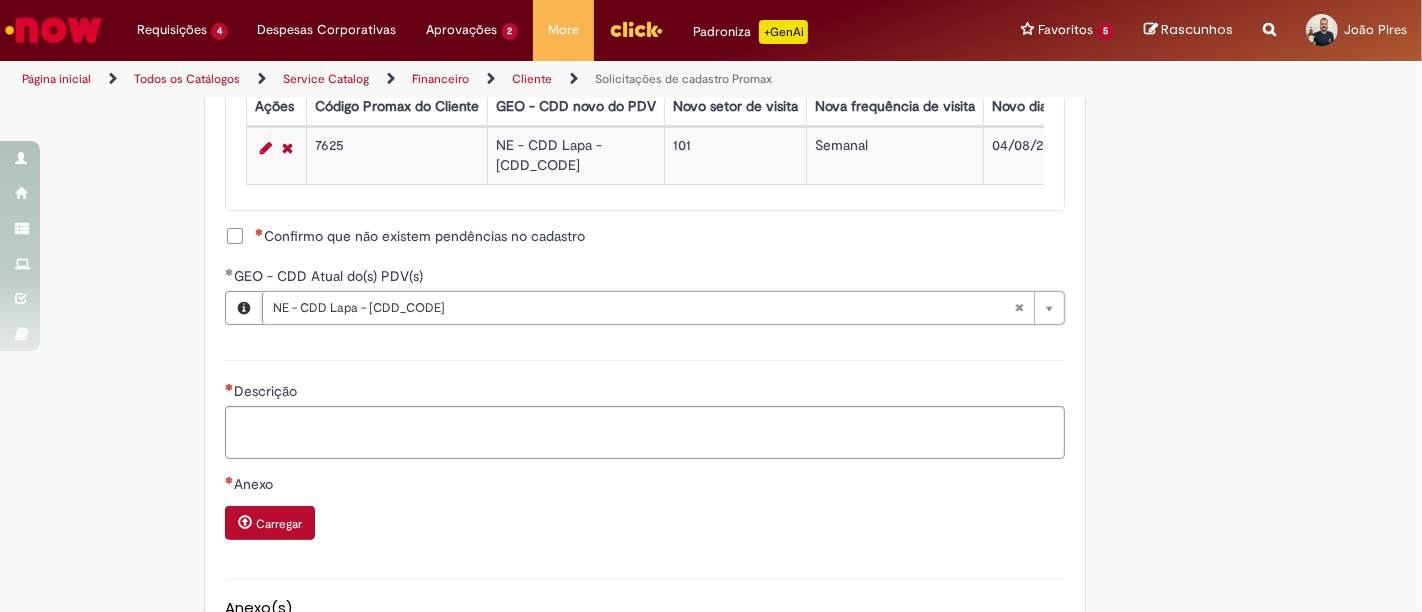 click on "Descrição" at bounding box center (645, 407) 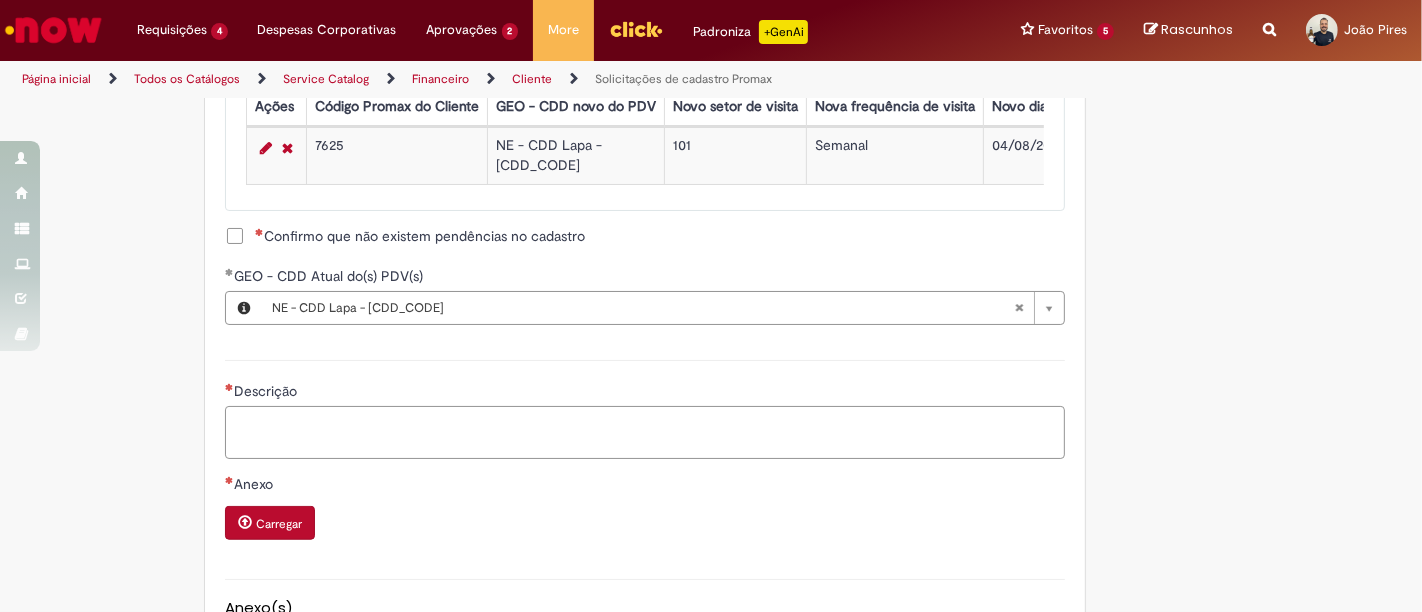 click on "Descrição" at bounding box center [645, 432] 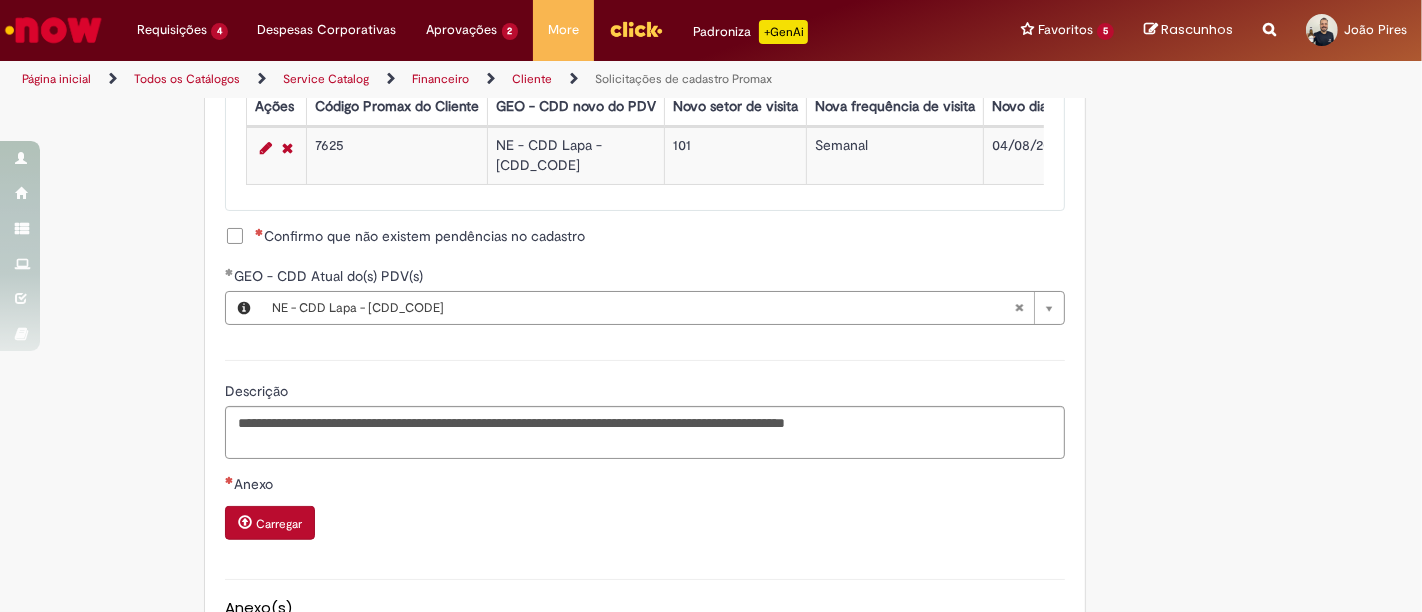 click on "Carregar" at bounding box center (279, 524) 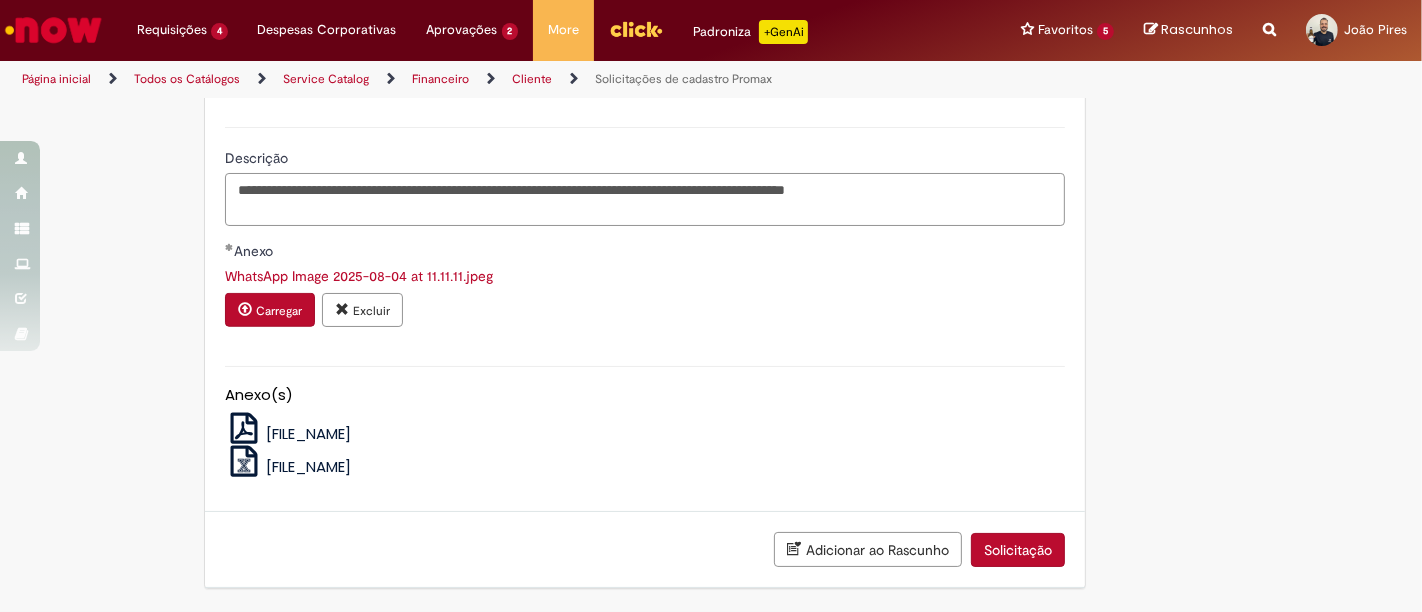 scroll, scrollTop: 1576, scrollLeft: 0, axis: vertical 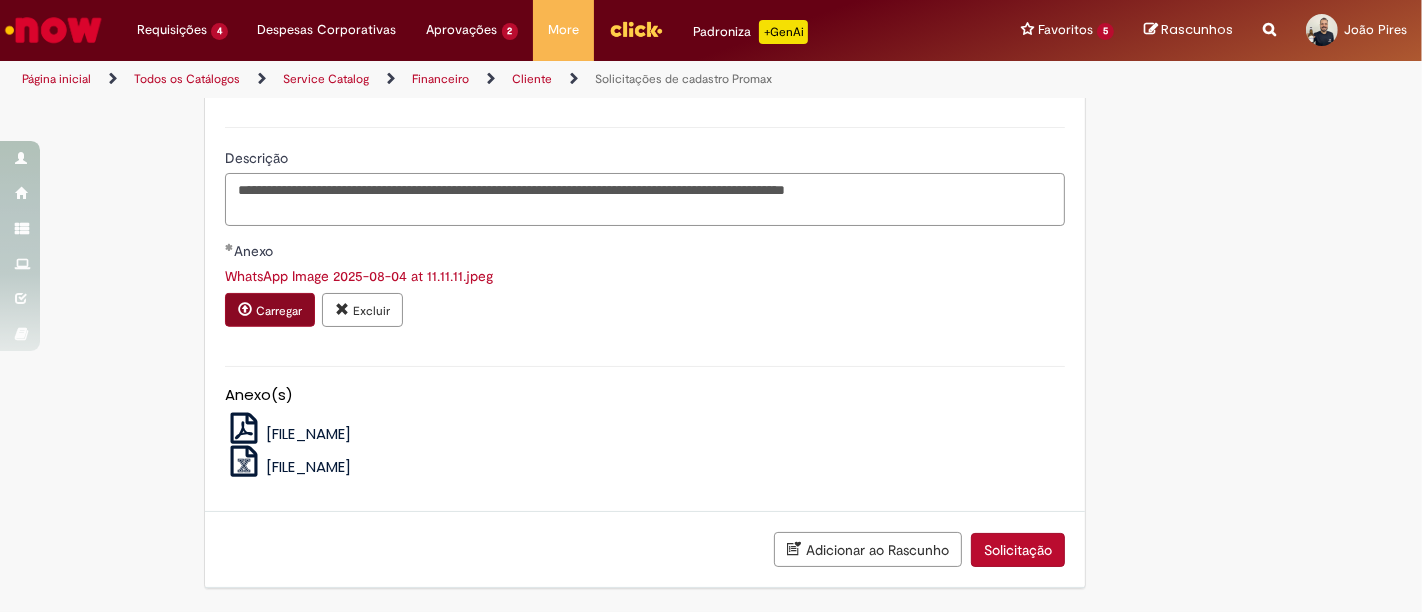 type on "**********" 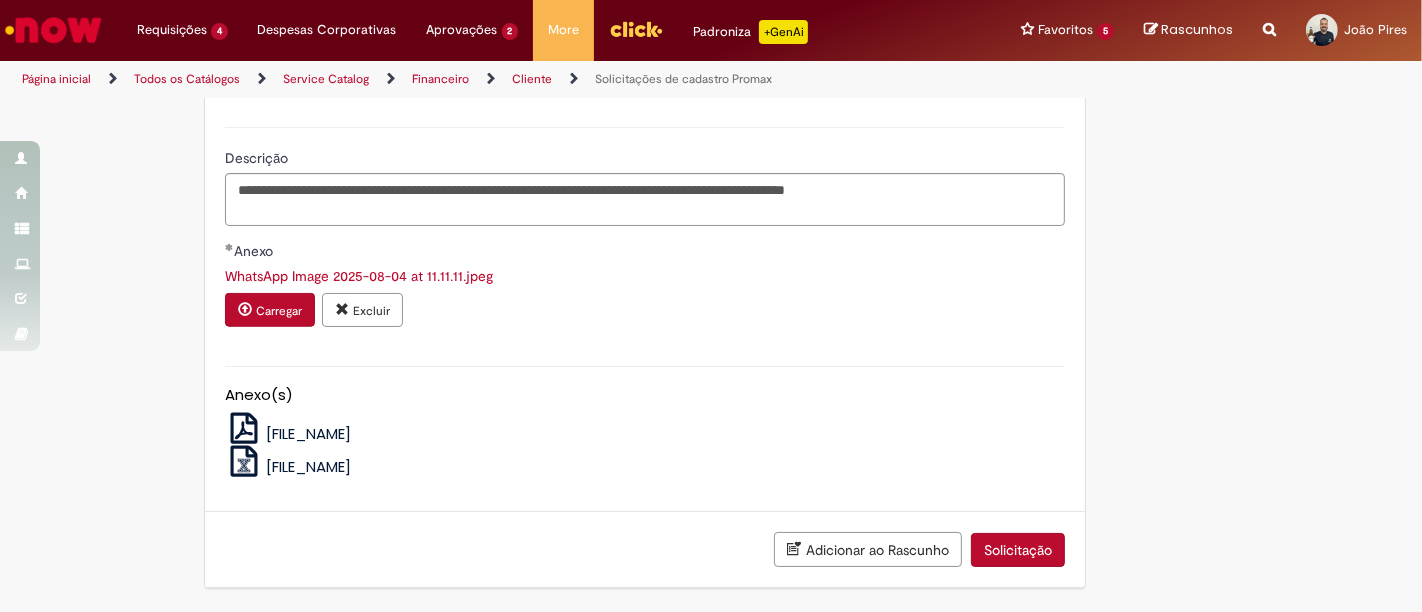 click on "Carregar" at bounding box center [279, 311] 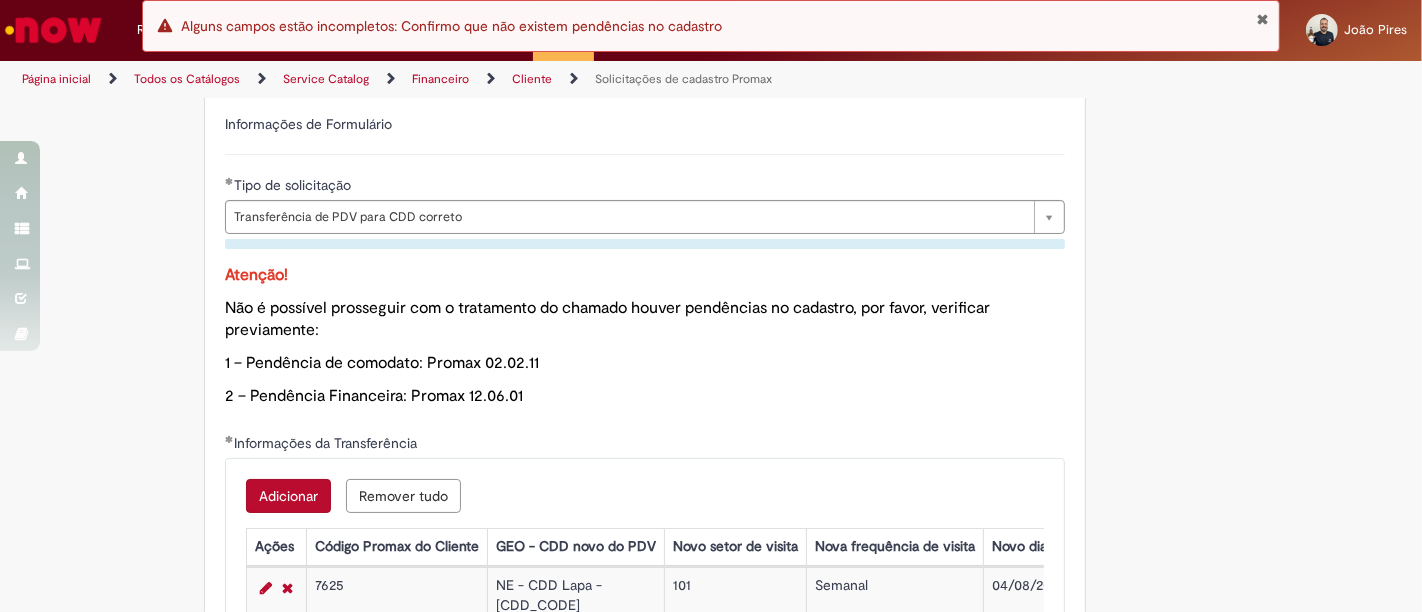 scroll, scrollTop: 1226, scrollLeft: 0, axis: vertical 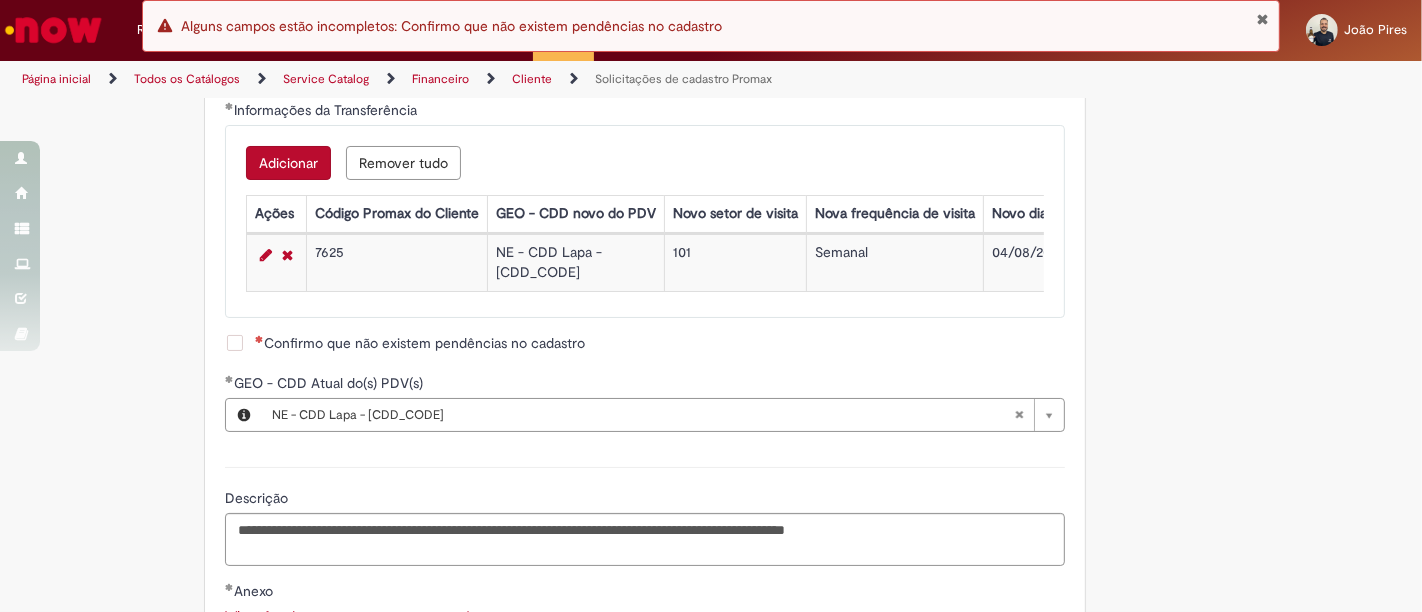 click on "Confirmo que não existem pendências no cadastro" at bounding box center (420, 343) 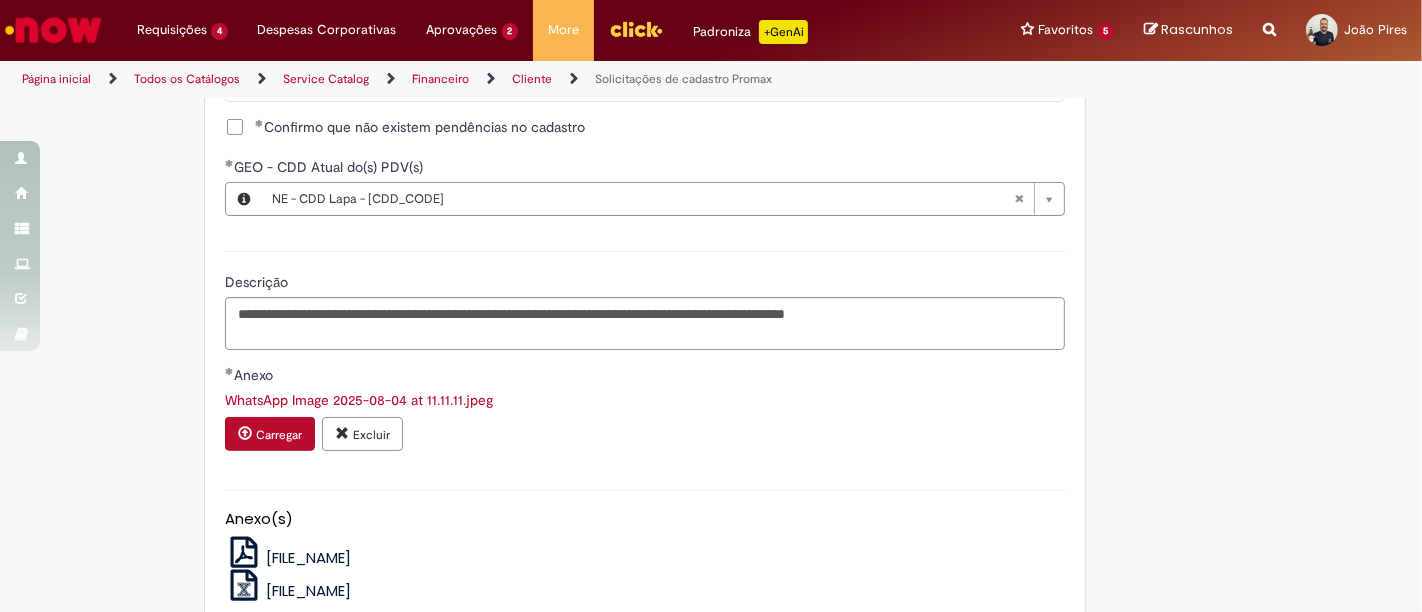 scroll, scrollTop: 1576, scrollLeft: 0, axis: vertical 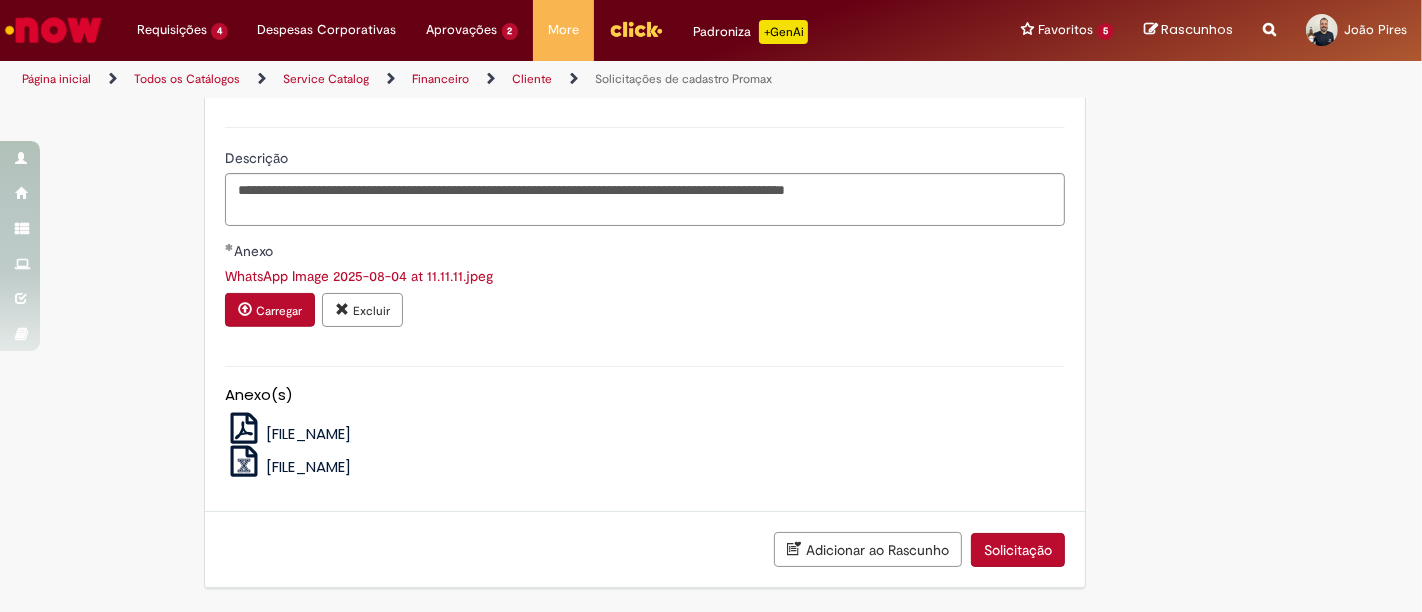 click on "Solicitação" at bounding box center (1018, 550) 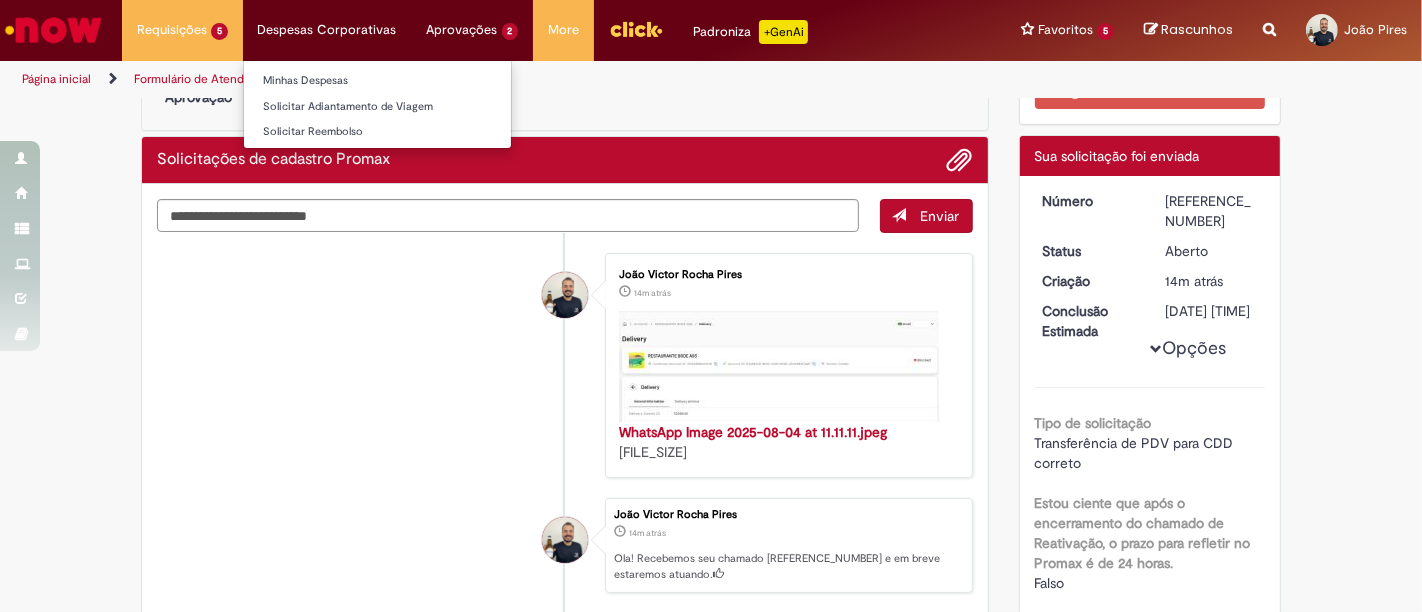 scroll, scrollTop: 0, scrollLeft: 0, axis: both 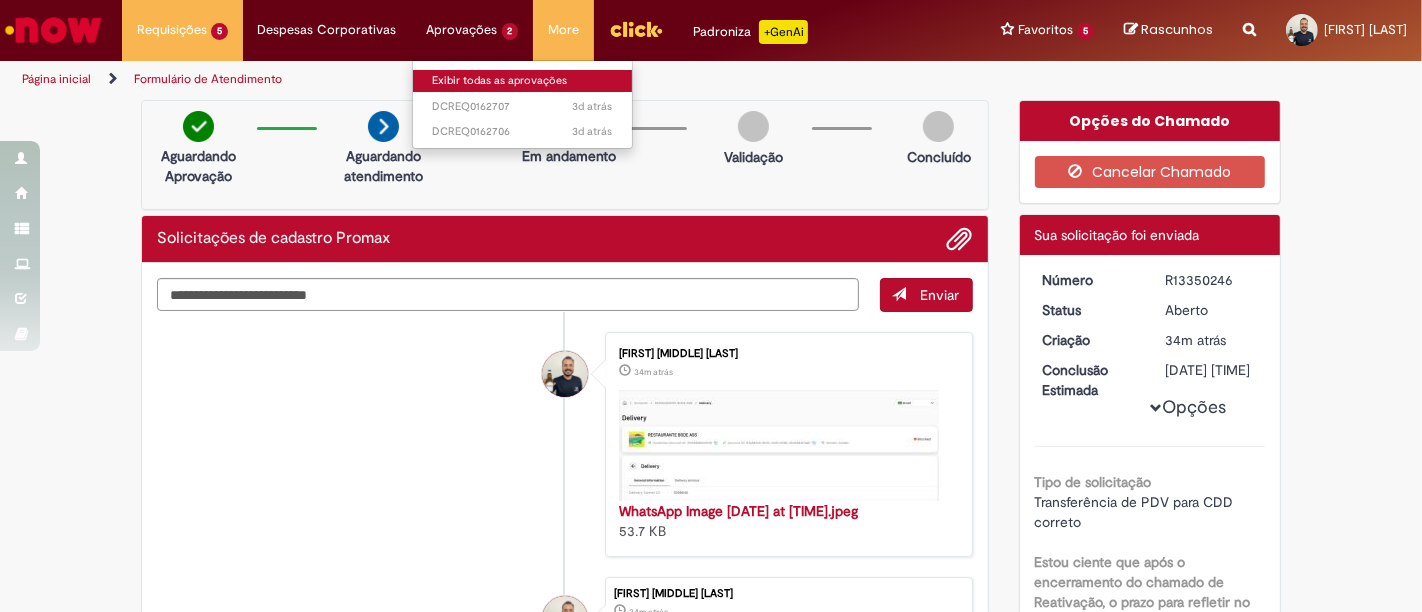 click on "Exibir todas as aprovações" at bounding box center [523, 81] 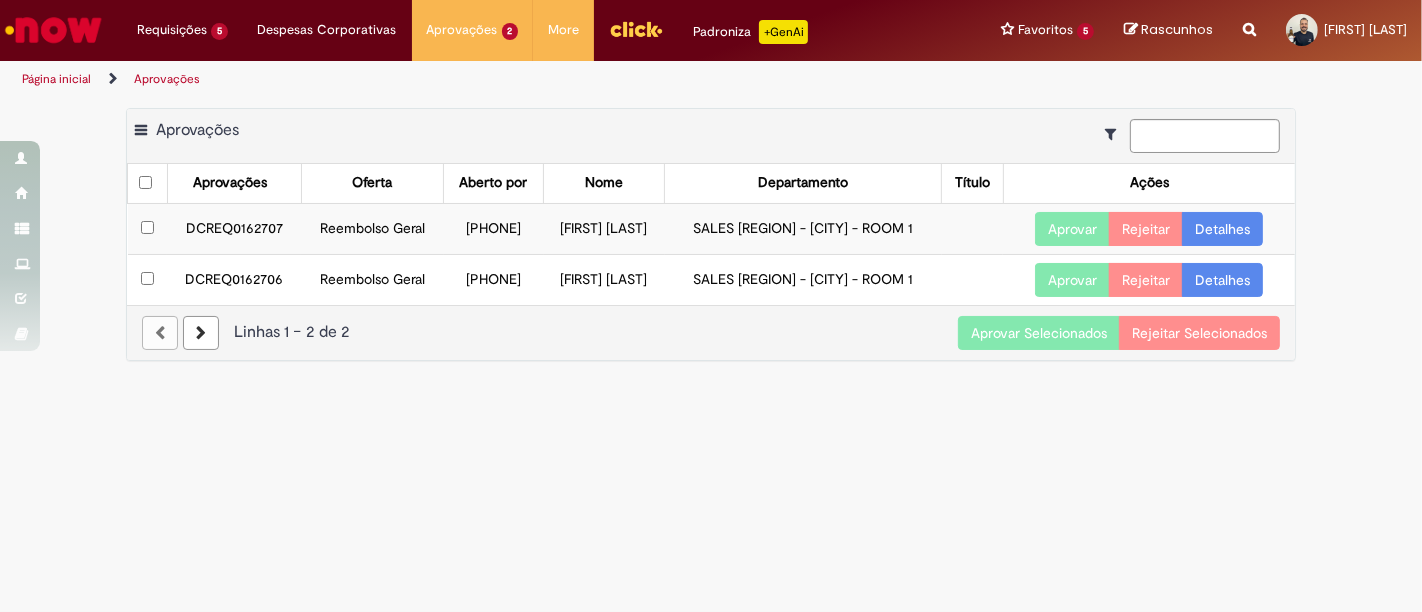 click on "Aprovar Selecionados" at bounding box center [1039, 333] 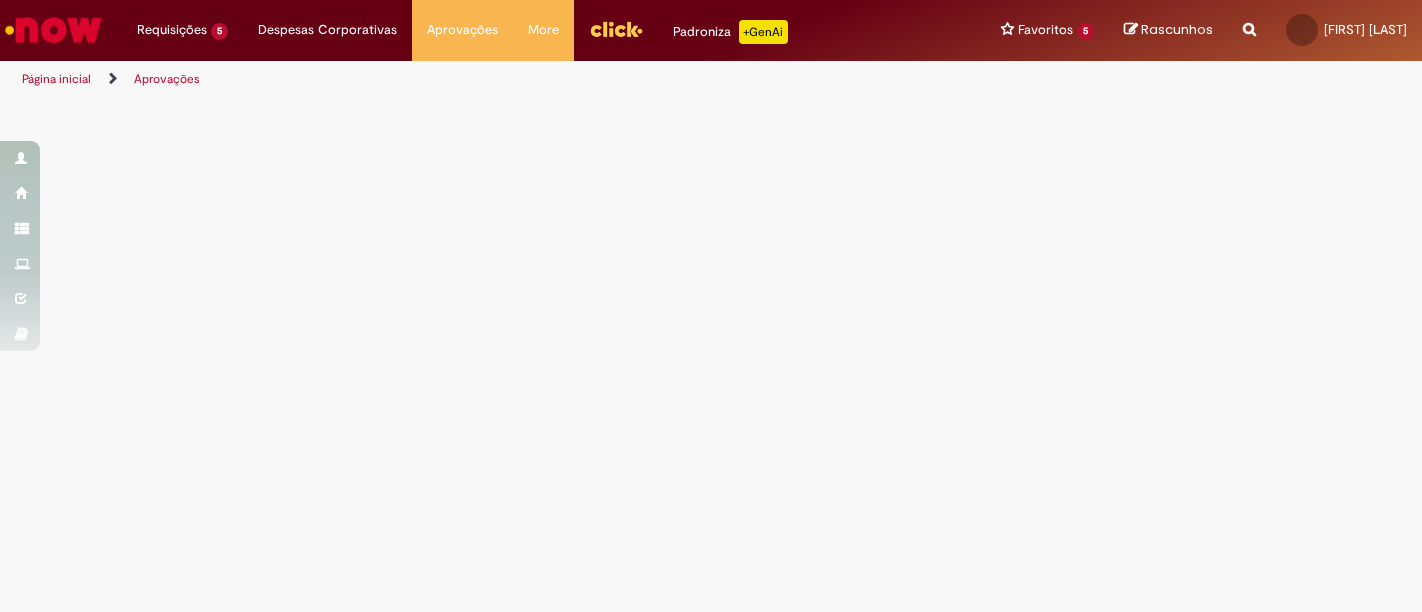 scroll, scrollTop: 0, scrollLeft: 0, axis: both 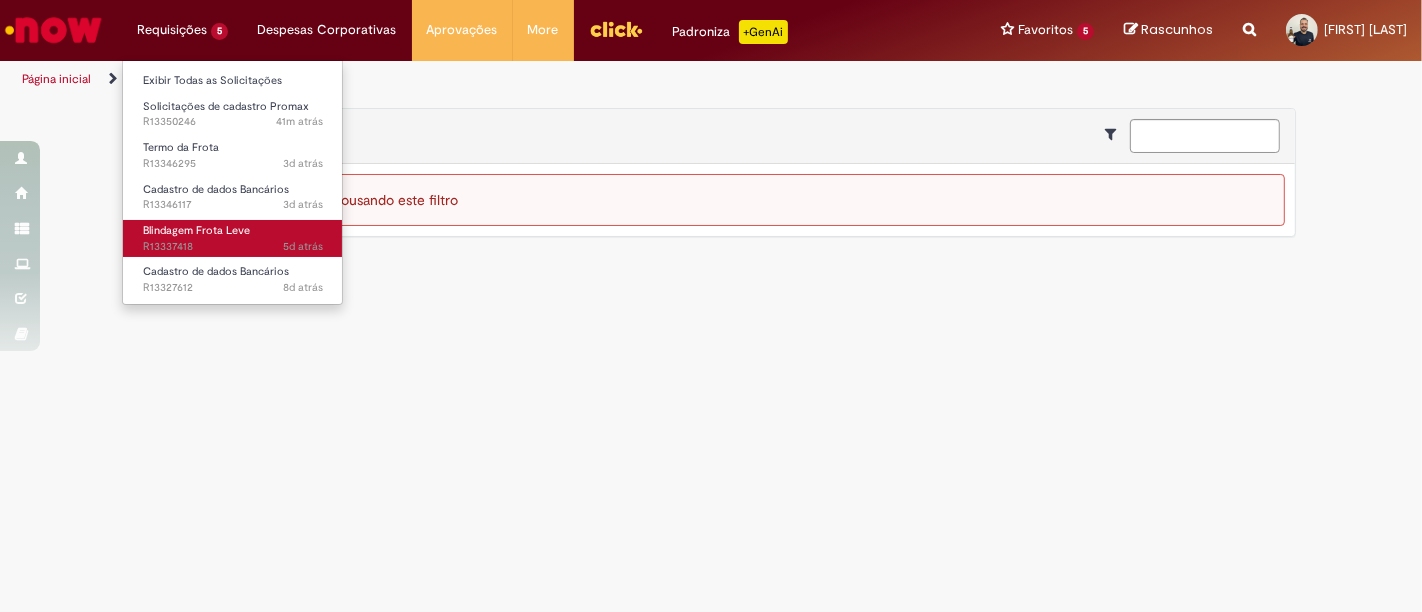 click on "Blindagem Frota Leve
5d atrás 5 dias atrás  R13337418" at bounding box center (233, 238) 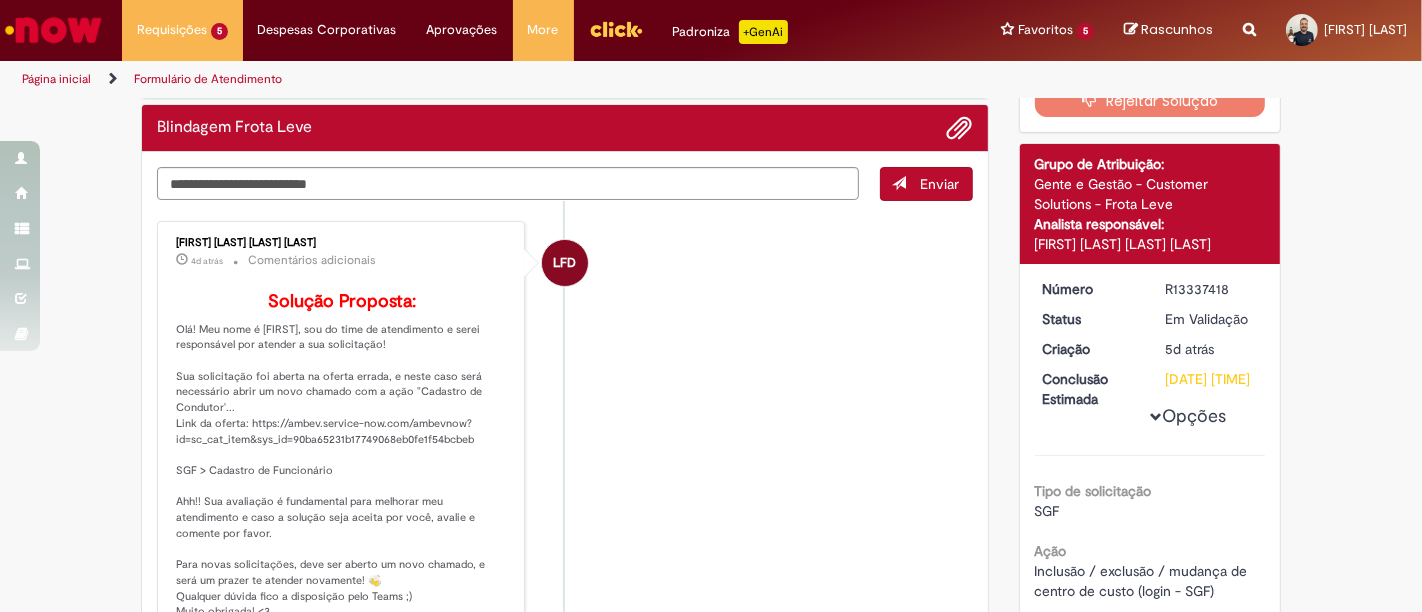 scroll, scrollTop: 225, scrollLeft: 0, axis: vertical 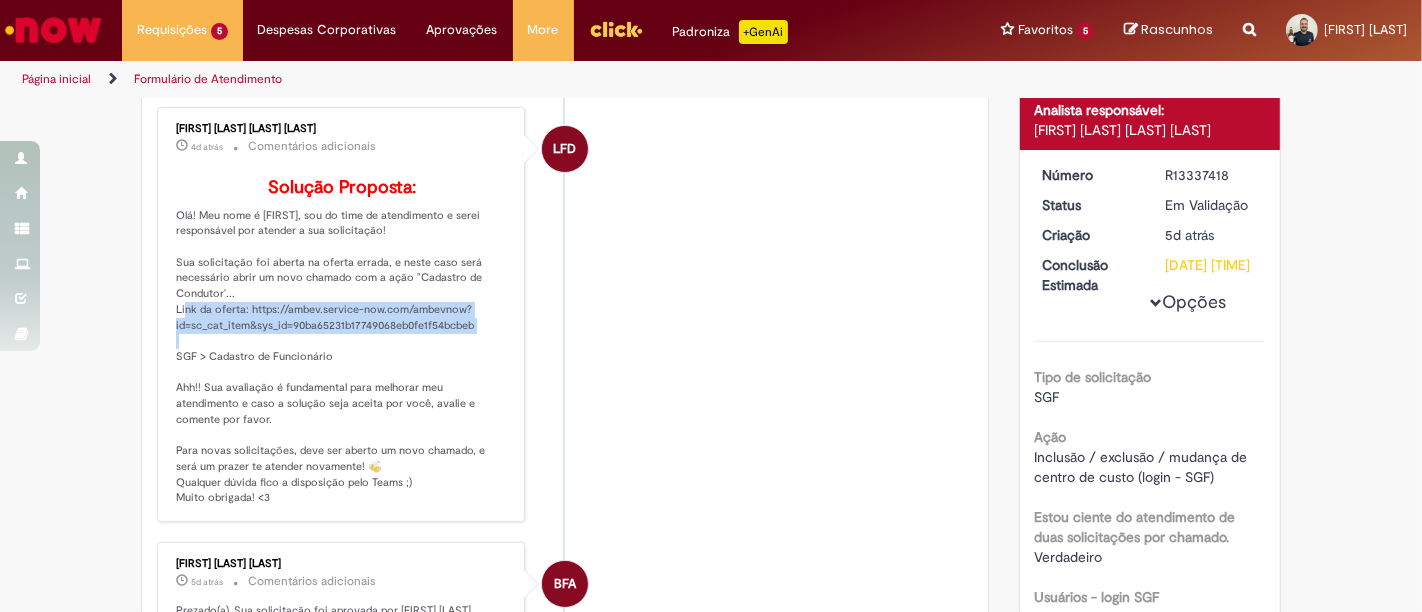 drag, startPoint x: 464, startPoint y: 348, endPoint x: 166, endPoint y: 336, distance: 298.24152 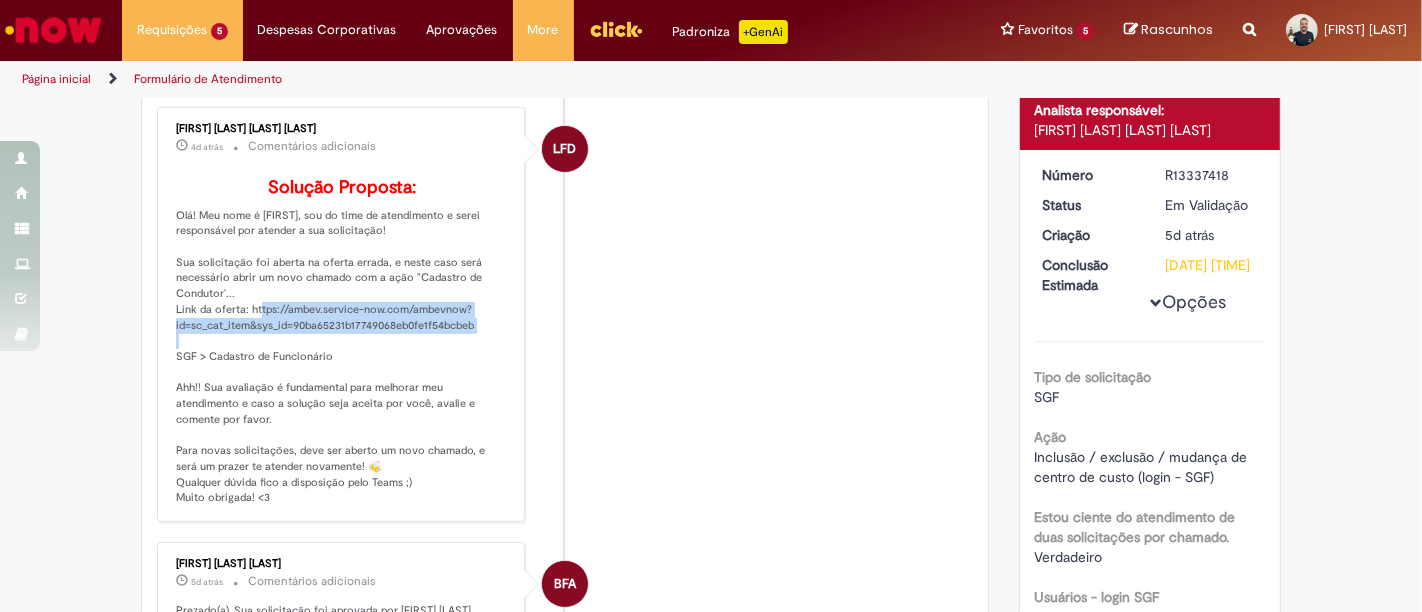 drag, startPoint x: 241, startPoint y: 335, endPoint x: 470, endPoint y: 356, distance: 229.96086 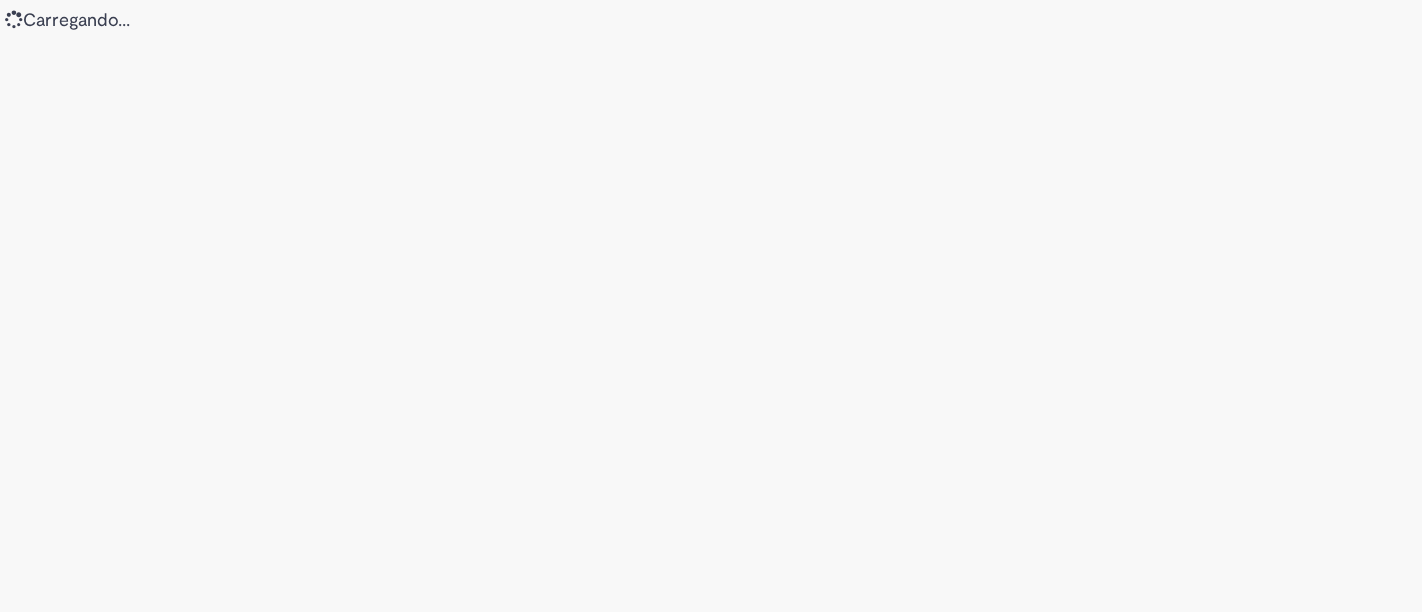 scroll, scrollTop: 0, scrollLeft: 0, axis: both 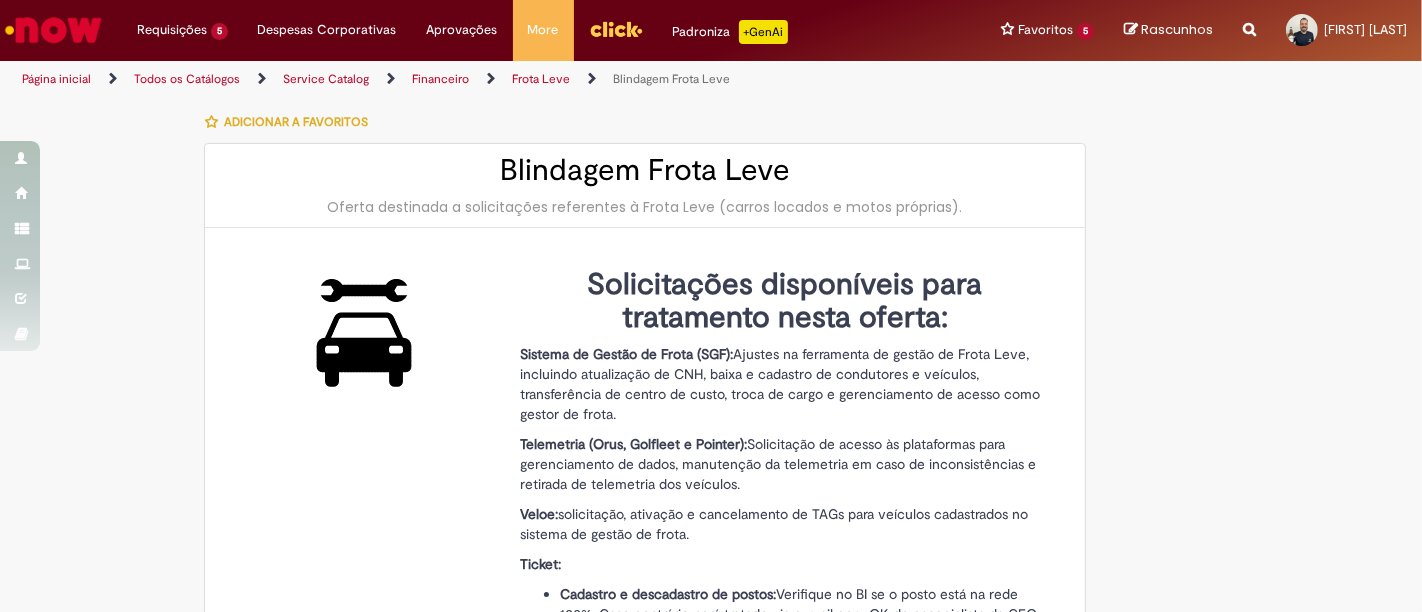 type on "********" 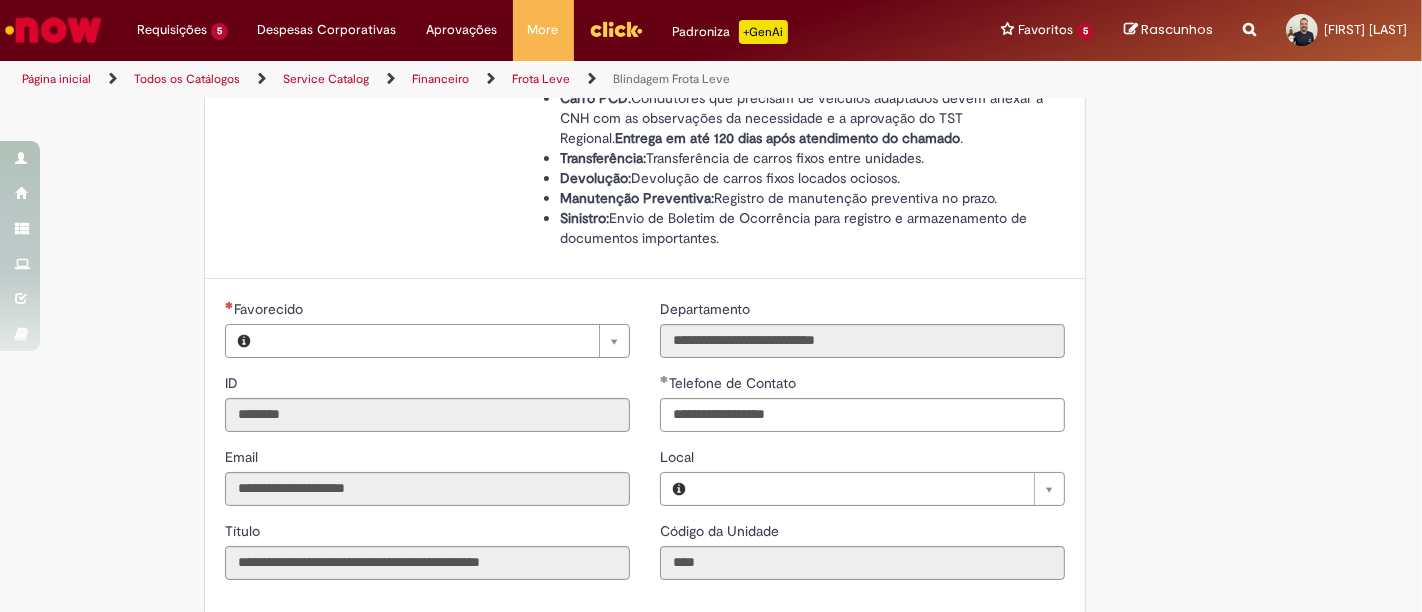 type on "**********" 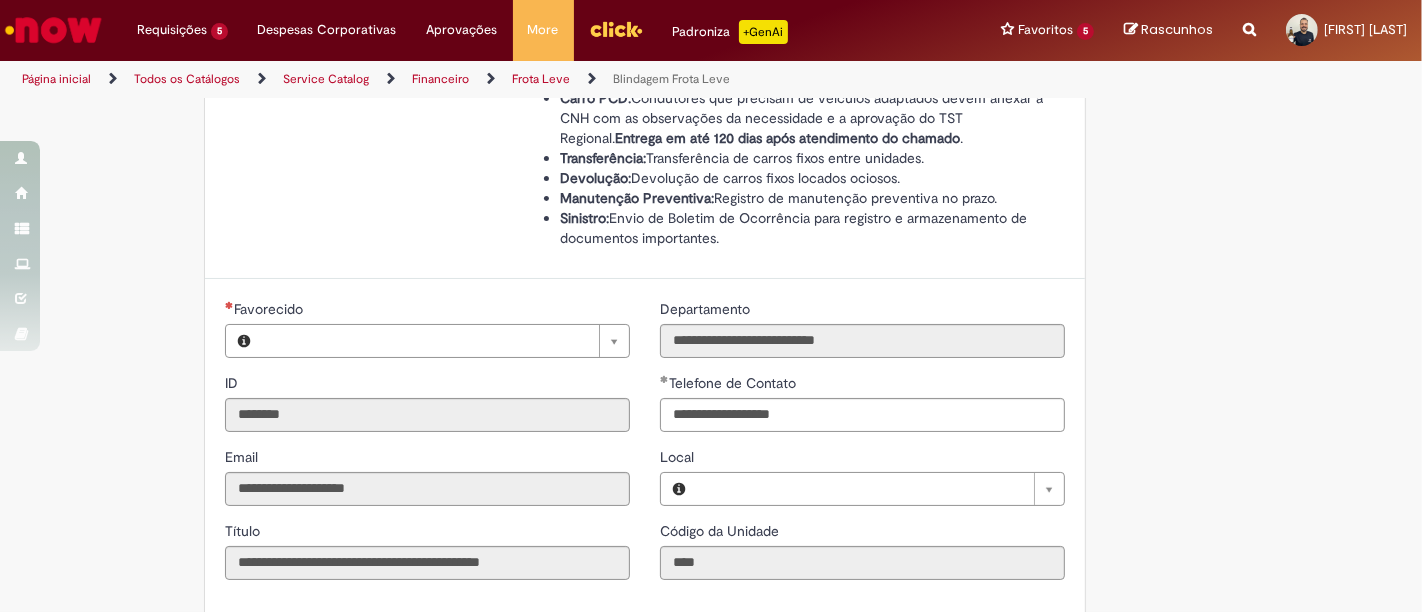 type on "**********" 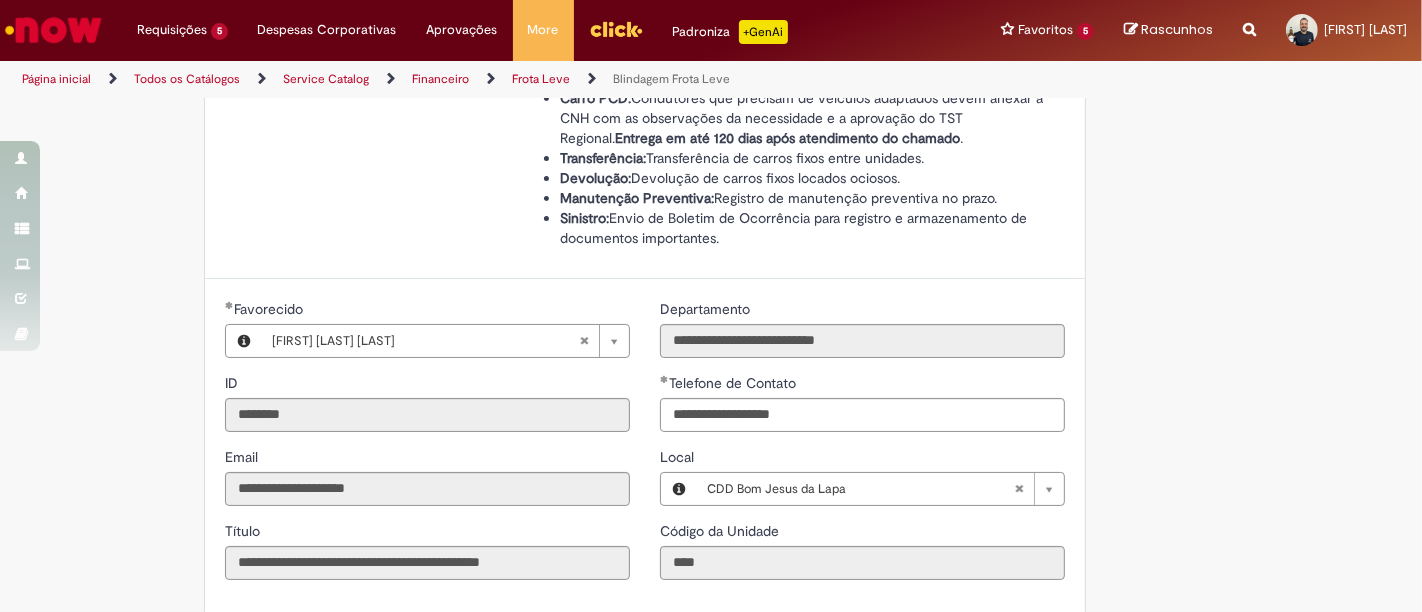 type 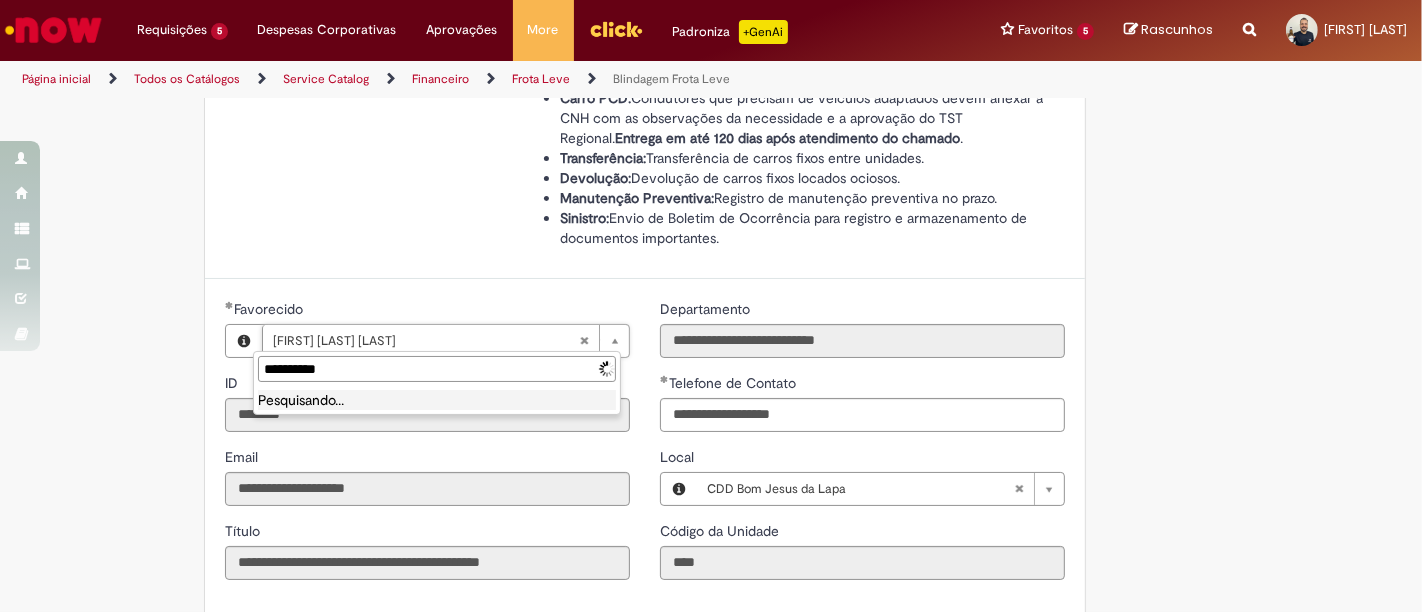 type on "**********" 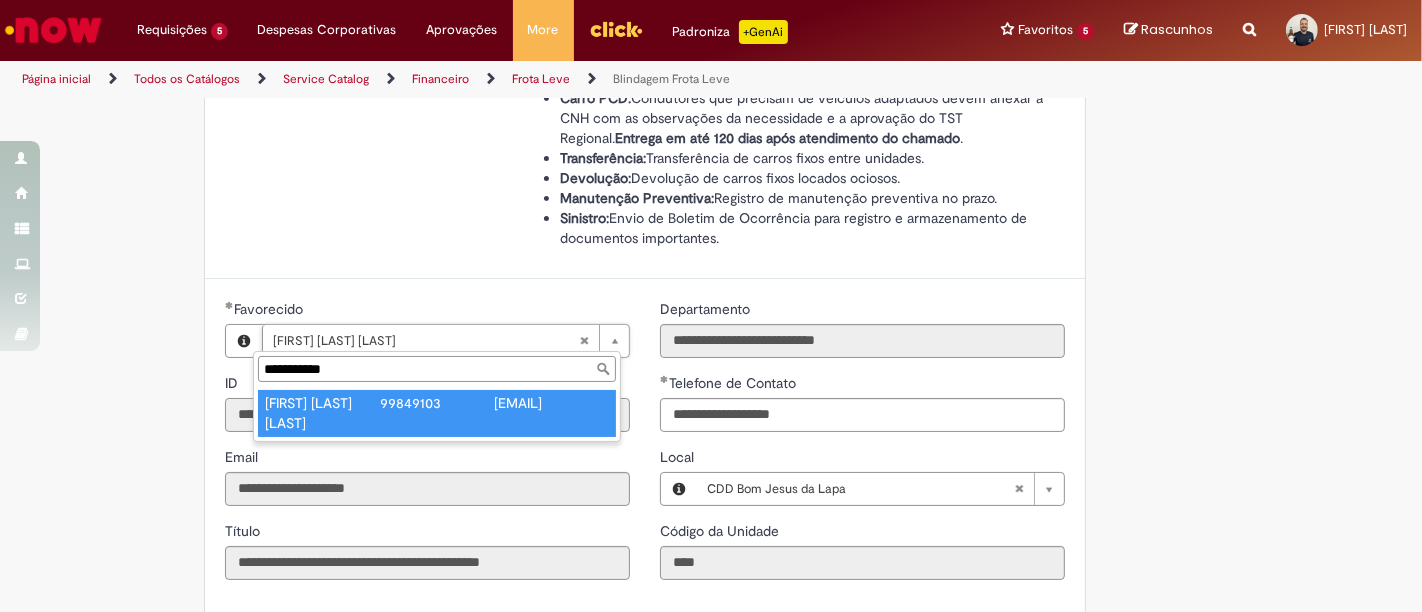type on "**********" 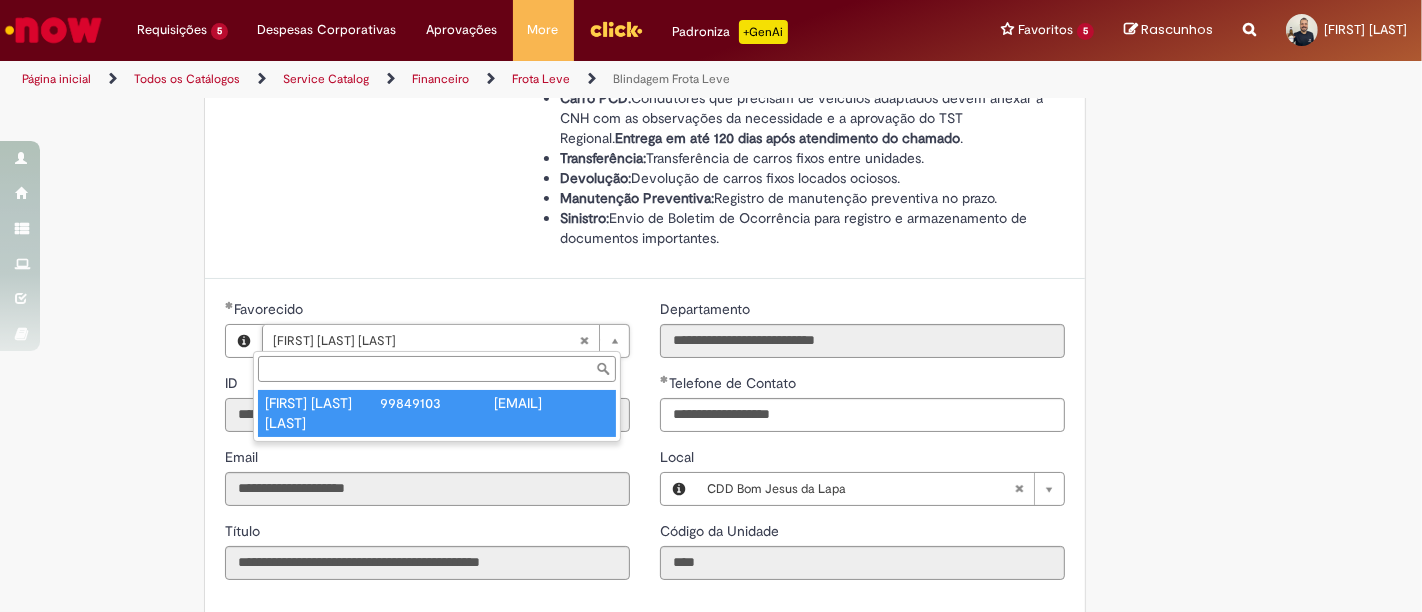 type on "********" 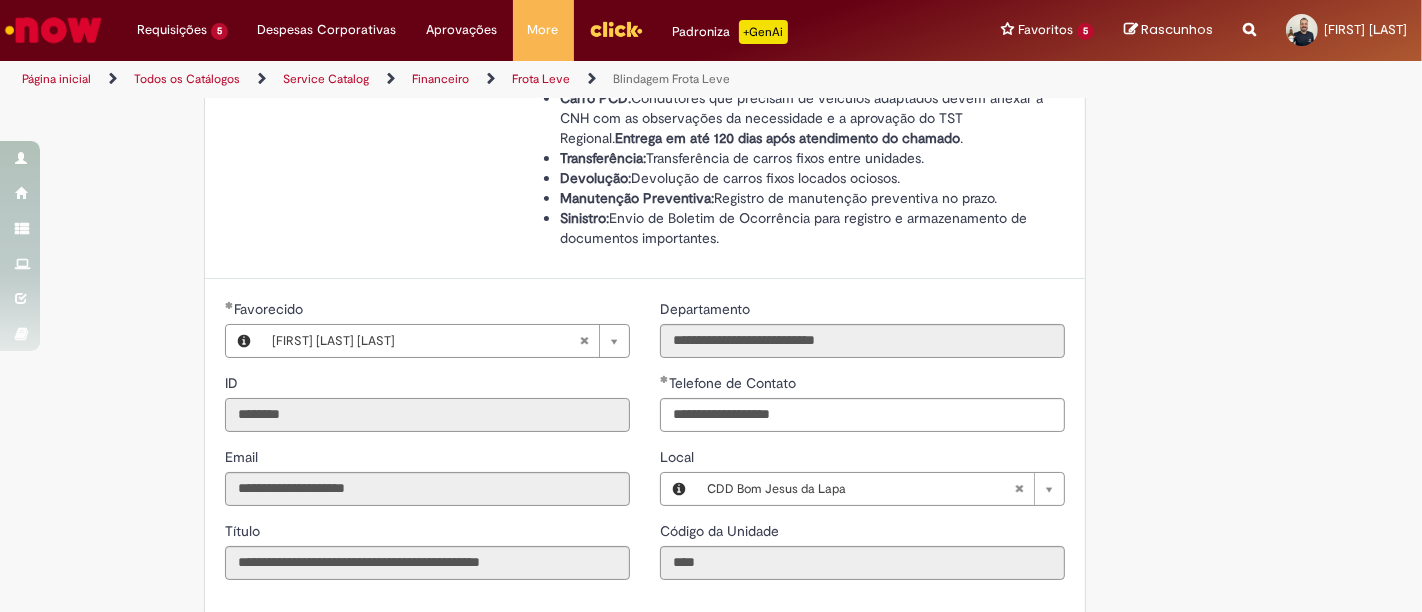 type on "**********" 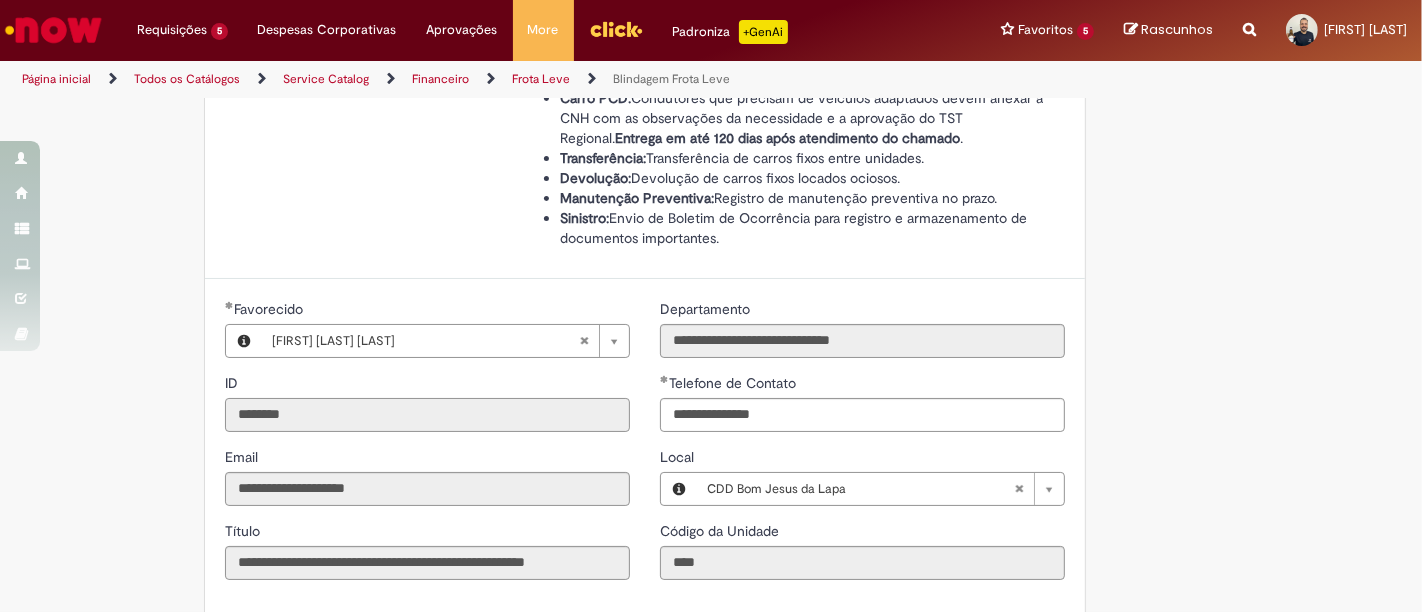 scroll, scrollTop: 0, scrollLeft: 0, axis: both 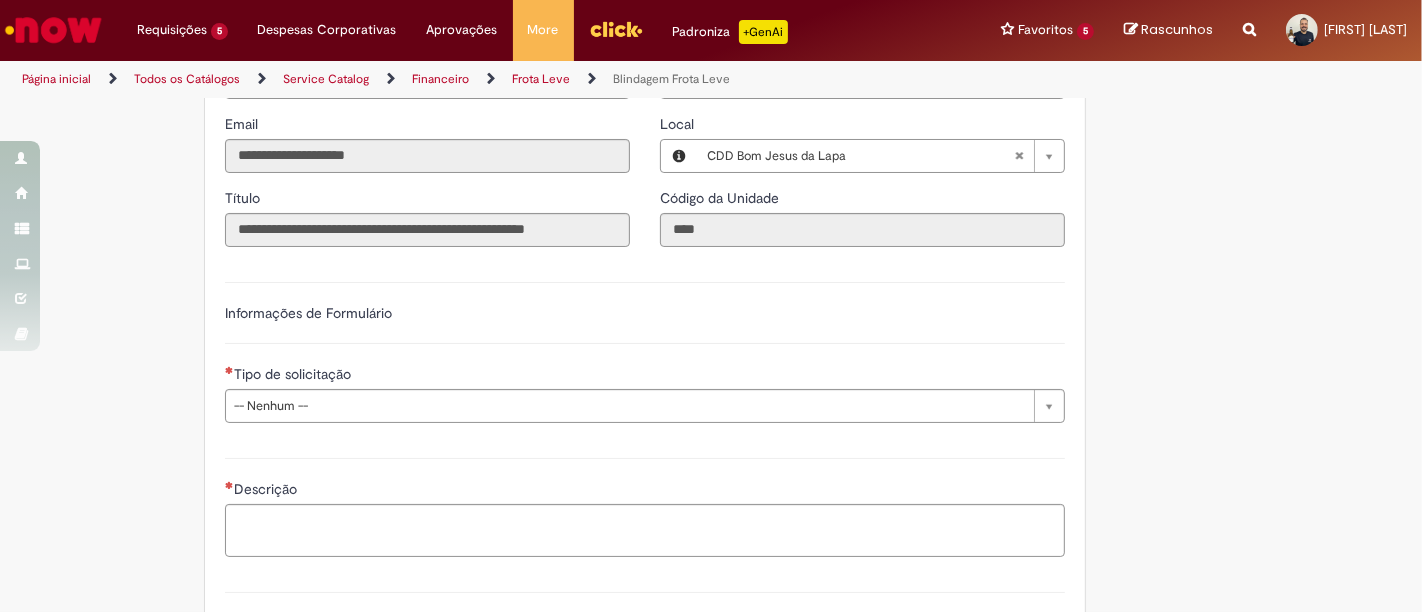 click on "Tipo de solicitação" at bounding box center [645, 376] 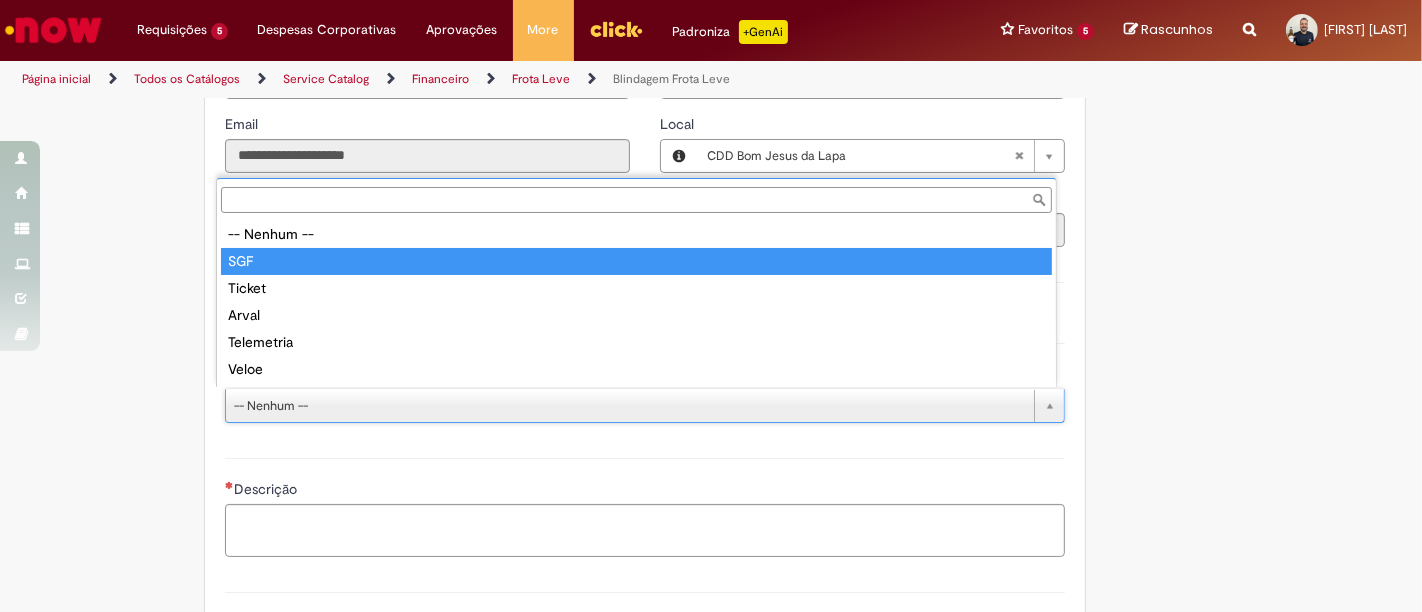 type on "***" 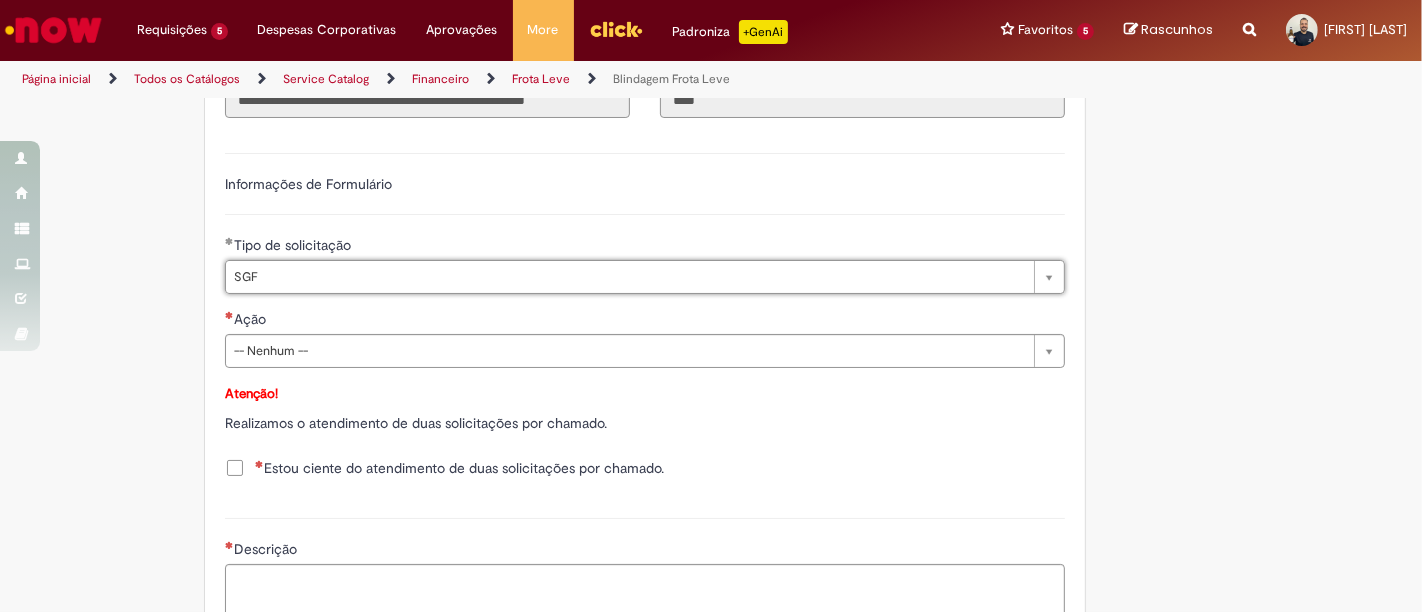 scroll, scrollTop: 1311, scrollLeft: 0, axis: vertical 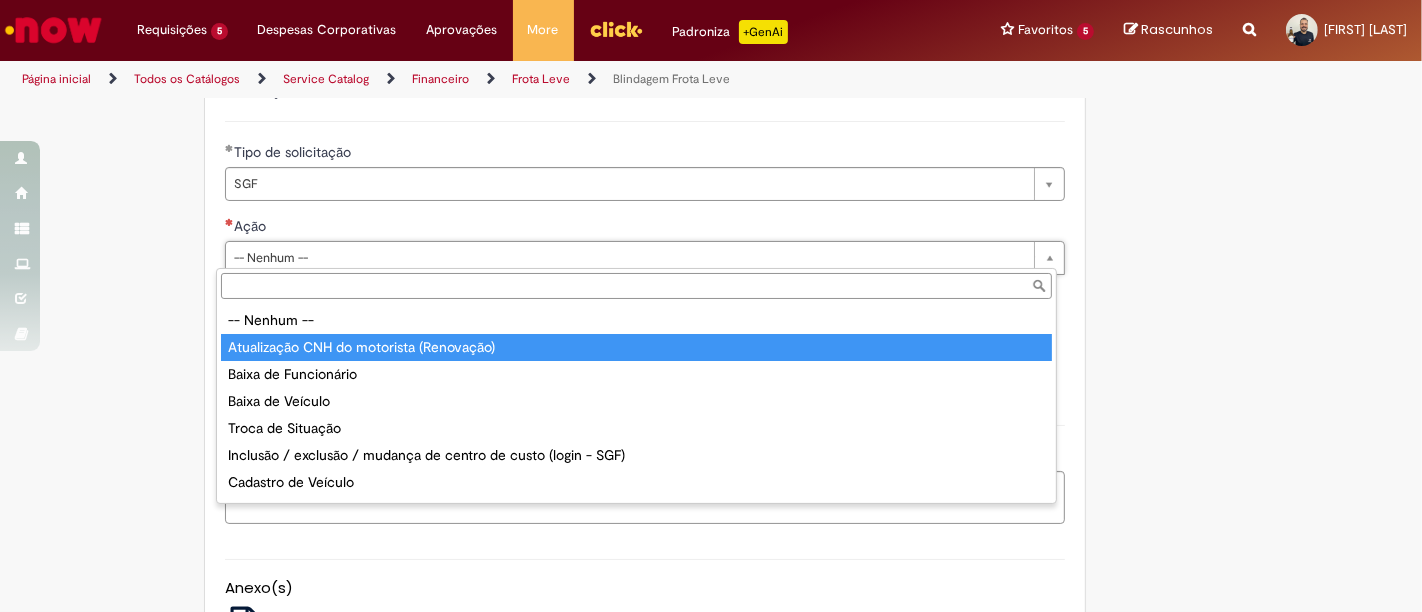 type on "**********" 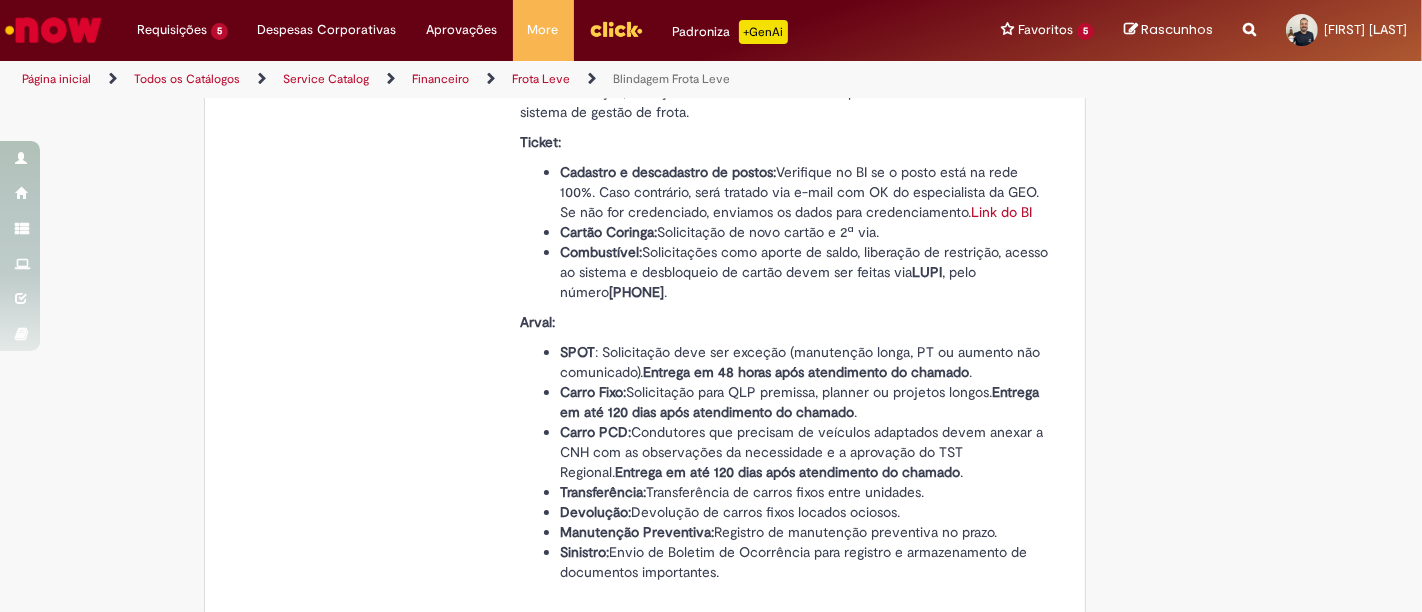 scroll, scrollTop: 0, scrollLeft: 0, axis: both 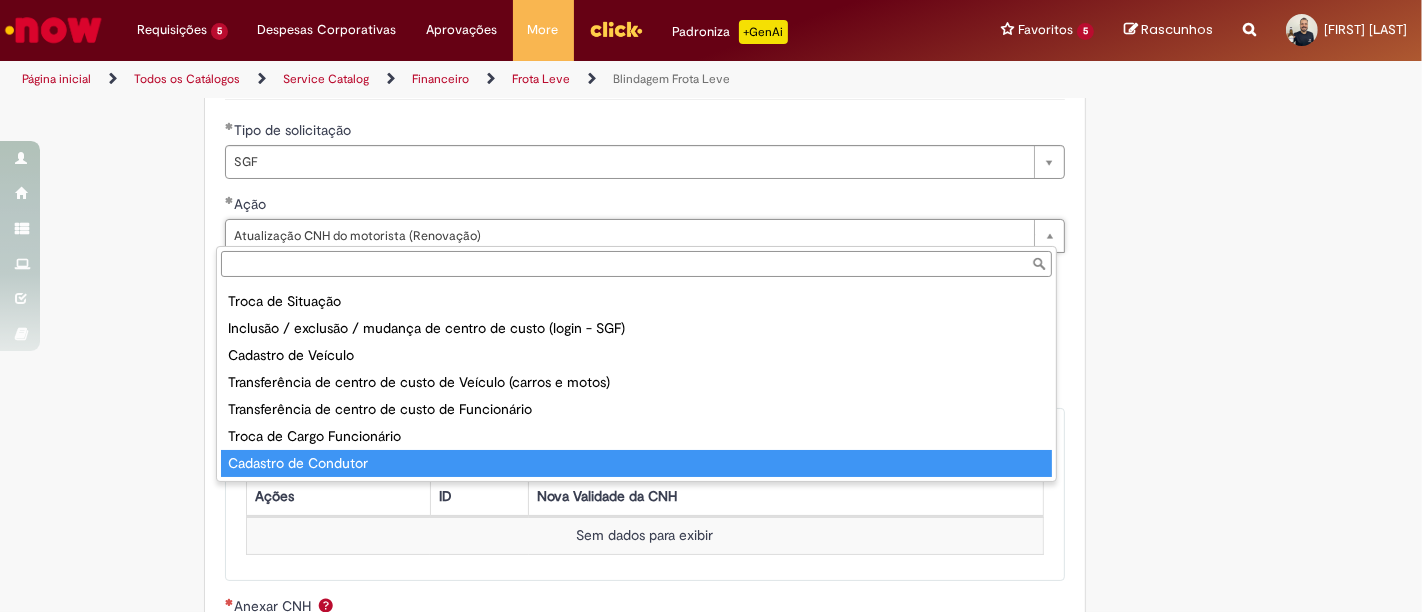 type on "**********" 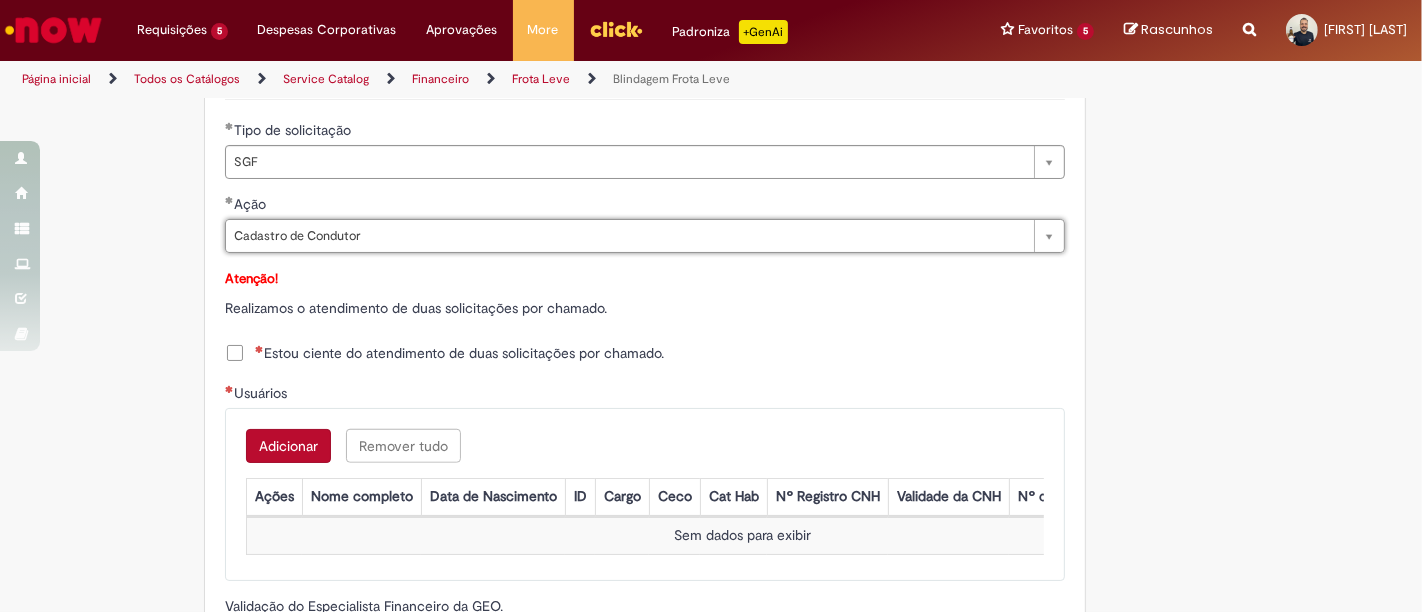 scroll, scrollTop: 0, scrollLeft: 0, axis: both 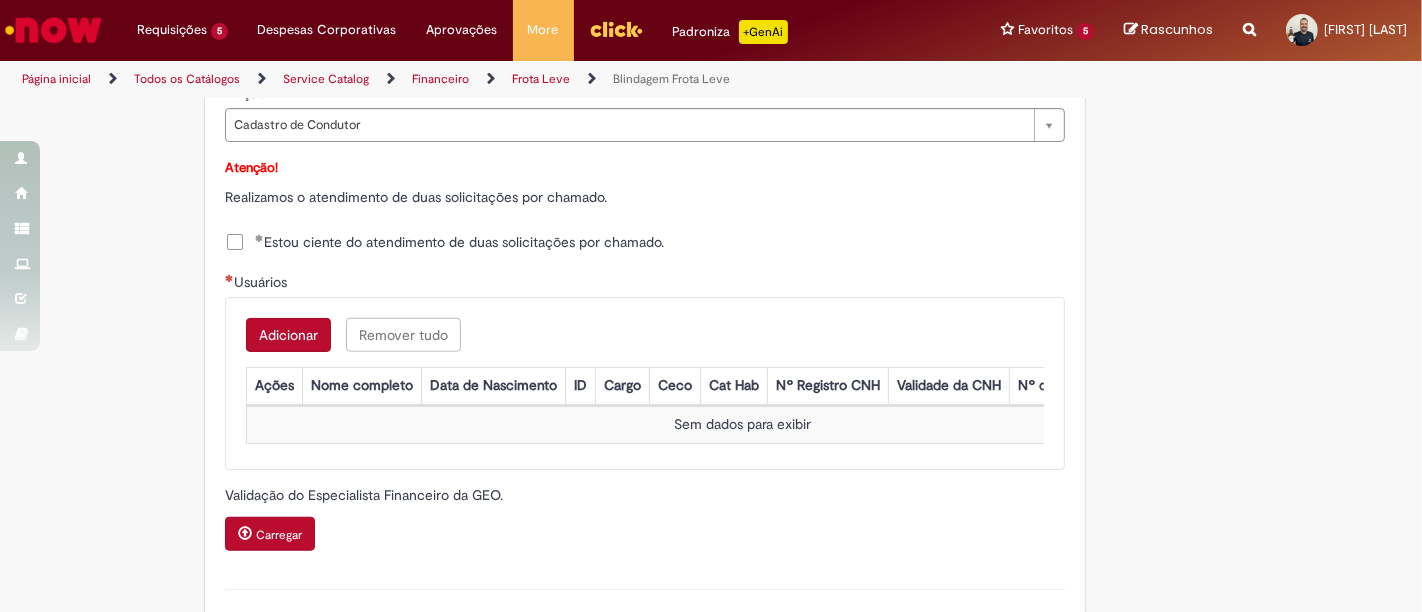 click on "Adicionar" at bounding box center (288, 335) 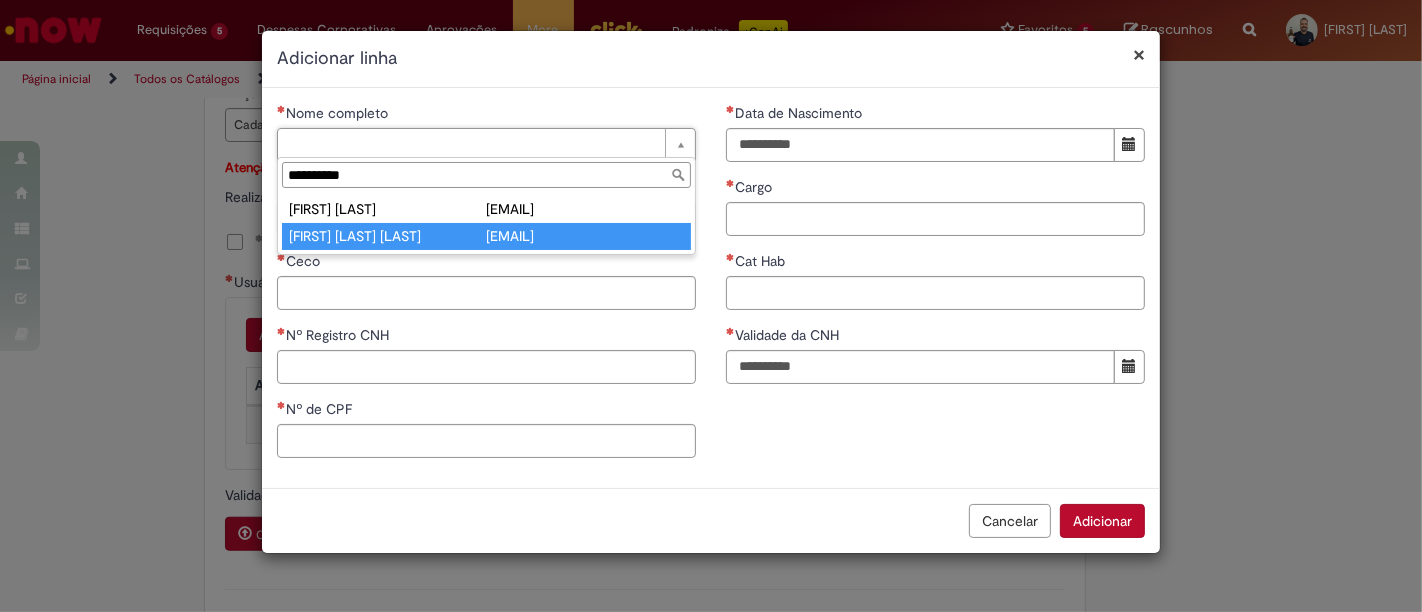 type on "**********" 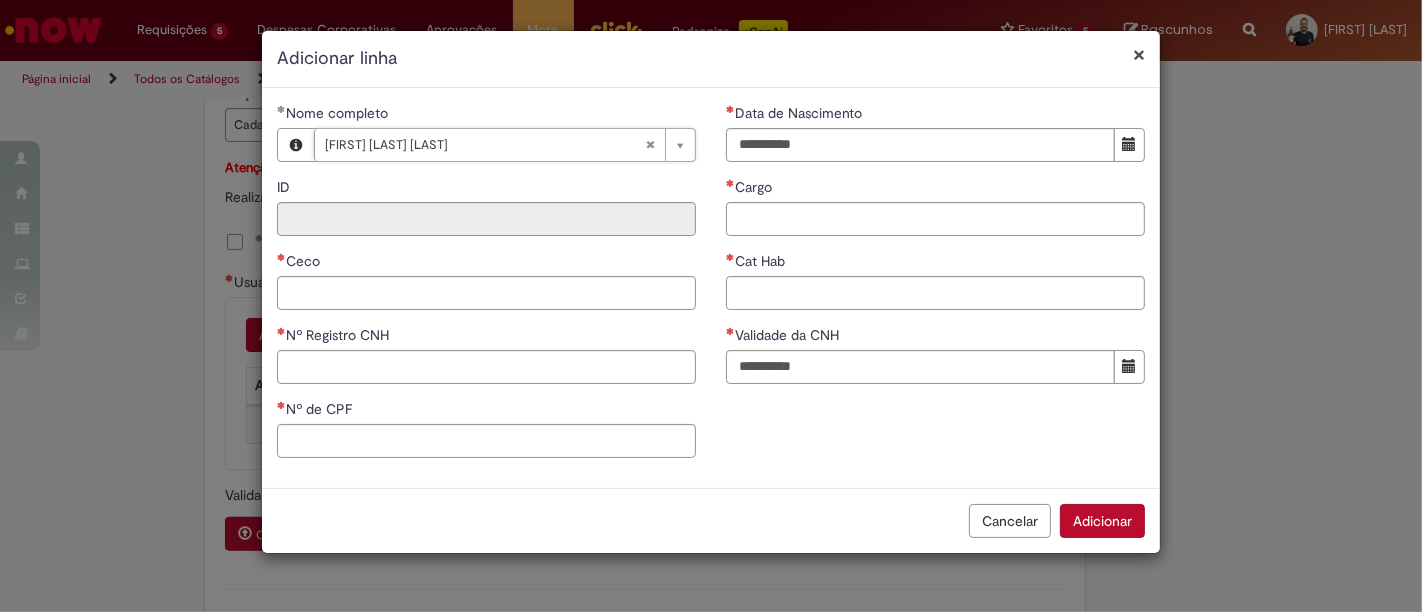 type on "********" 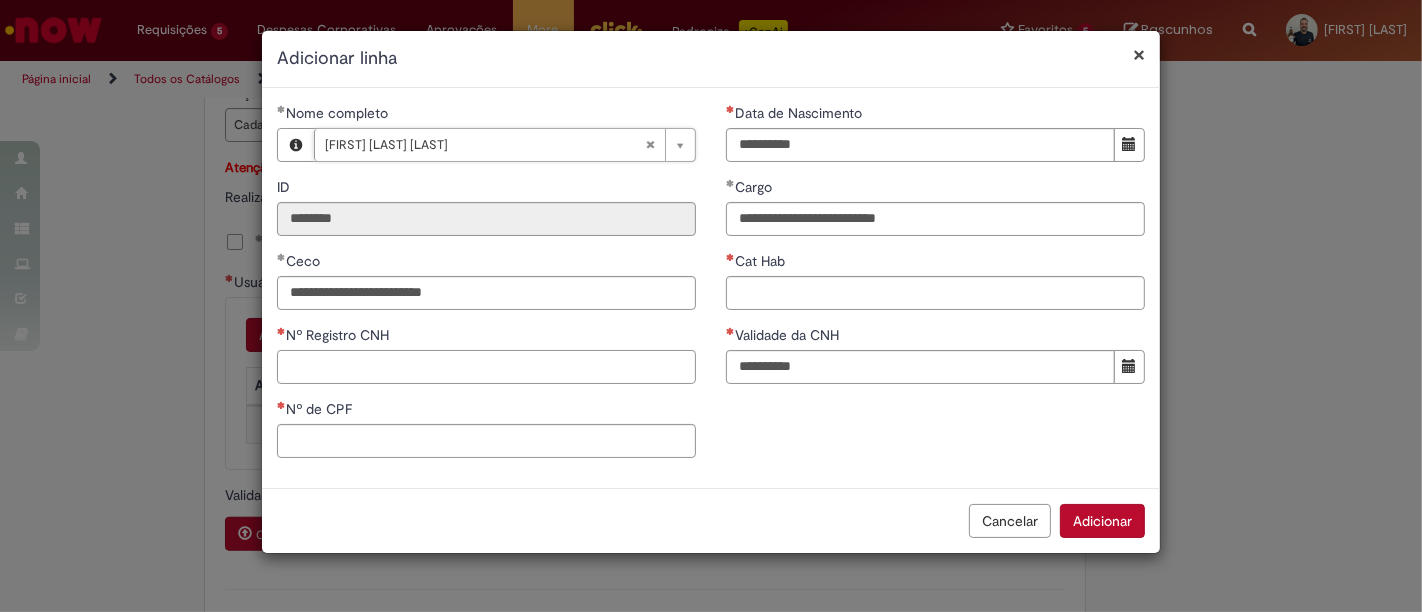 click on "Nº Registro CNH" at bounding box center [486, 367] 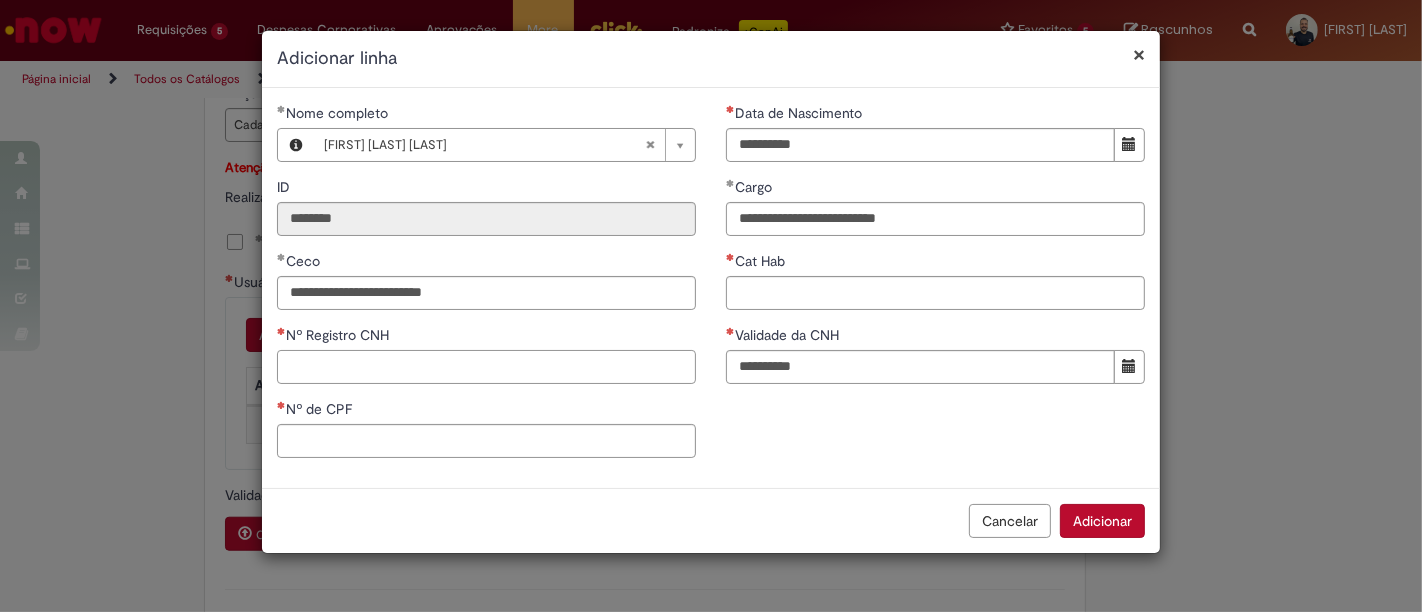 paste on "**********" 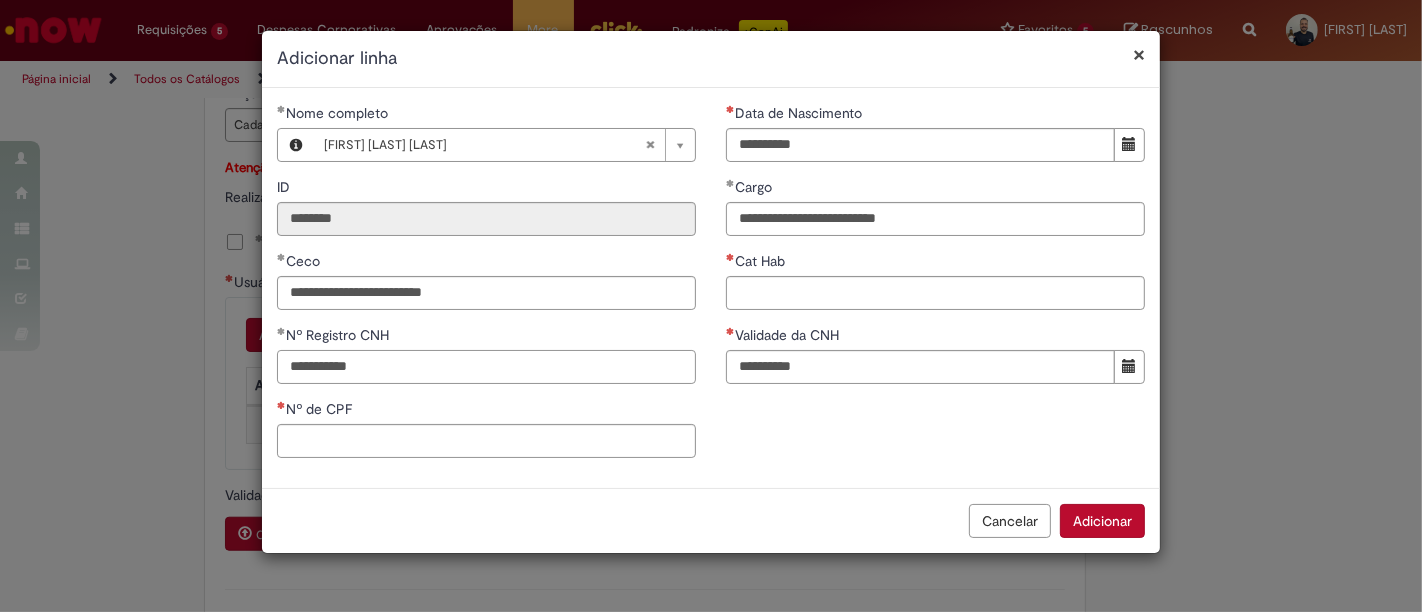 type on "**********" 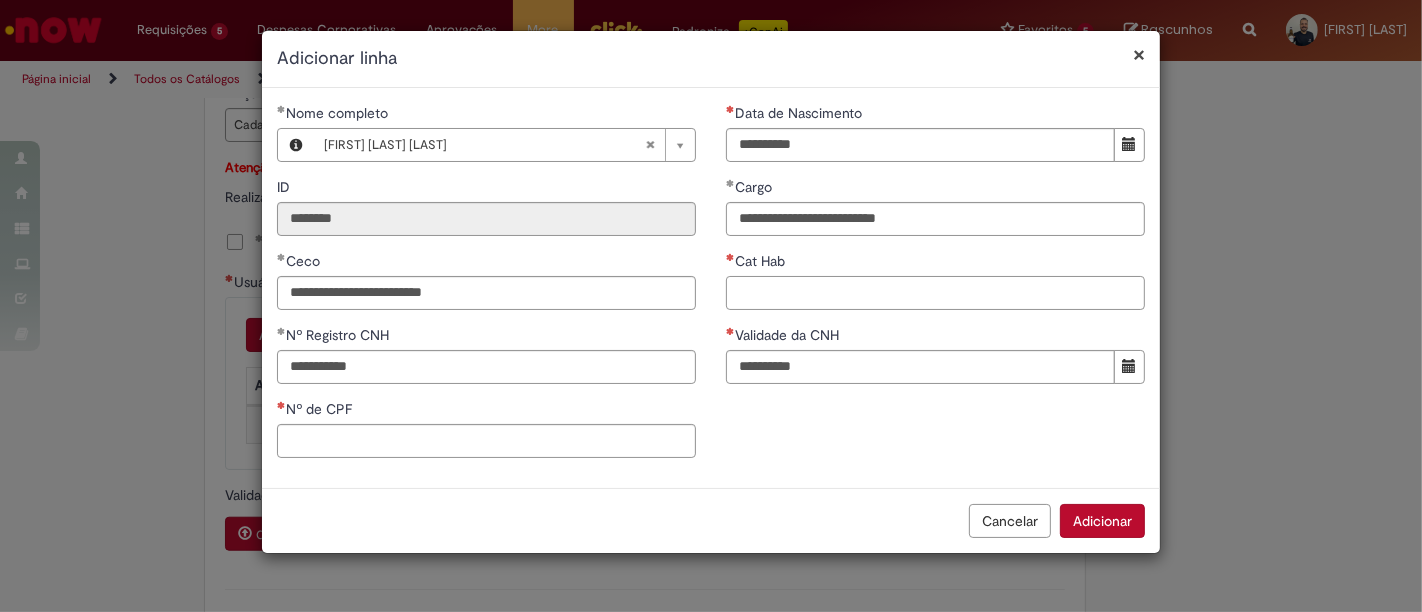 click on "Cat Hab" at bounding box center [935, 293] 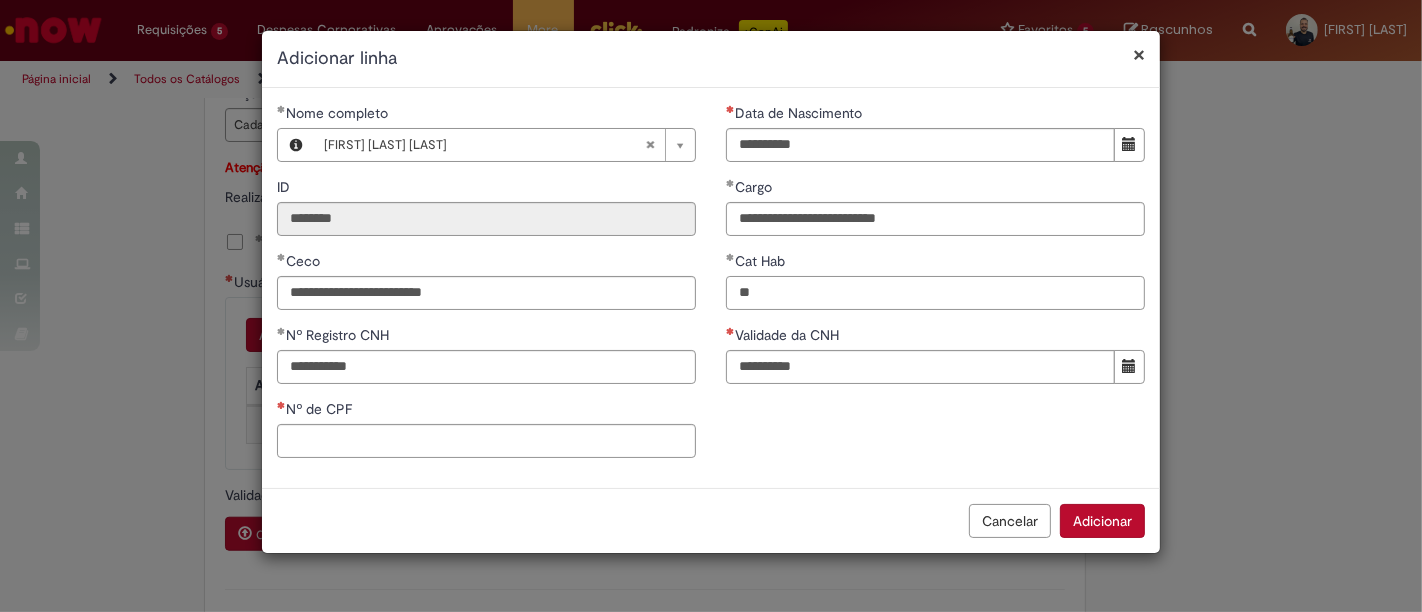 type on "*" 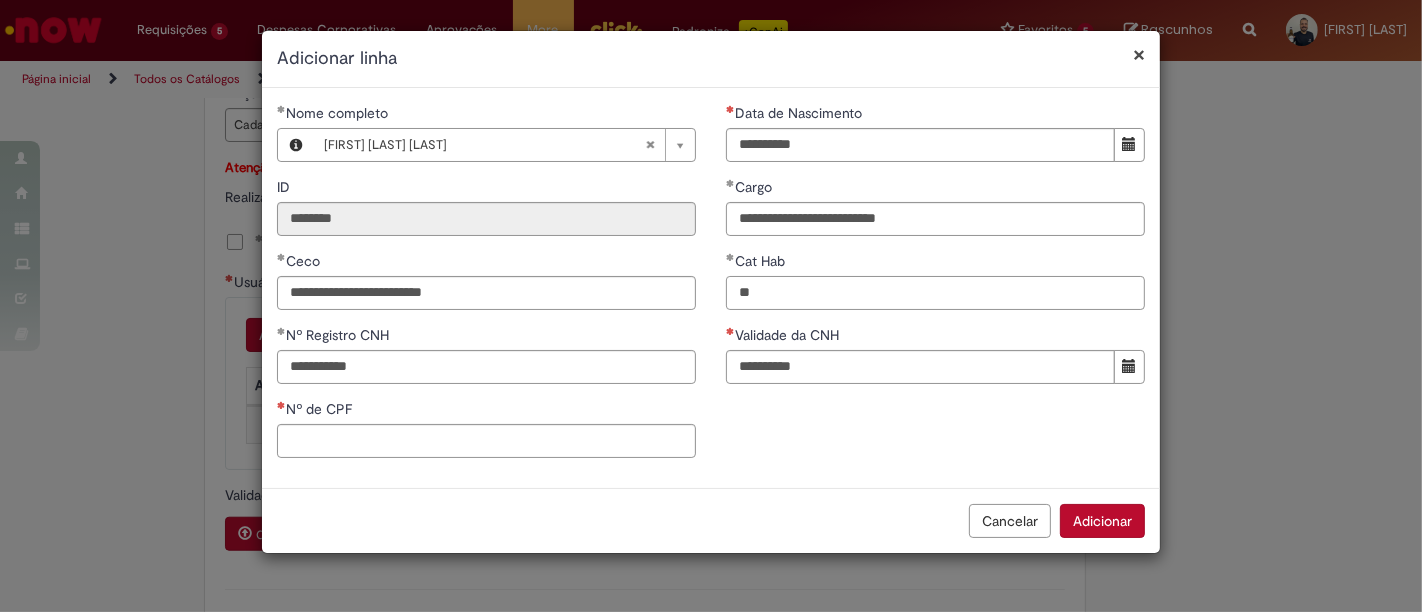 type on "**" 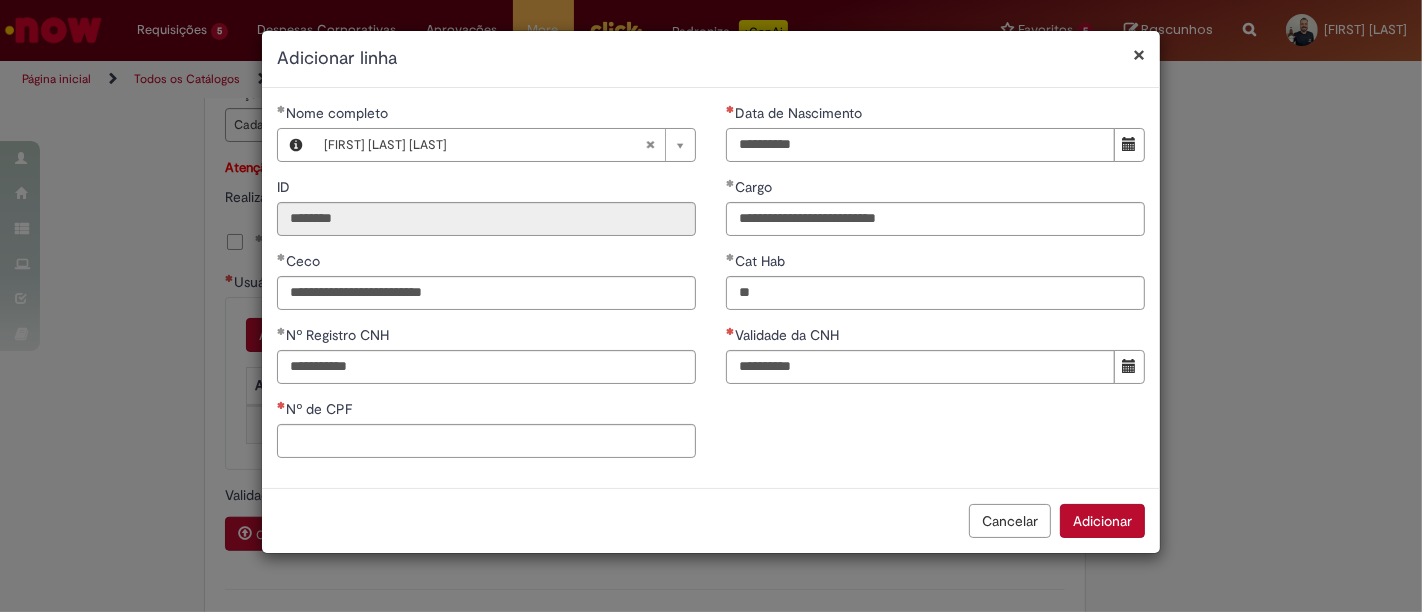 click on "Data de Nascimento" at bounding box center (920, 145) 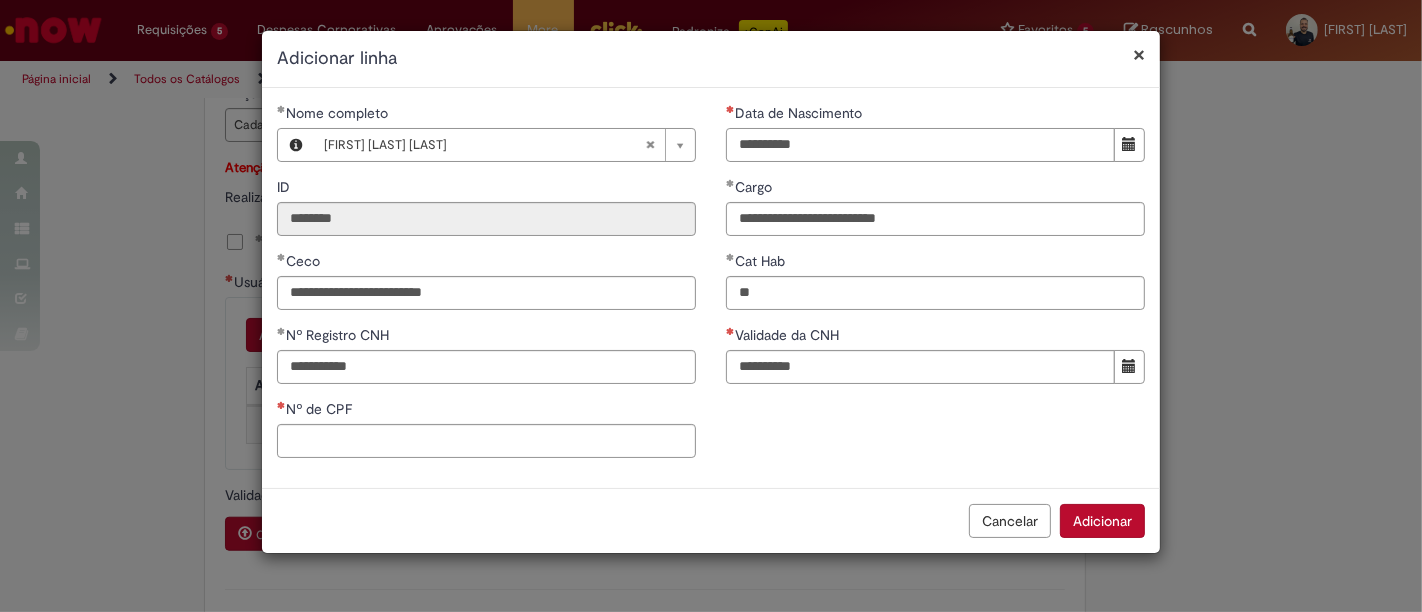 type on "**********" 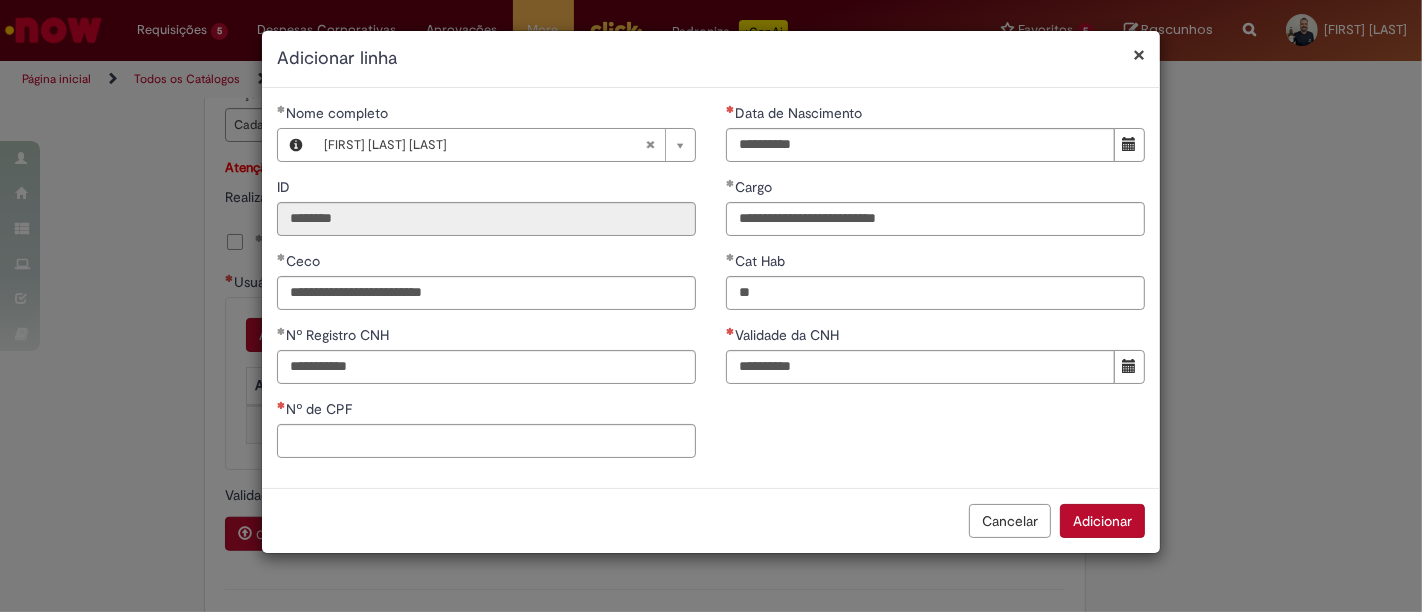 type 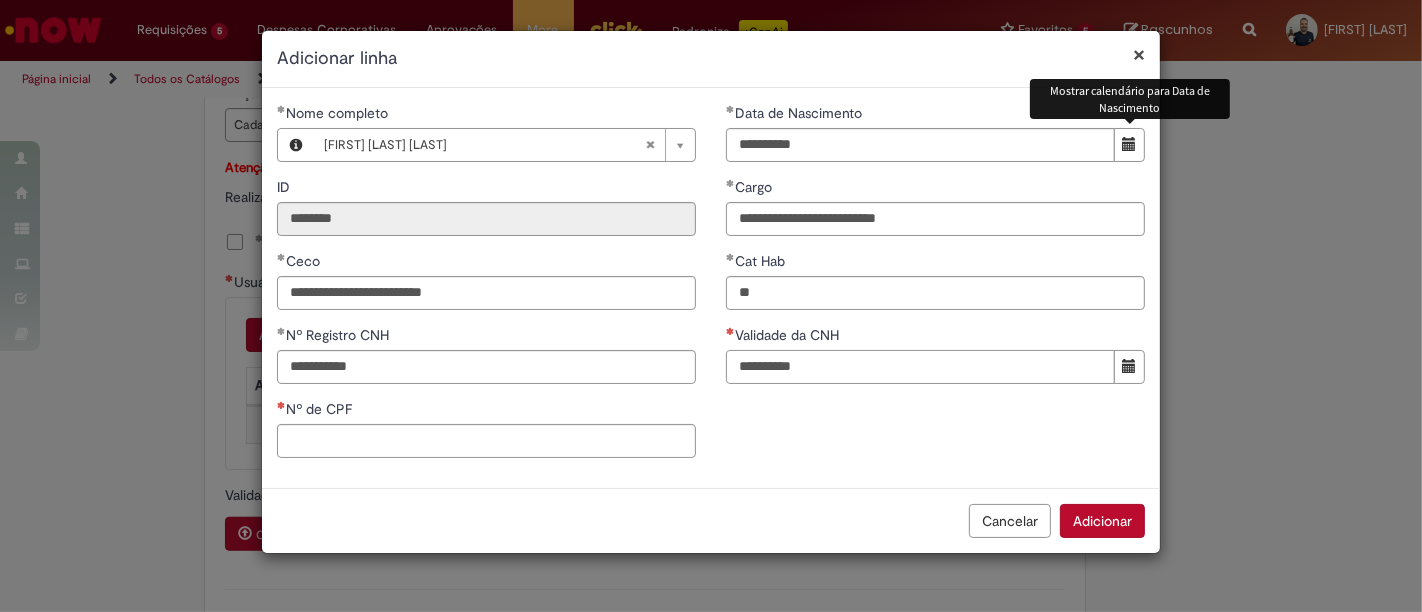 click on "Validade da CNH" at bounding box center [920, 367] 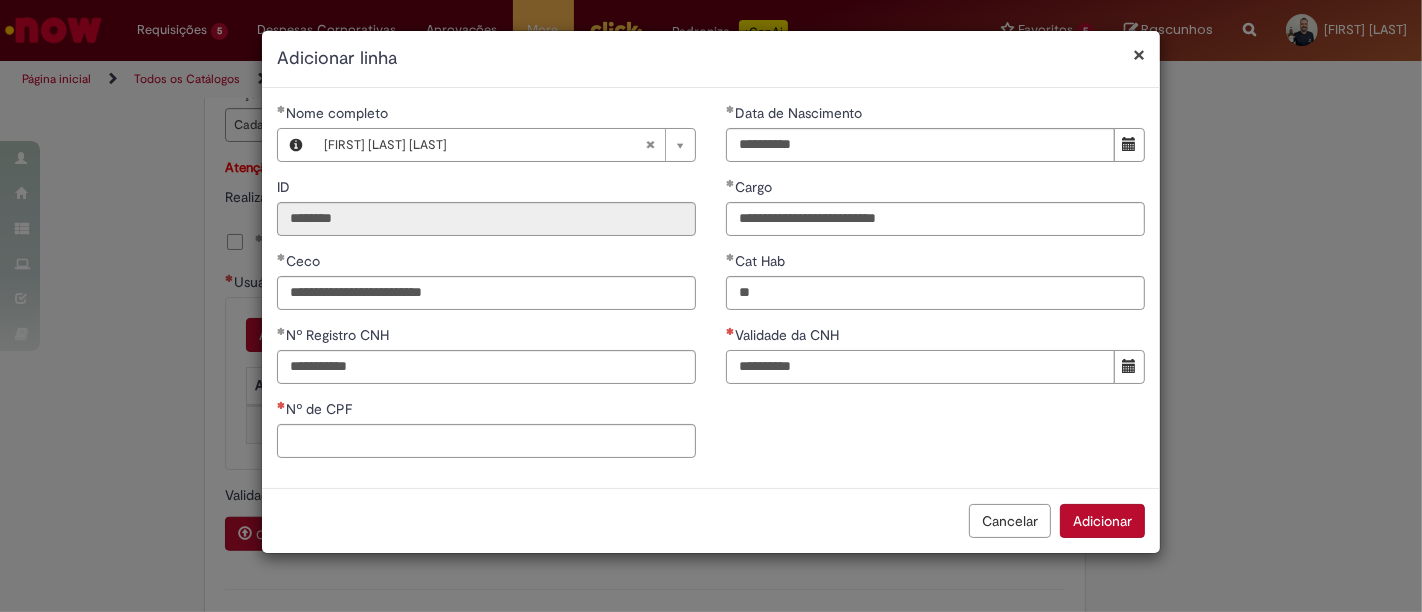 type on "**********" 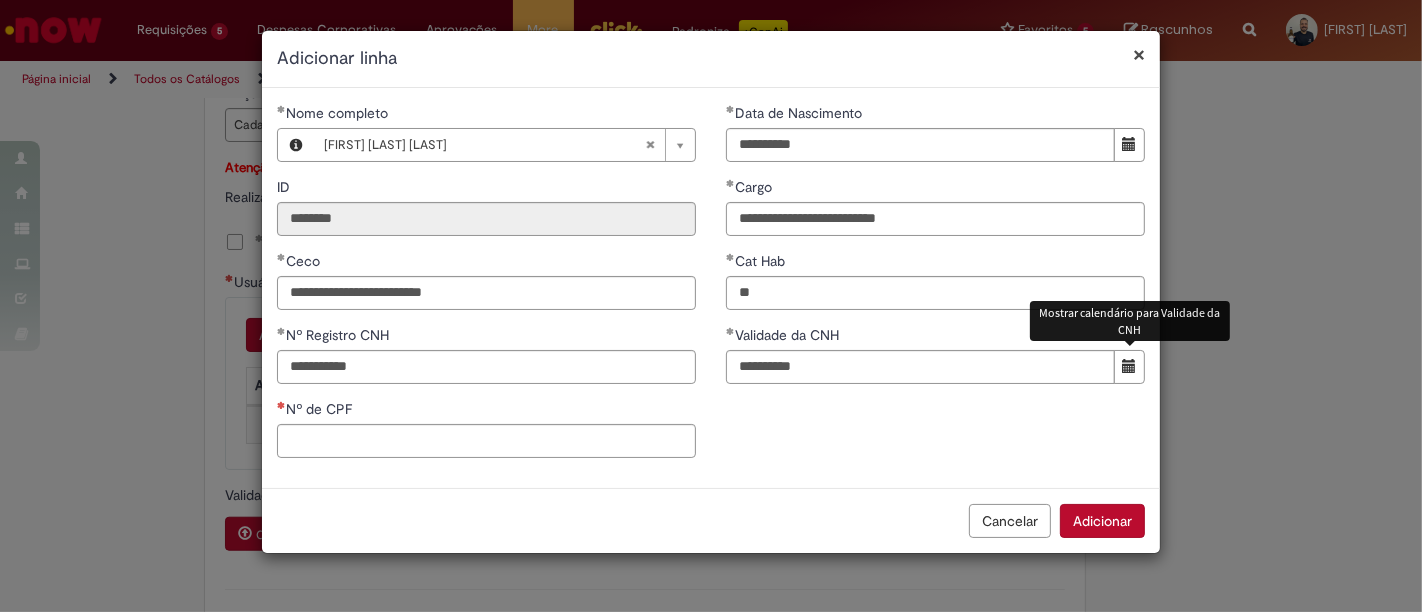 type 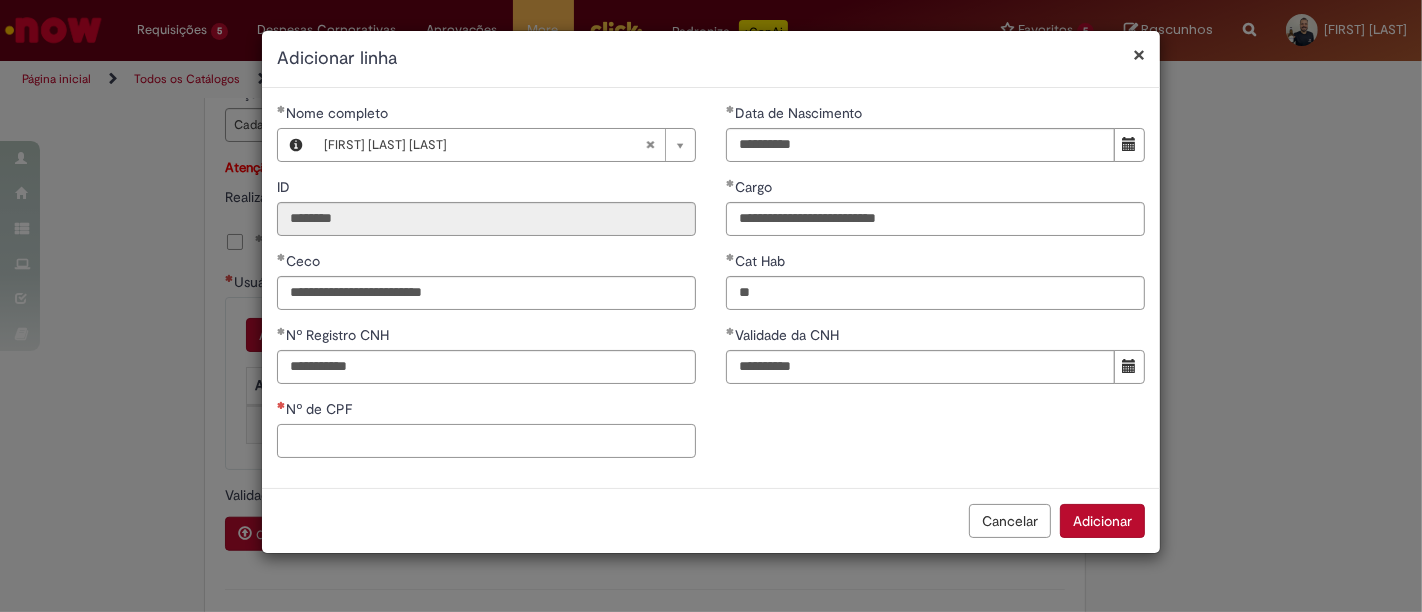 click on "Nº de CPF" at bounding box center [486, 441] 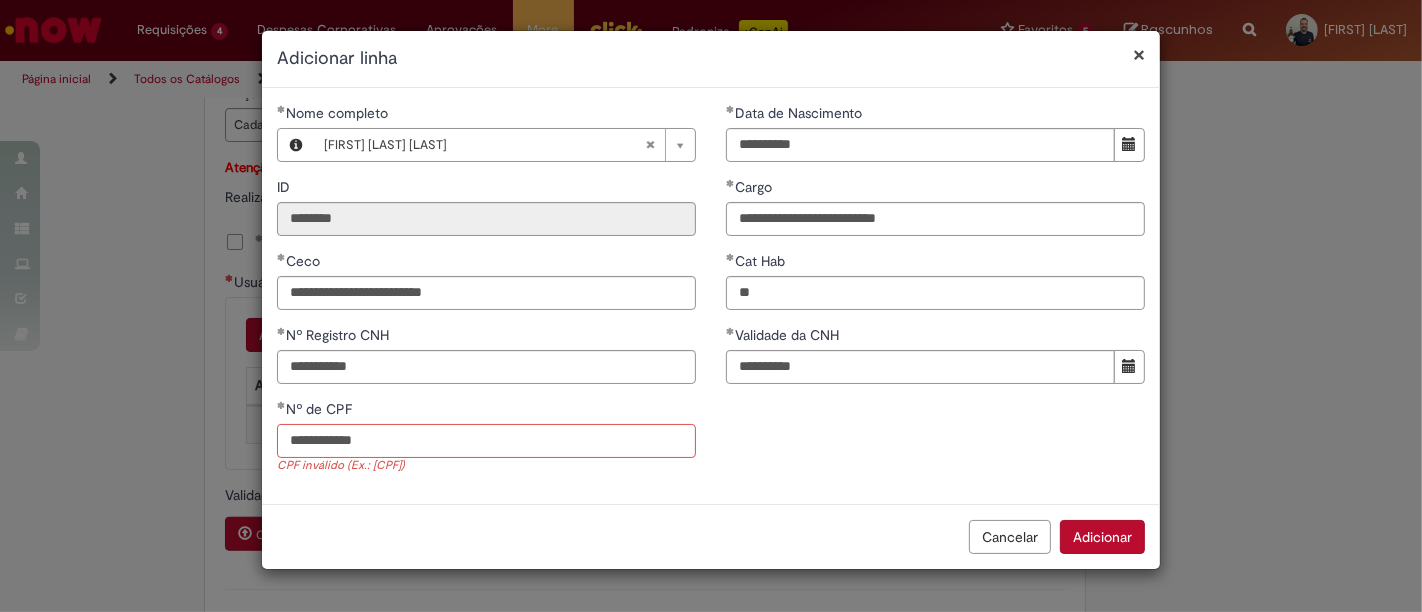 click on "**********" at bounding box center (486, 441) 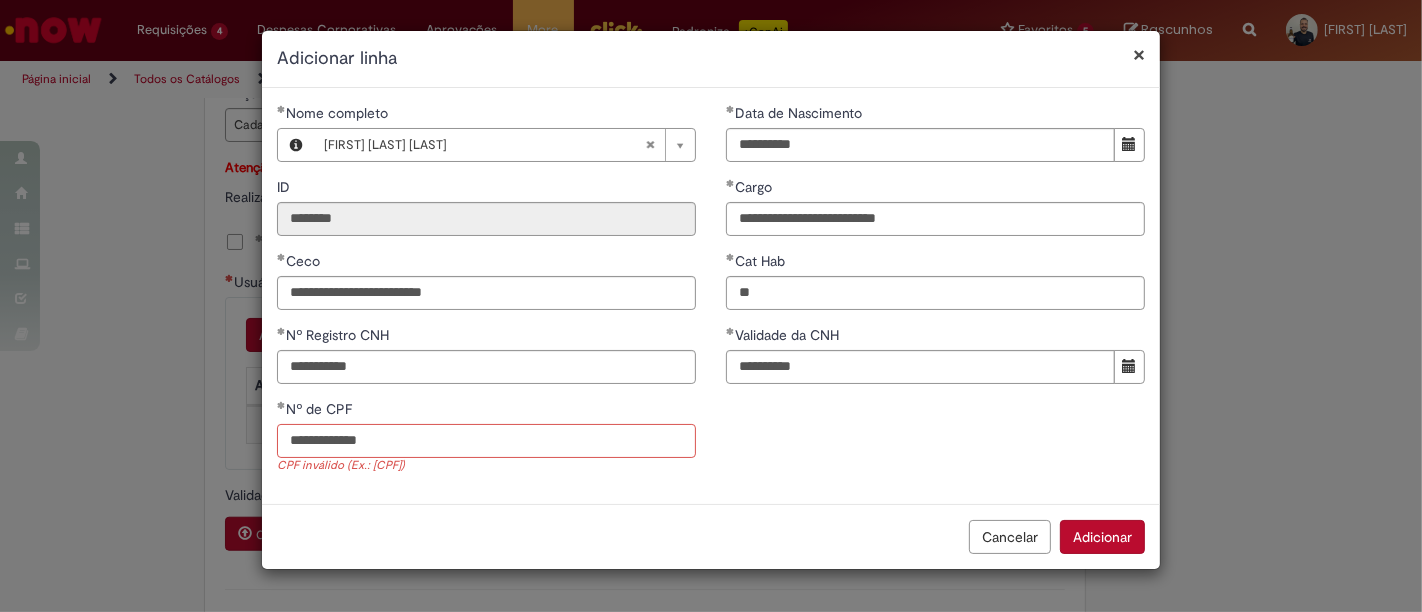 click on "**********" at bounding box center [486, 441] 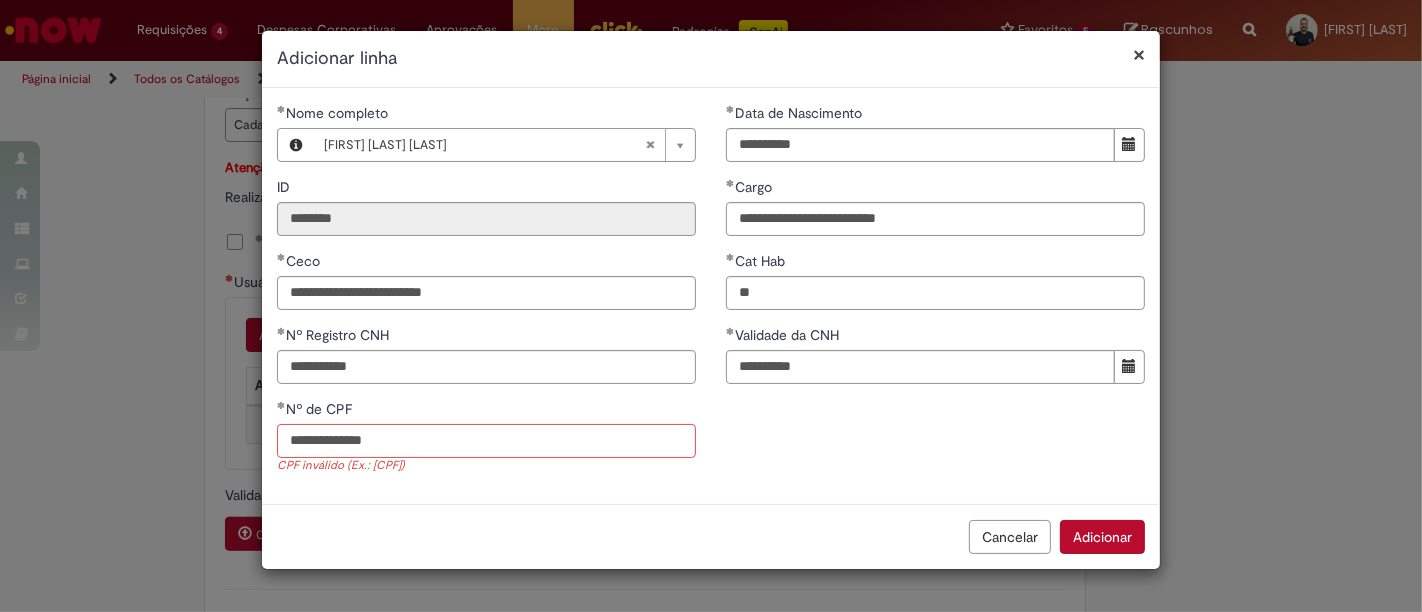 type on "**********" 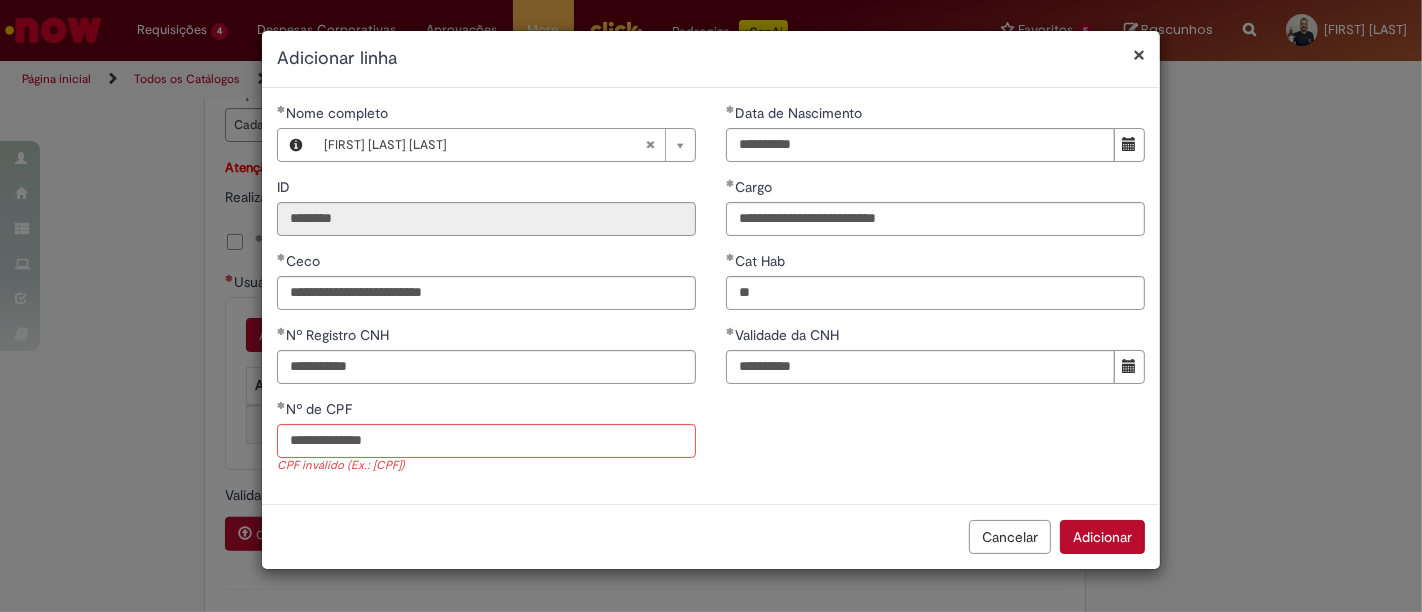 click on "**********" at bounding box center (711, 300) 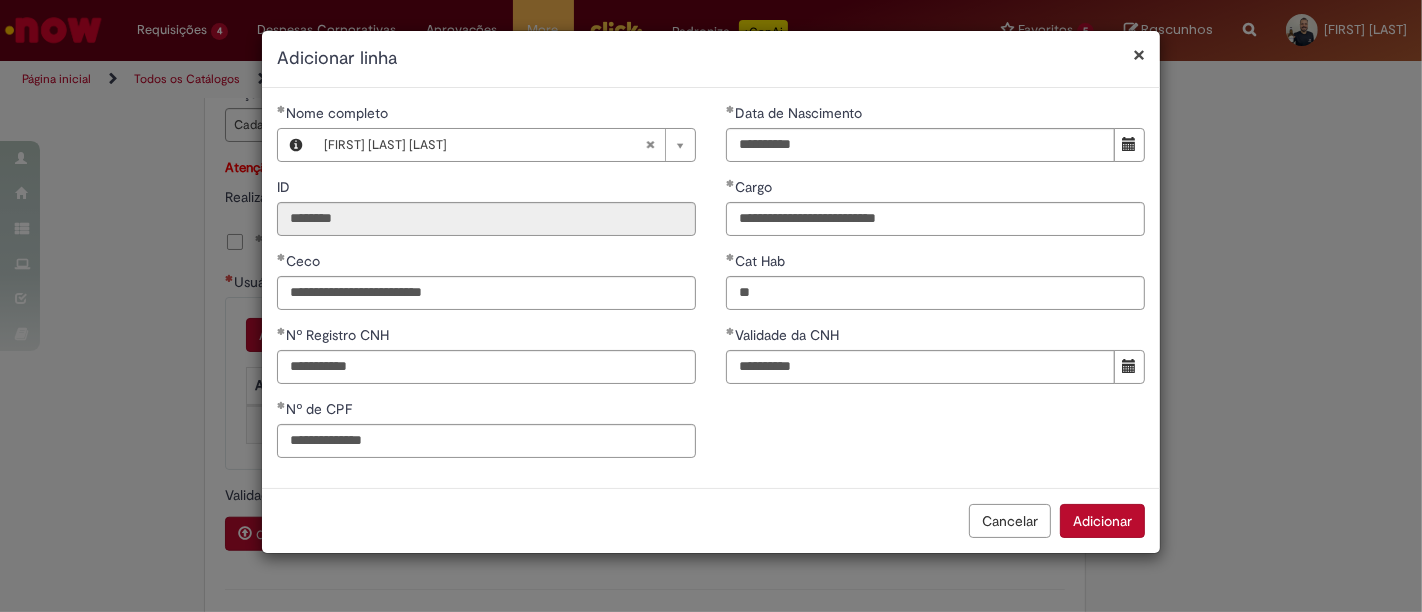 click on "Adicionar" at bounding box center [1102, 521] 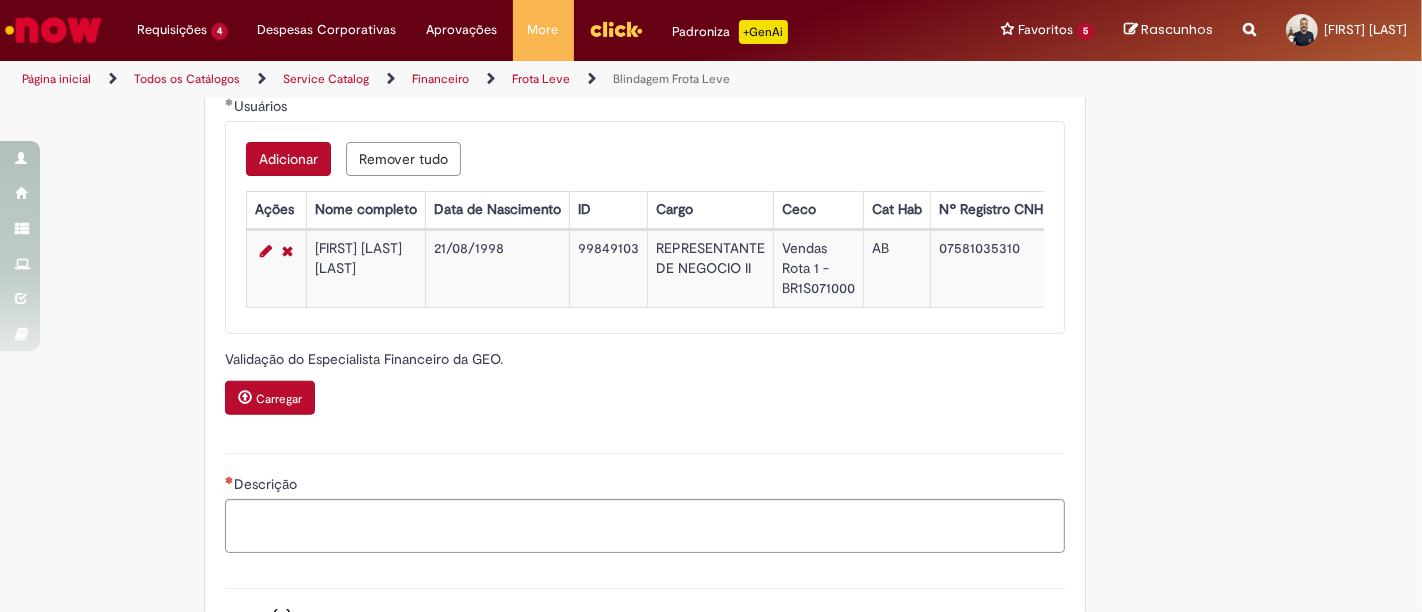 scroll, scrollTop: 1666, scrollLeft: 0, axis: vertical 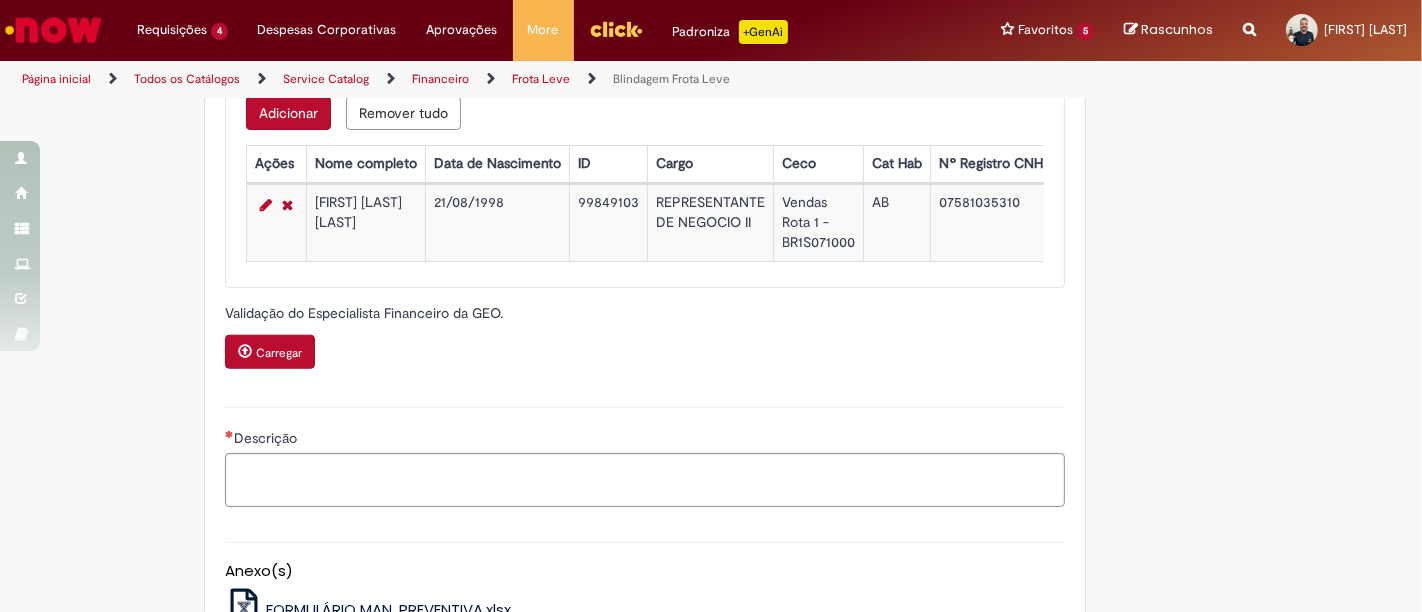 click on "Carregar" at bounding box center [279, 353] 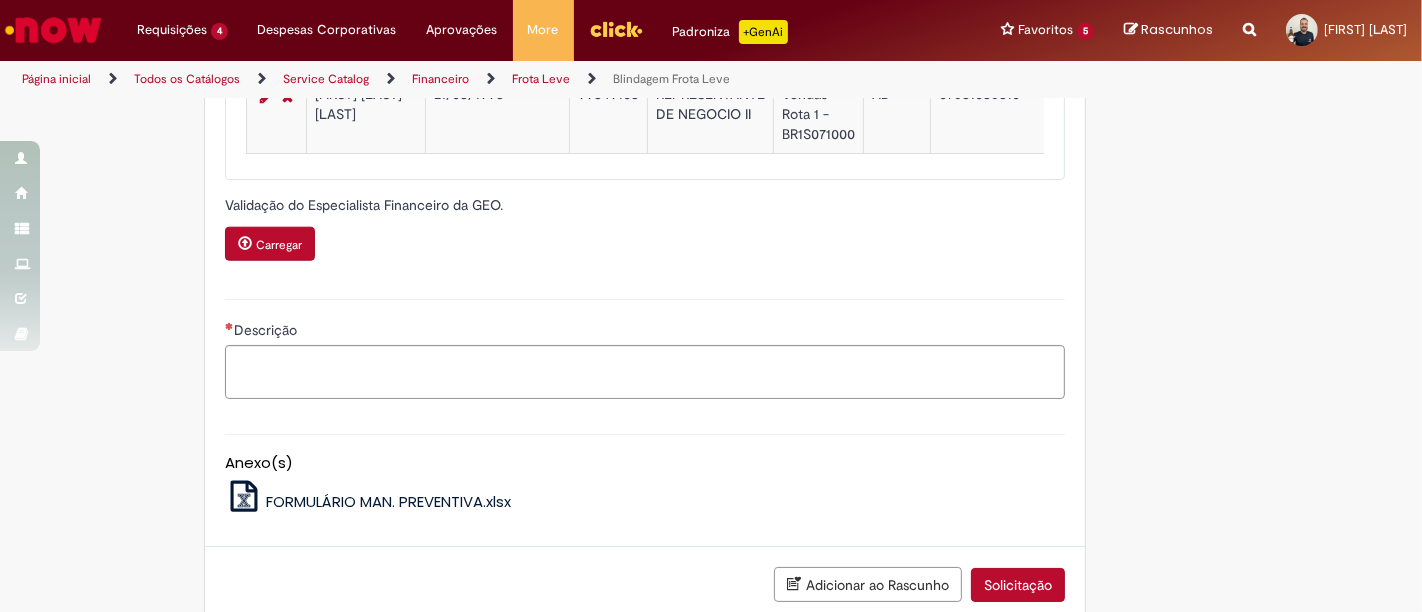 scroll, scrollTop: 1777, scrollLeft: 0, axis: vertical 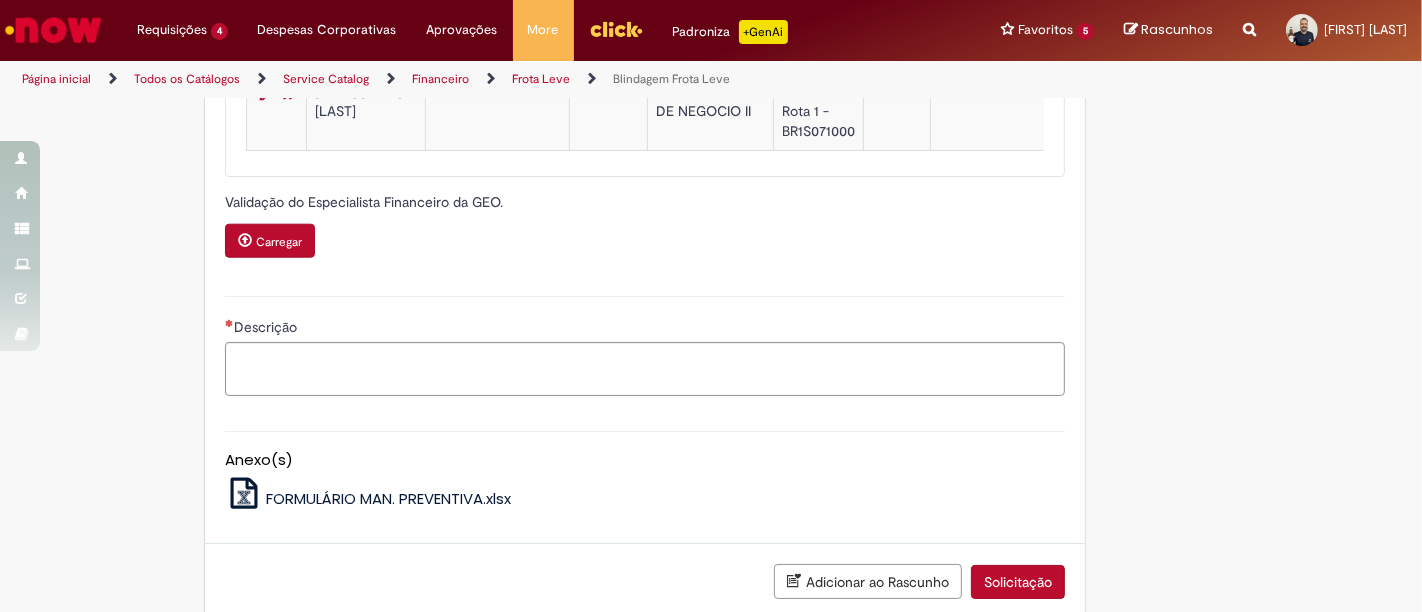 click on "Carregar" at bounding box center [279, 242] 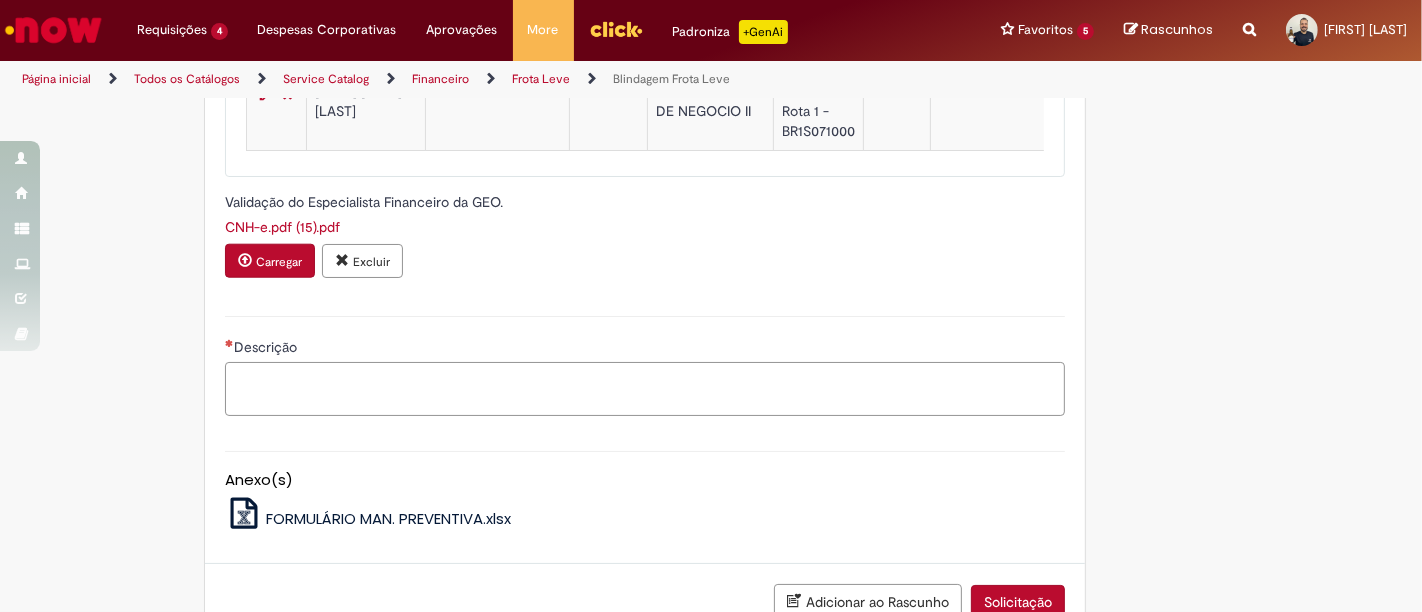 click on "Descrição" at bounding box center [645, 388] 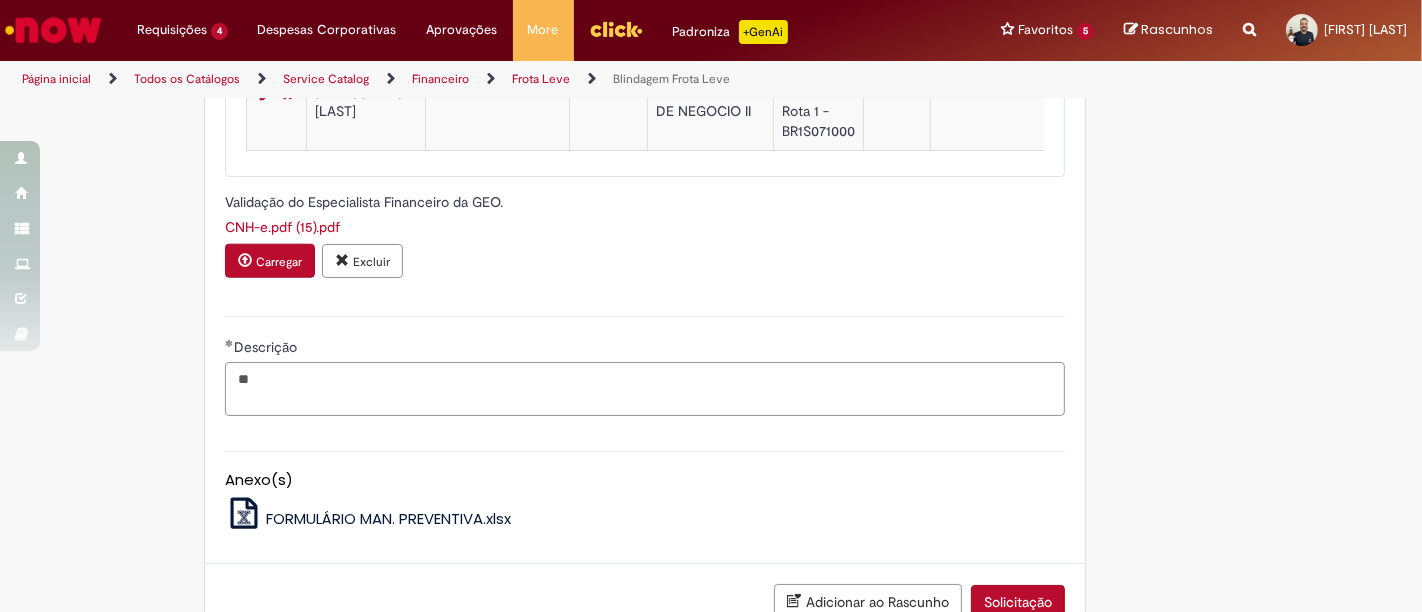 type on "*" 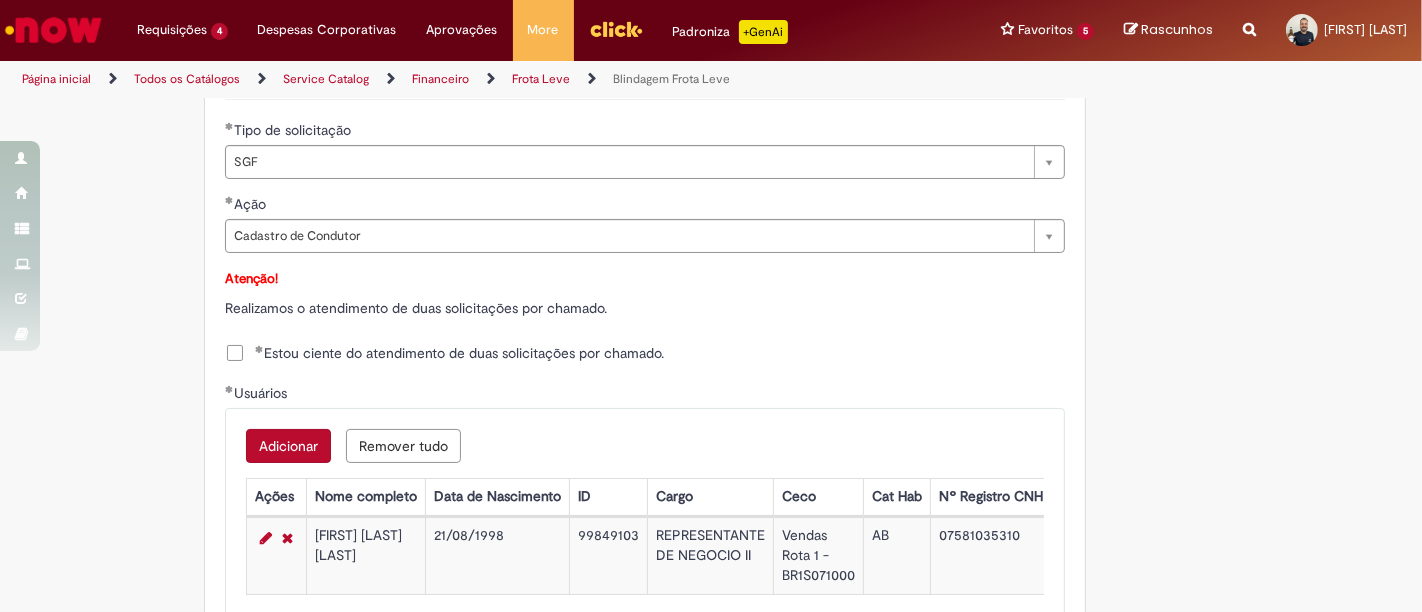 scroll, scrollTop: 1222, scrollLeft: 0, axis: vertical 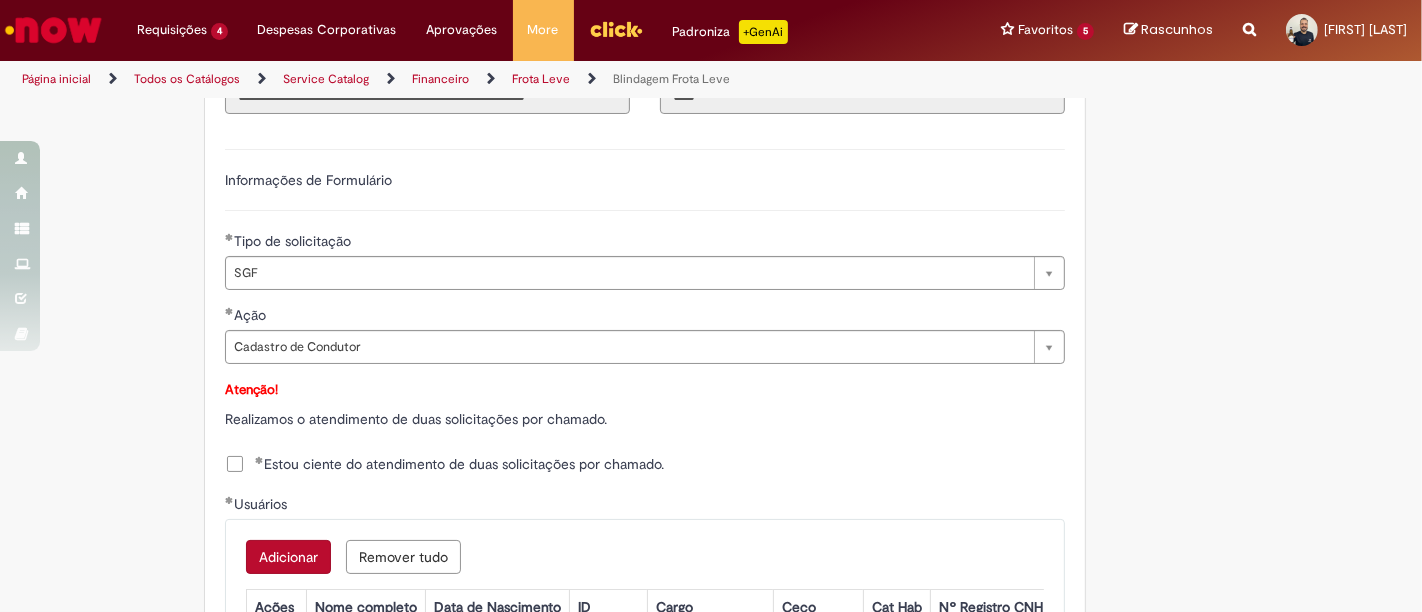 type on "**********" 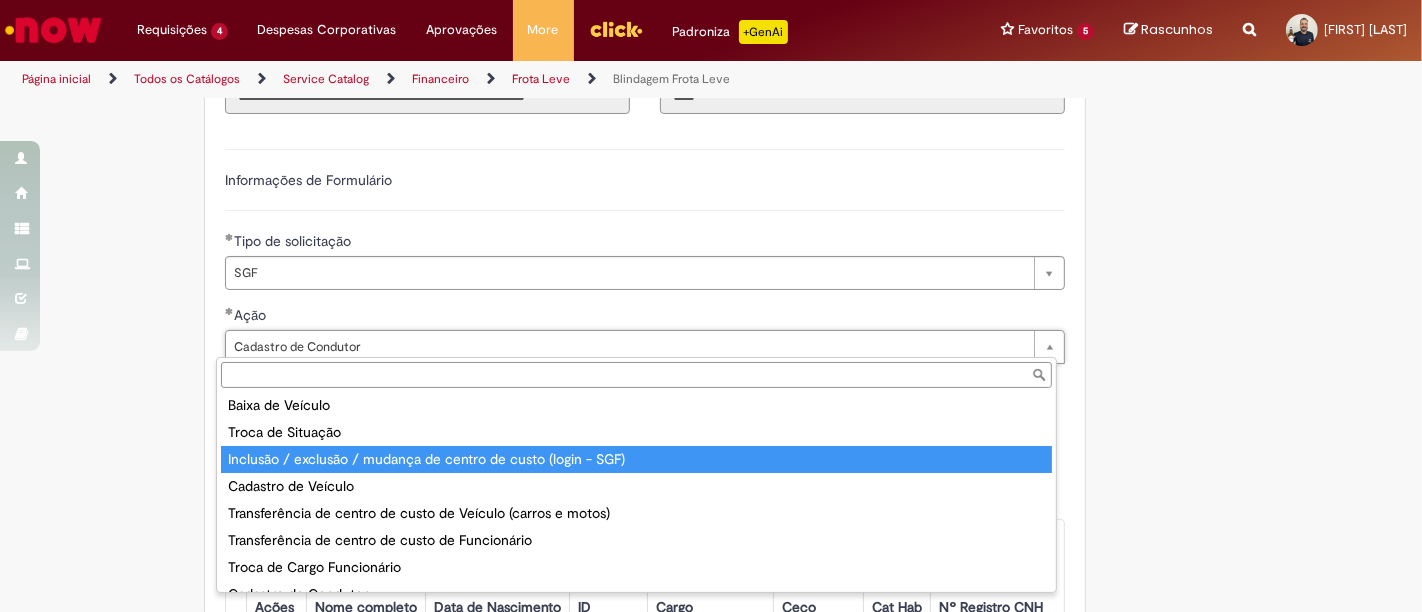 scroll, scrollTop: 105, scrollLeft: 0, axis: vertical 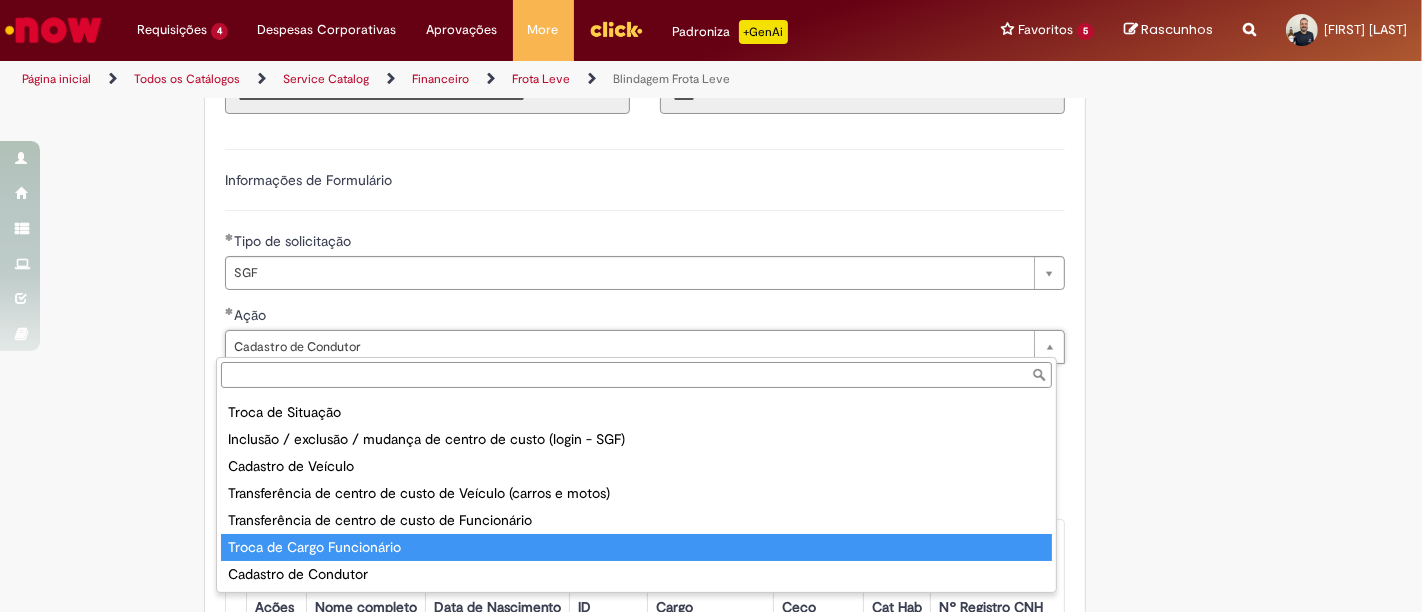 type on "**********" 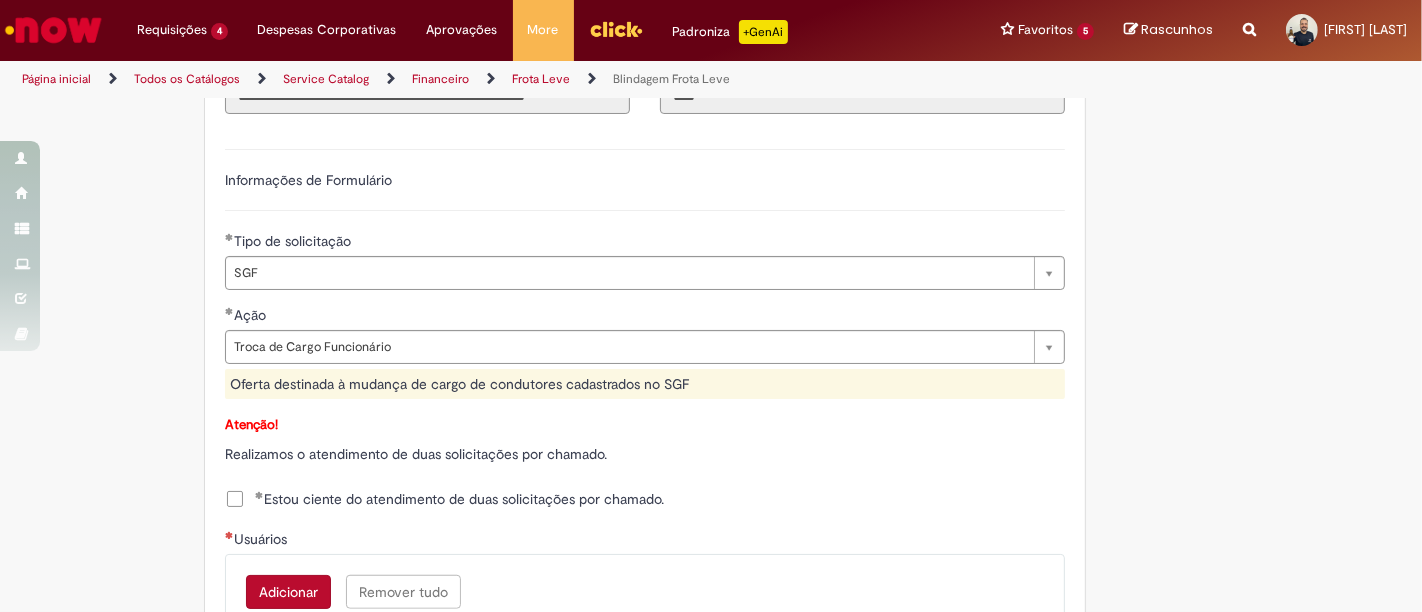 scroll, scrollTop: 0, scrollLeft: 0, axis: both 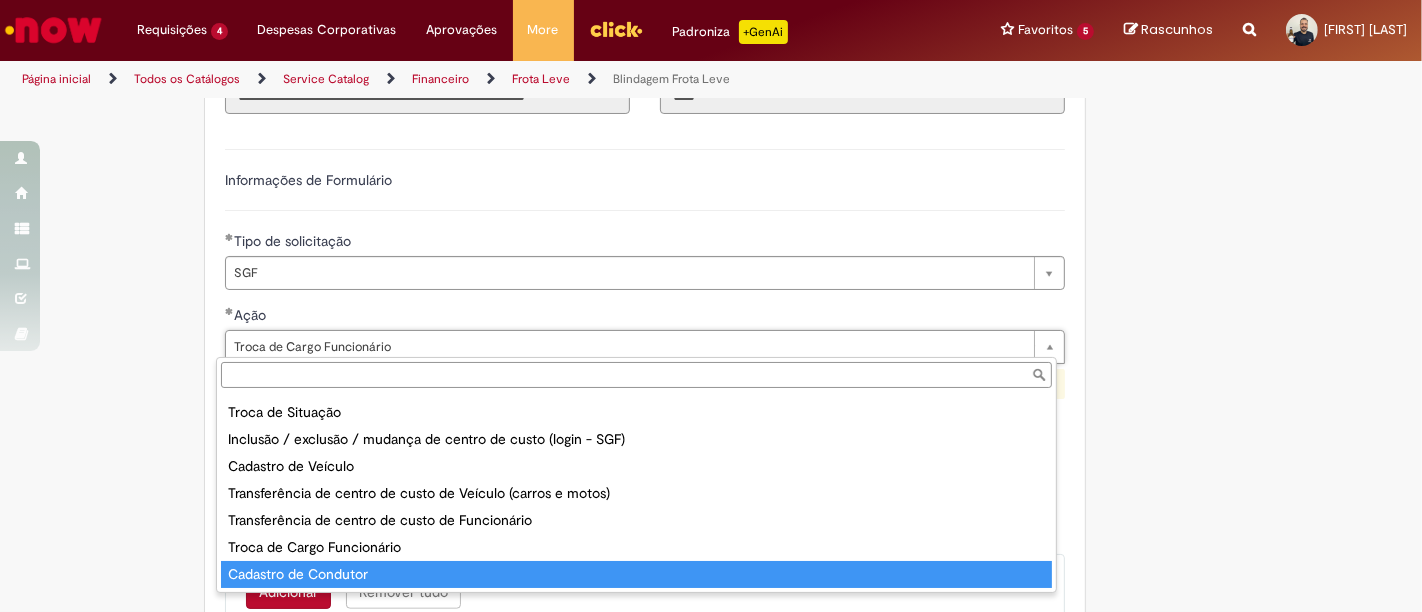 type on "**********" 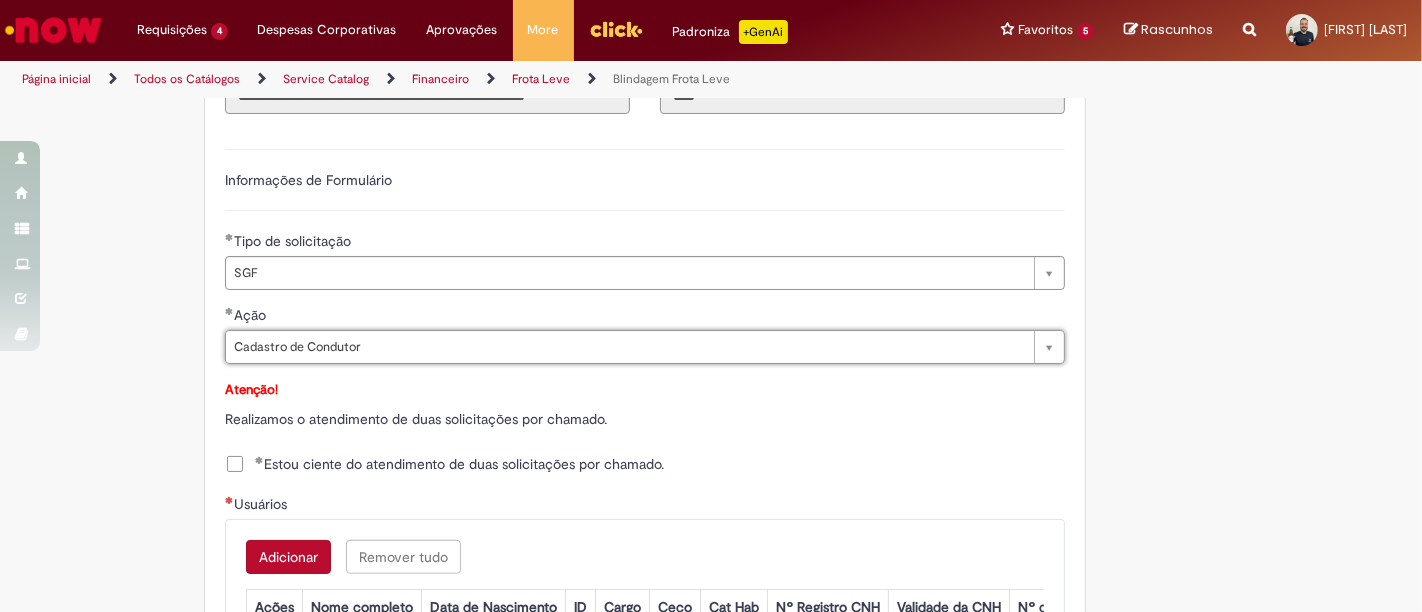 scroll, scrollTop: 0, scrollLeft: 140, axis: horizontal 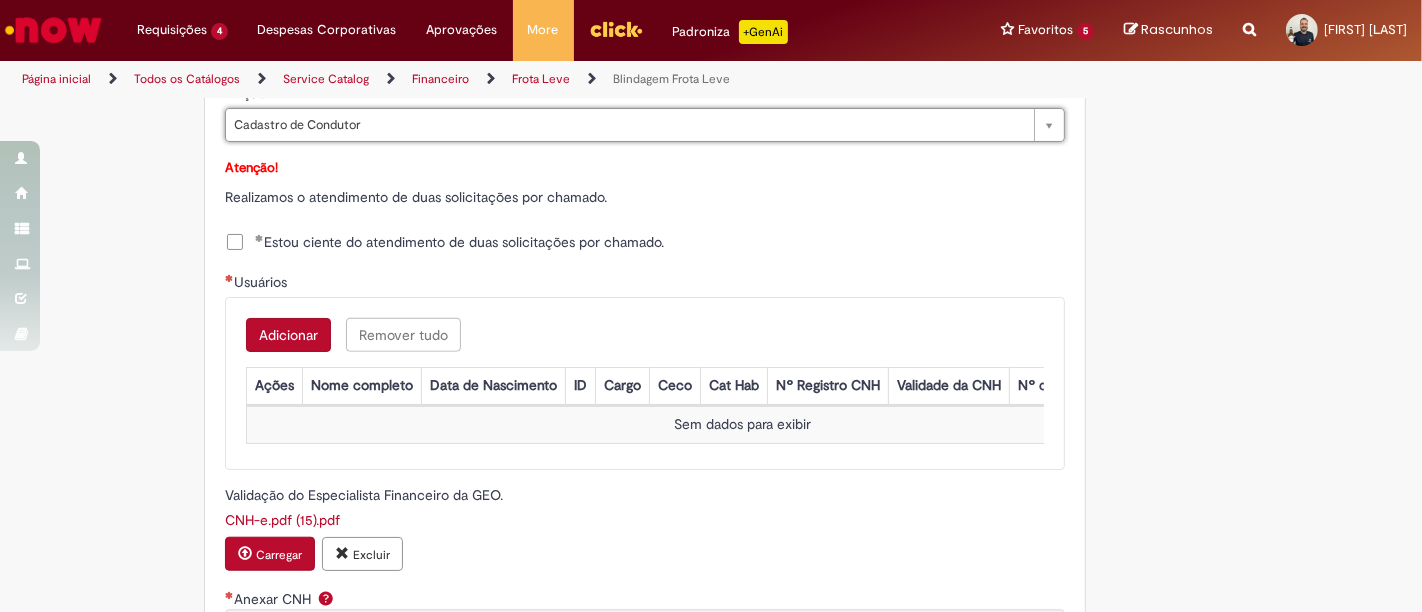 click on "**********" at bounding box center (645, 488) 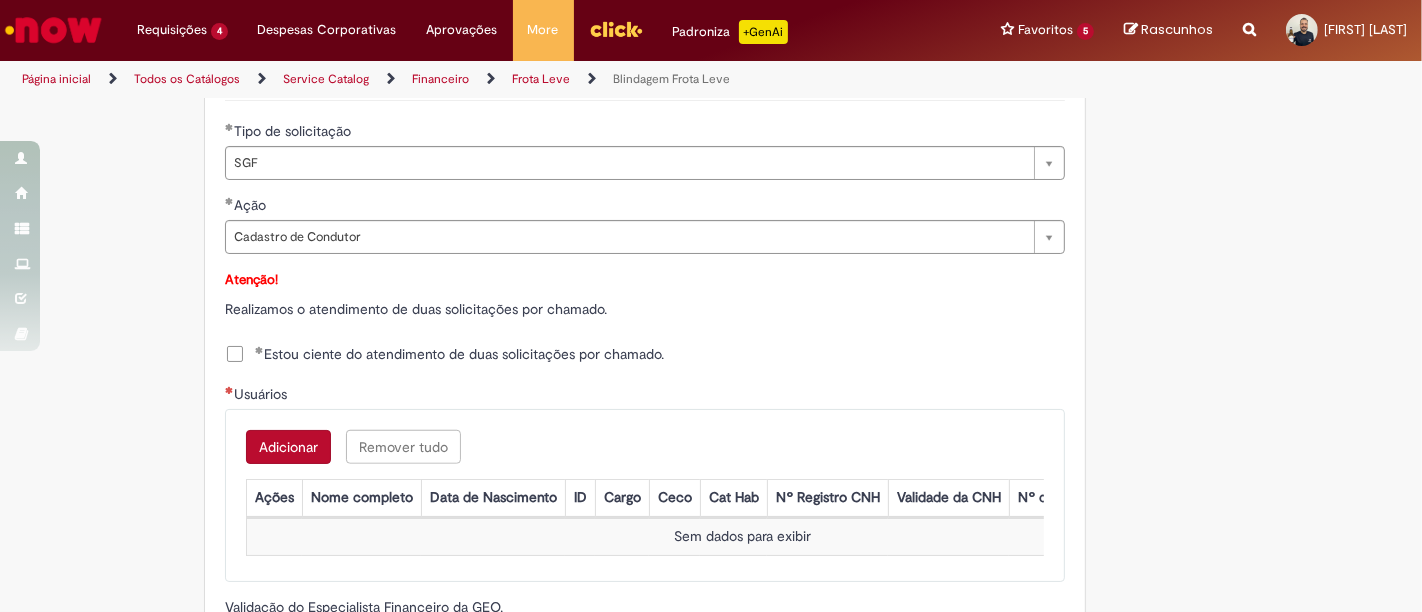 scroll, scrollTop: 1333, scrollLeft: 0, axis: vertical 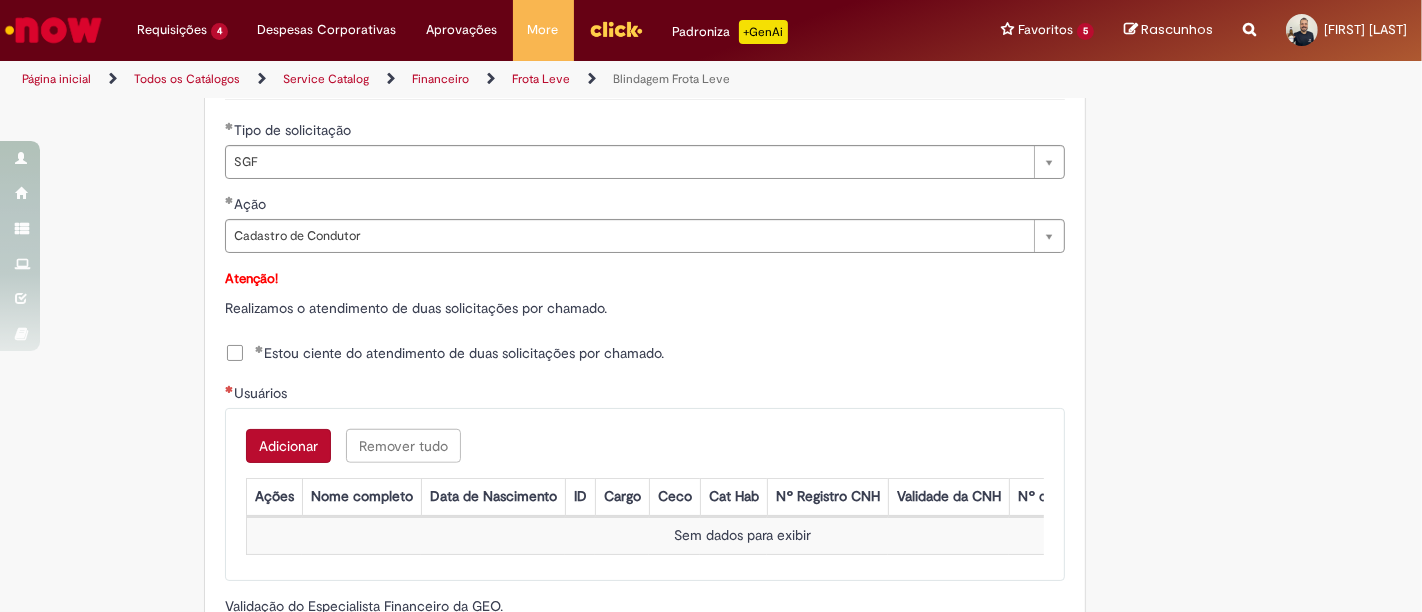 click on "Adicionar" at bounding box center (288, 446) 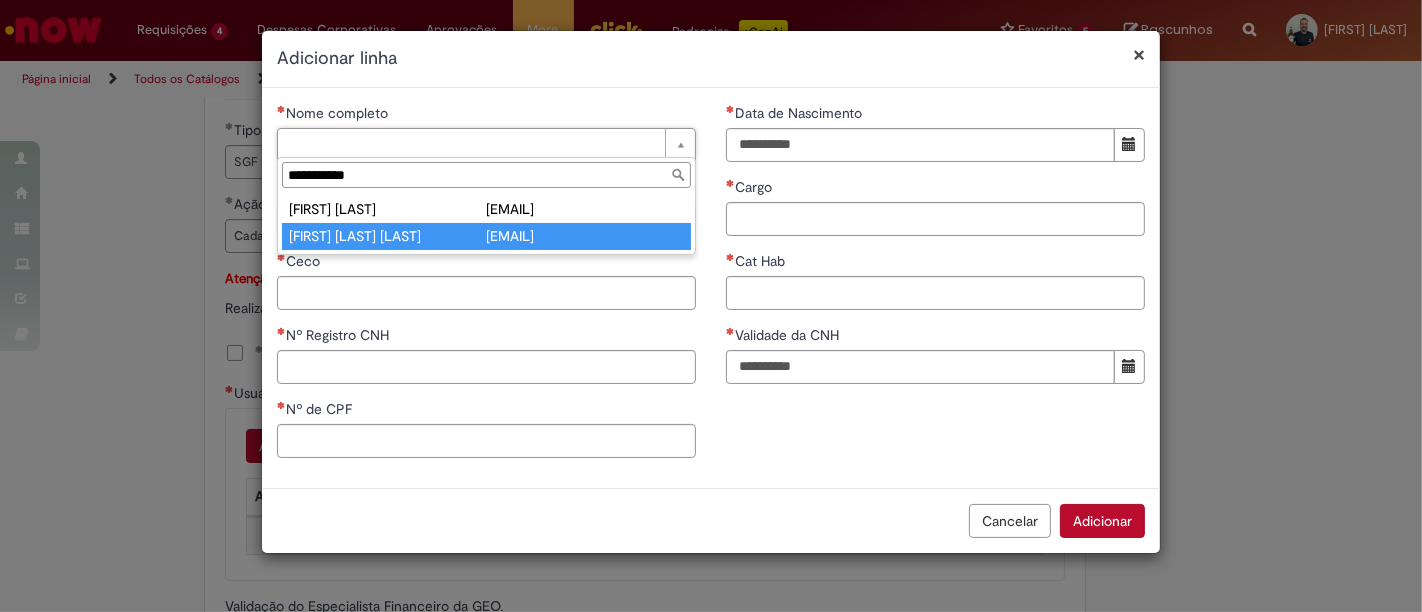 type on "**********" 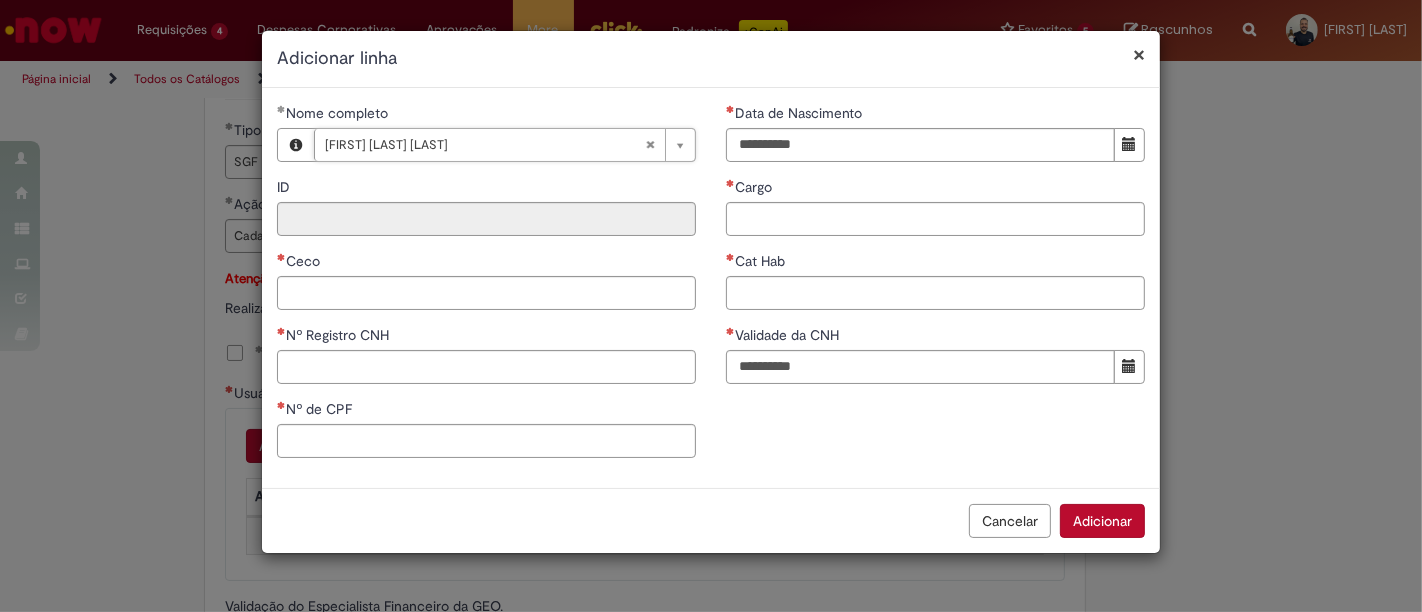 type on "********" 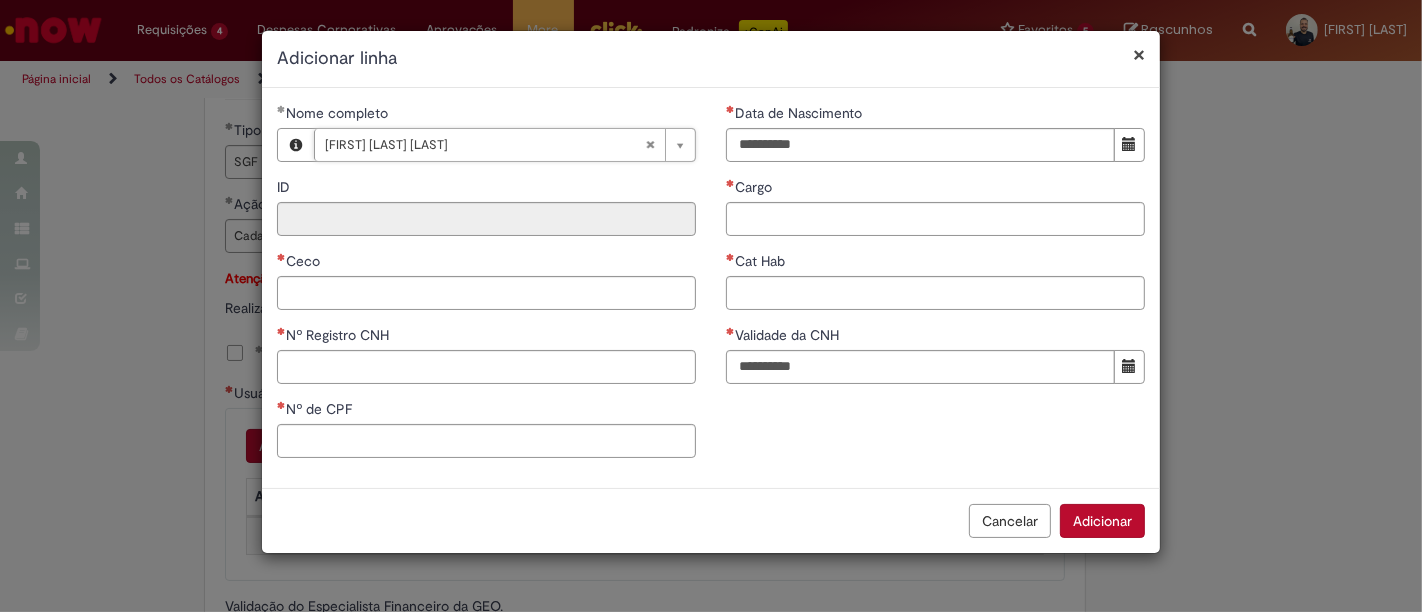 type on "**********" 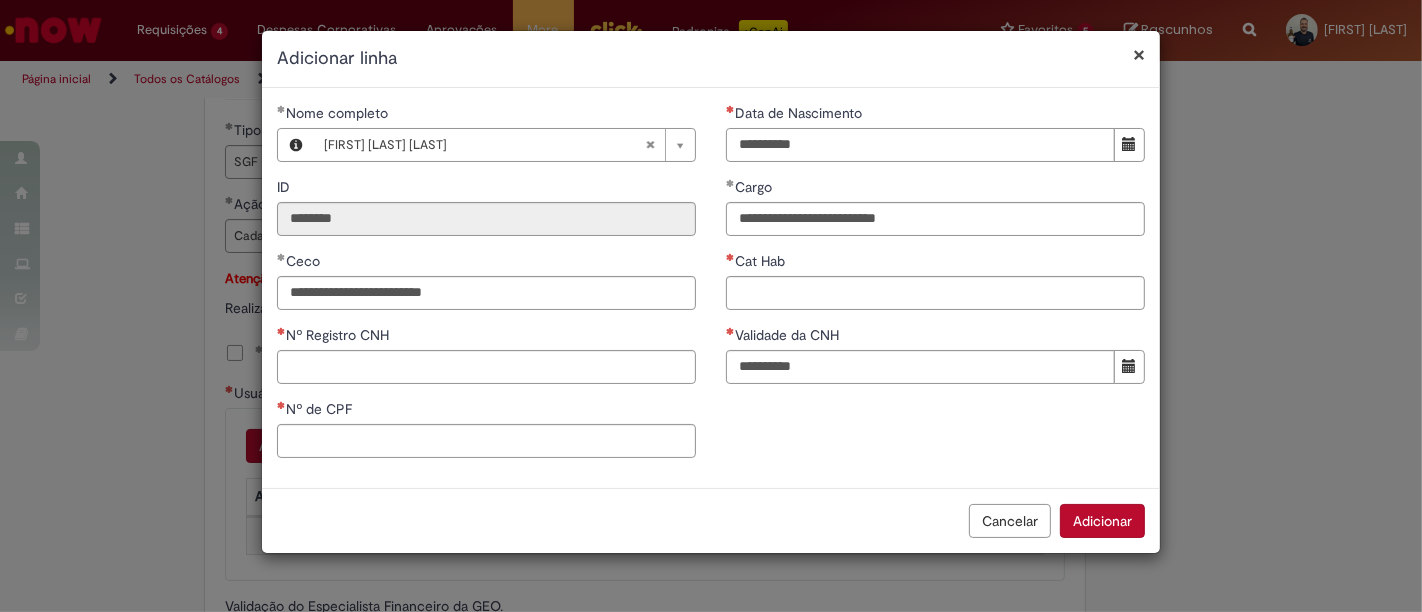 drag, startPoint x: 734, startPoint y: 130, endPoint x: 748, endPoint y: 139, distance: 16.643316 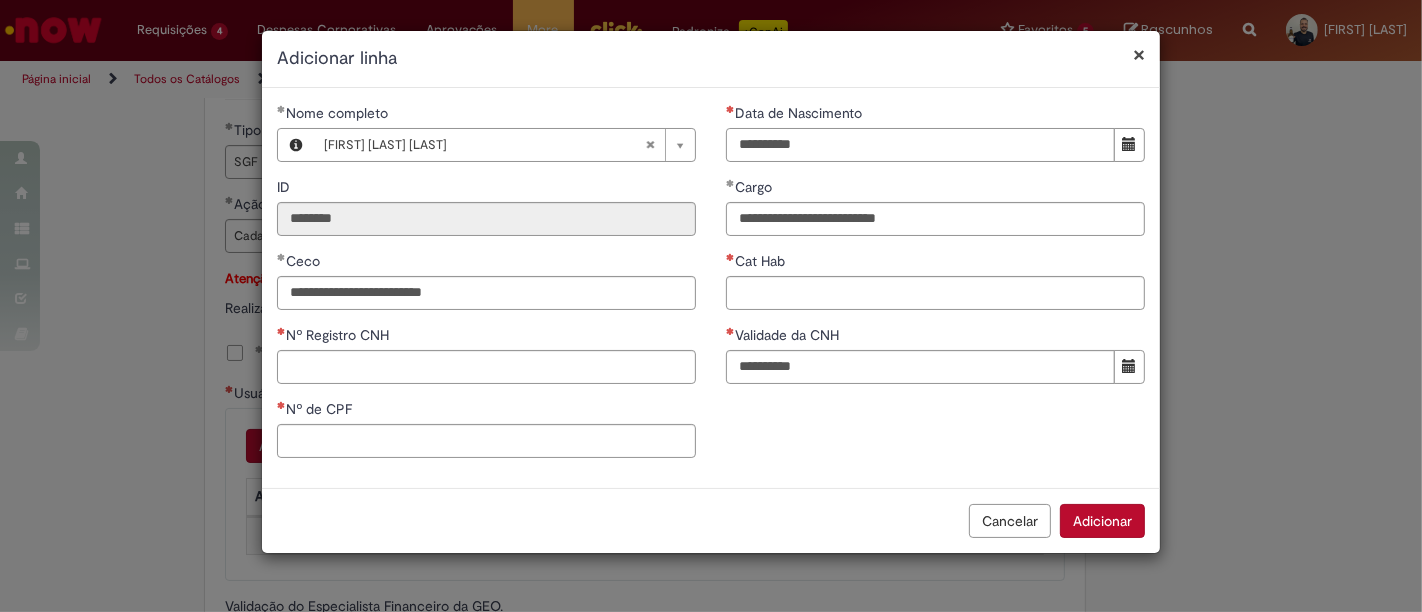 type on "**********" 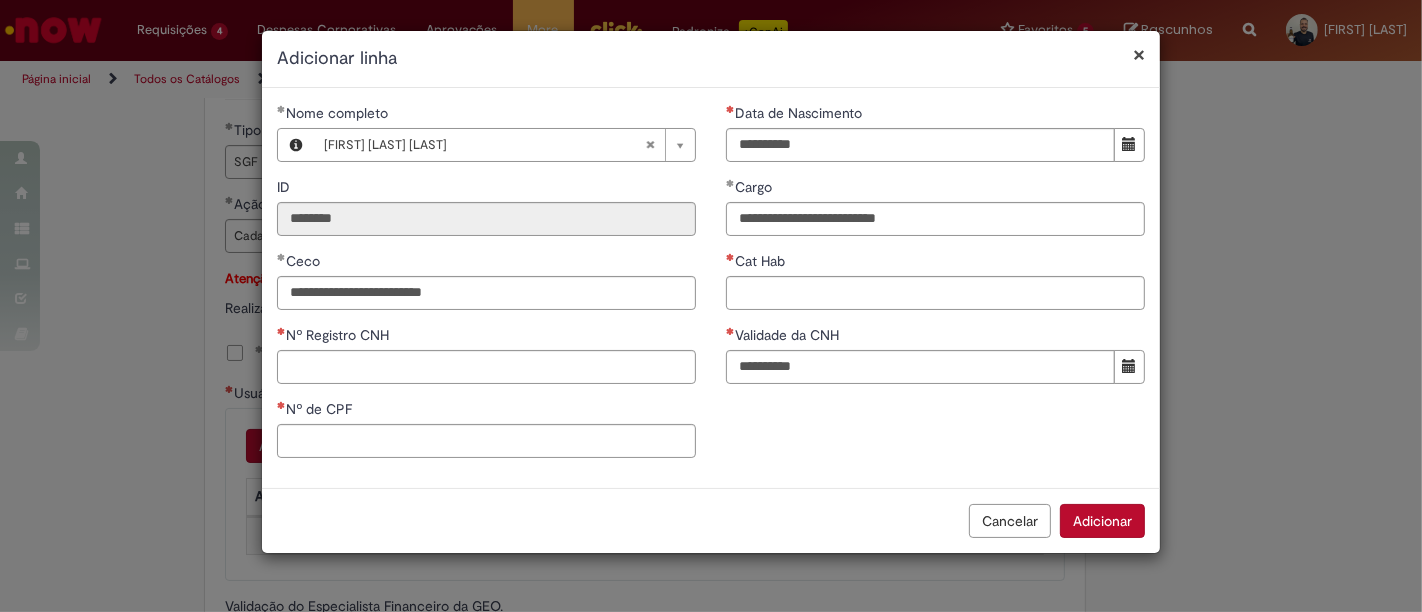 type 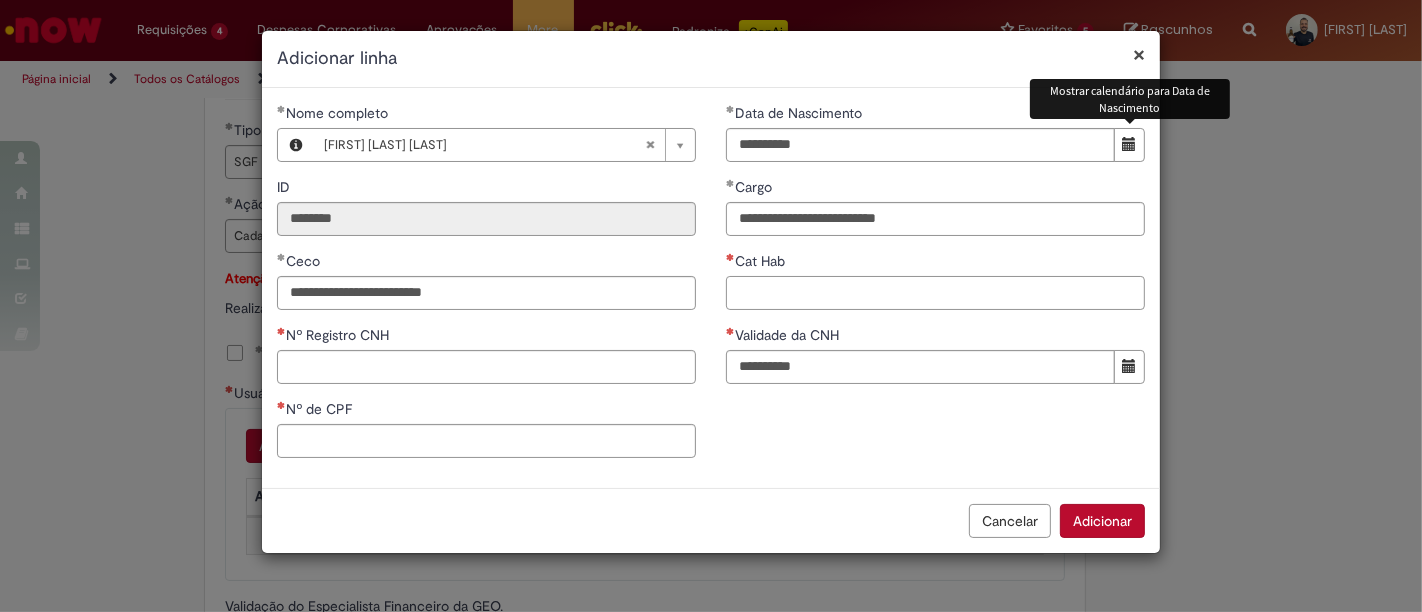 click on "Cat Hab" at bounding box center [935, 293] 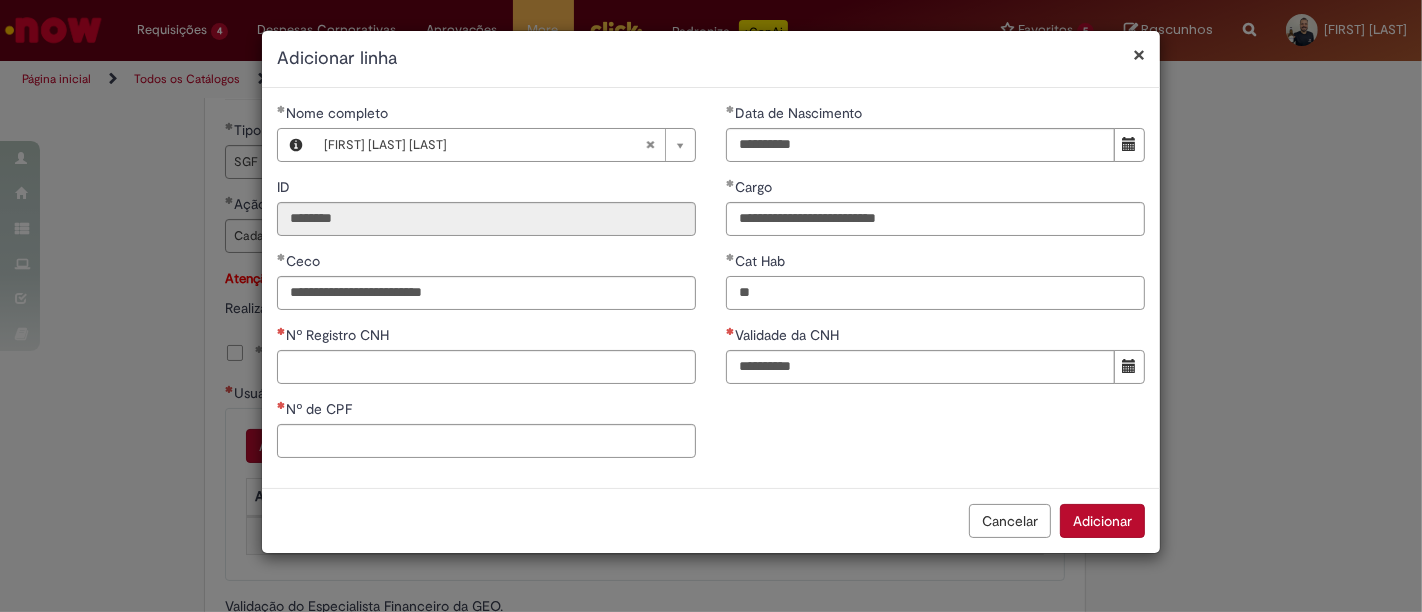 type on "**" 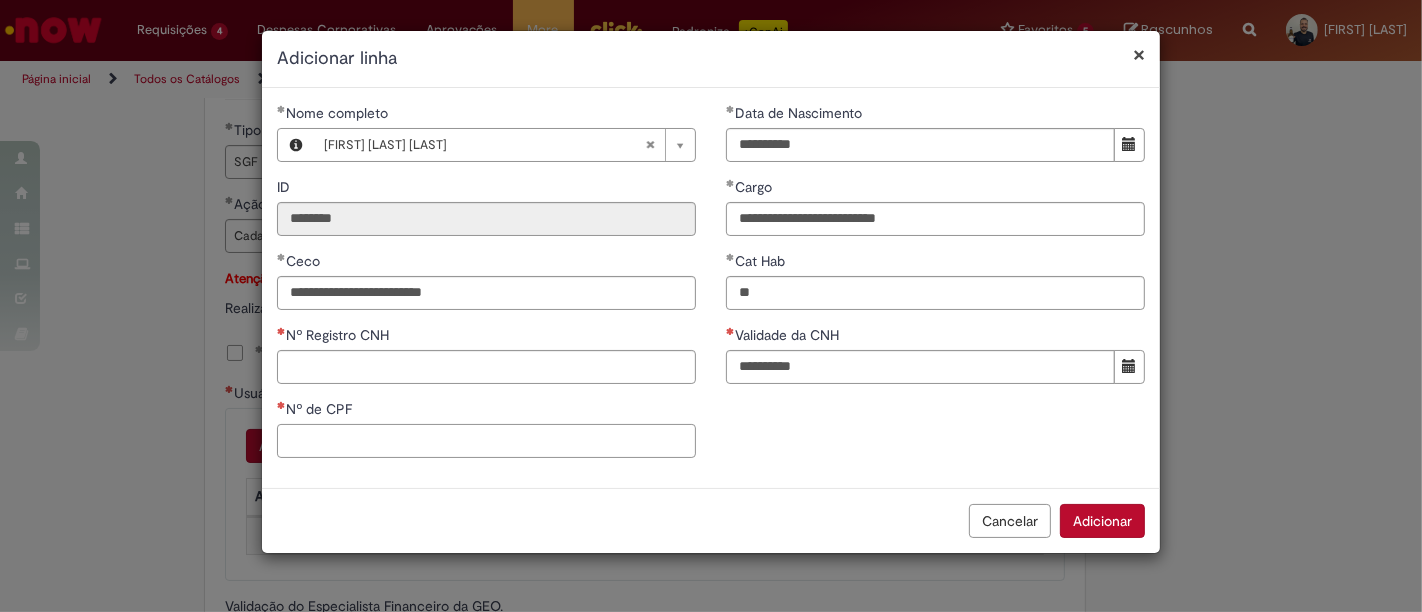 click on "Nº de CPF" at bounding box center (486, 441) 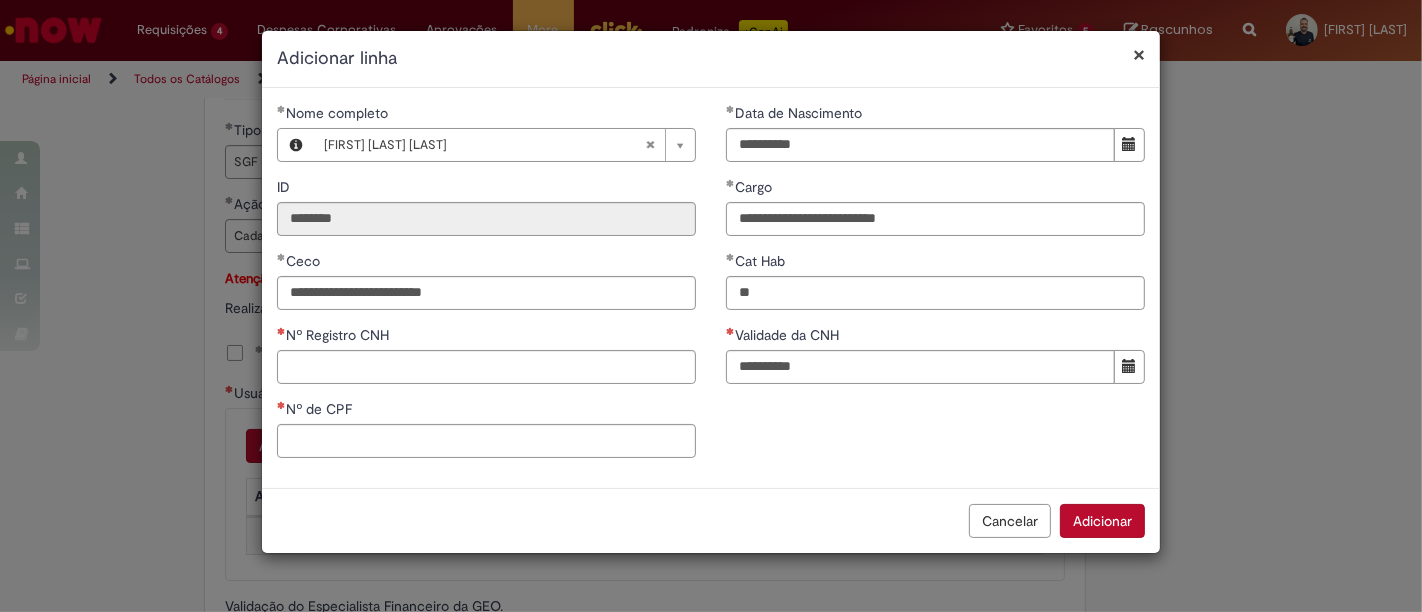 click on "**********" at bounding box center [711, 306] 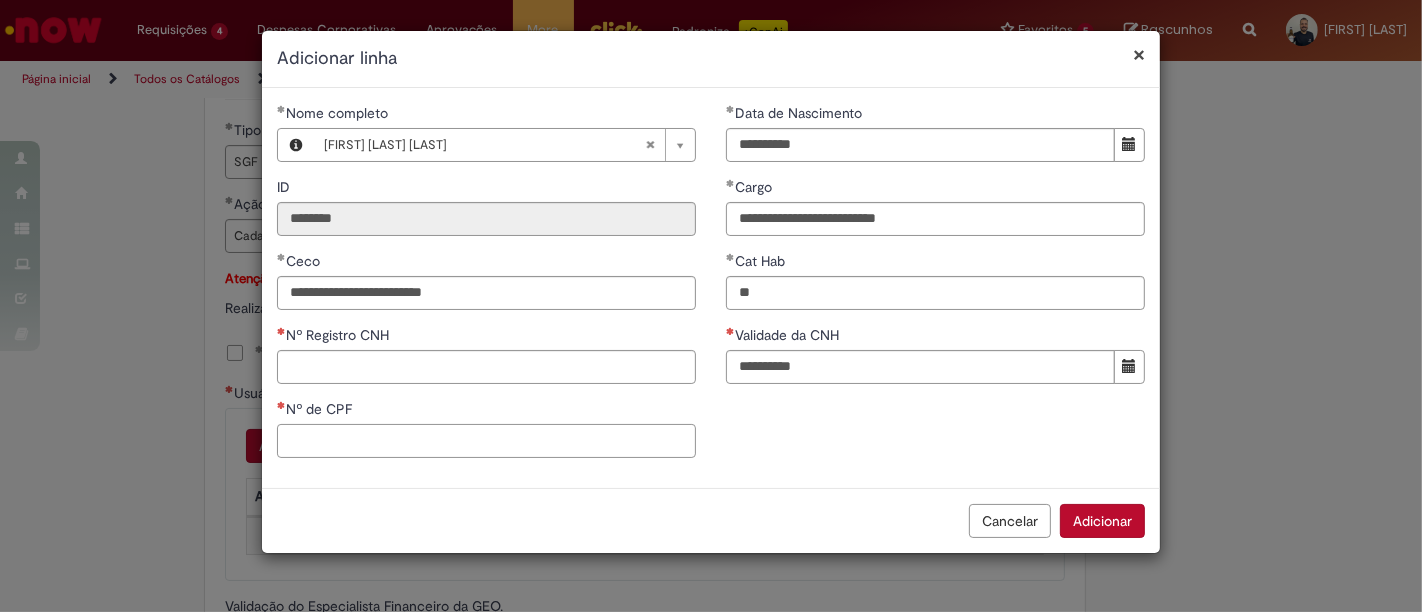 click on "Nº de CPF" at bounding box center [486, 441] 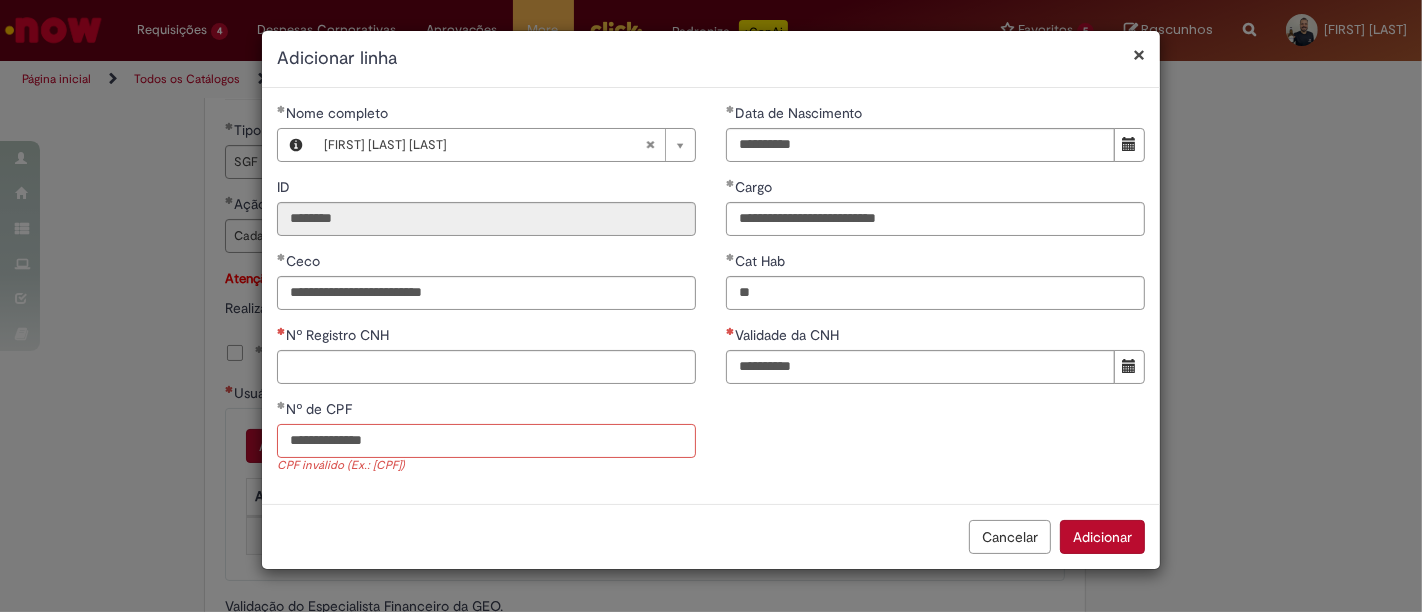 type on "**********" 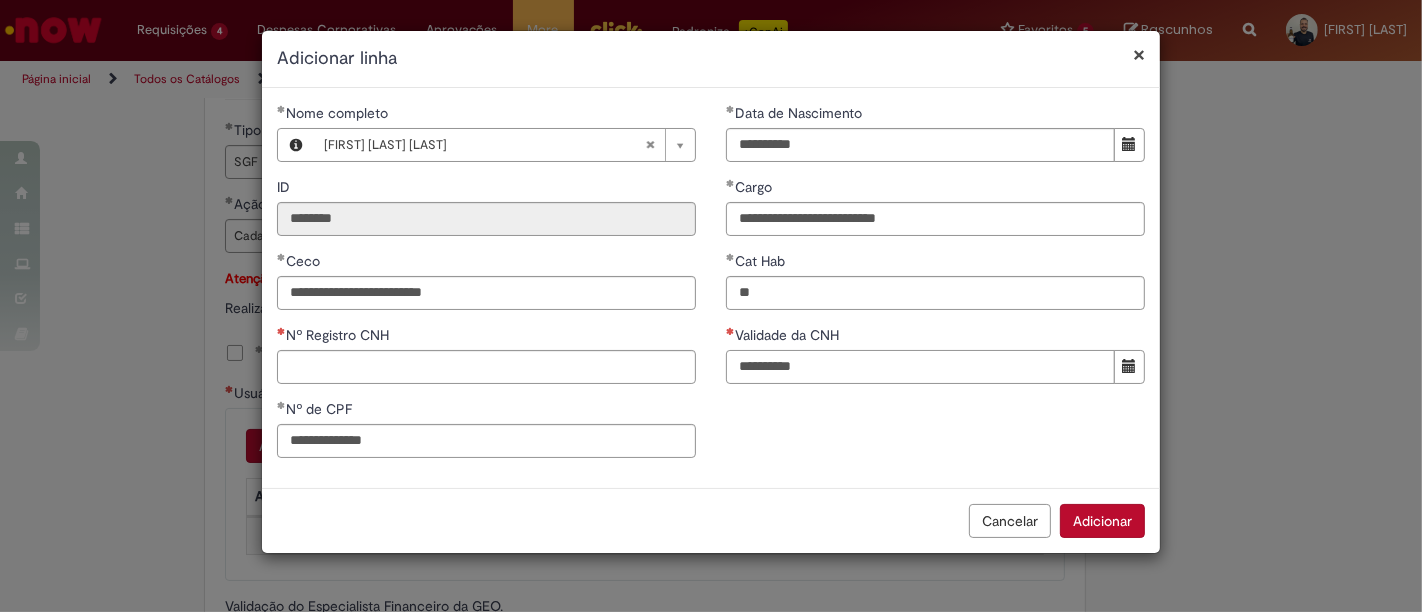 click on "Validade da CNH" at bounding box center (920, 367) 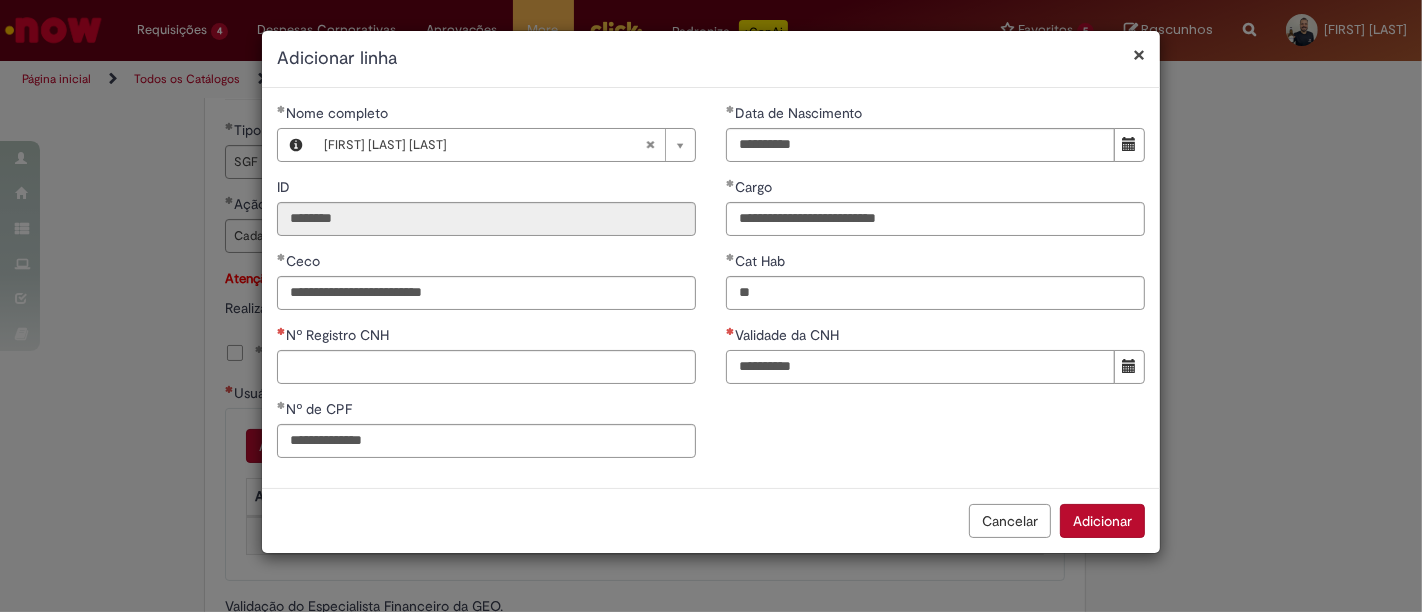 type on "**********" 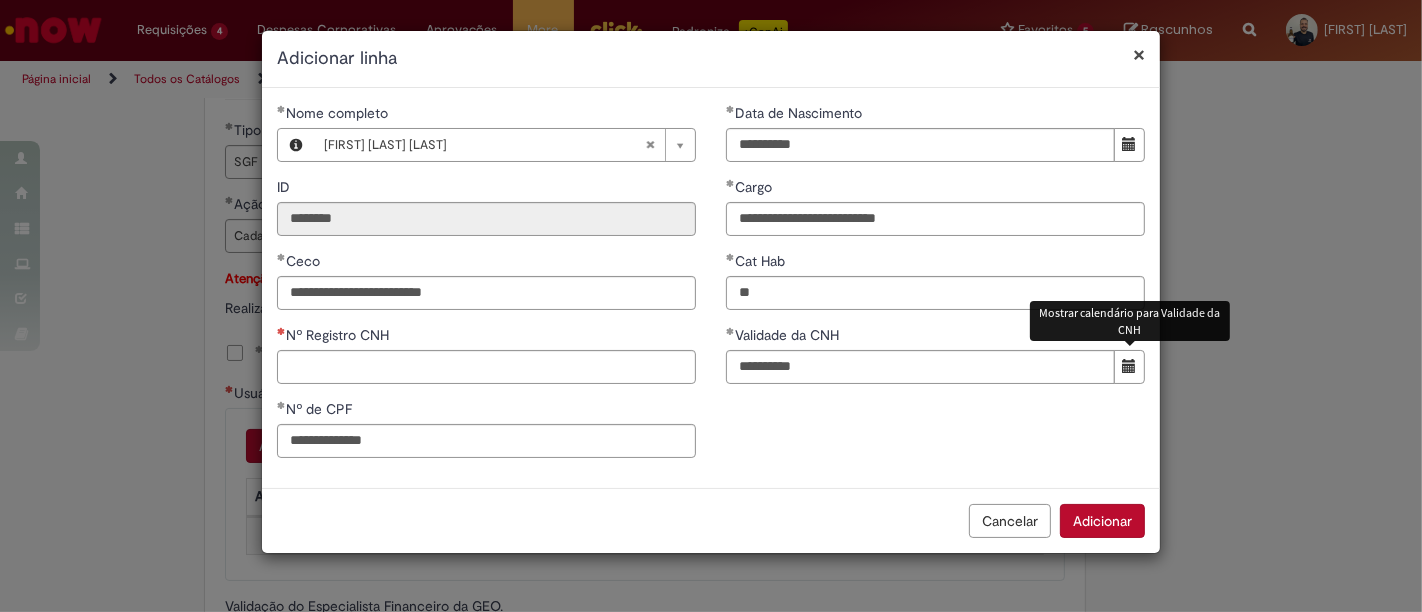 type 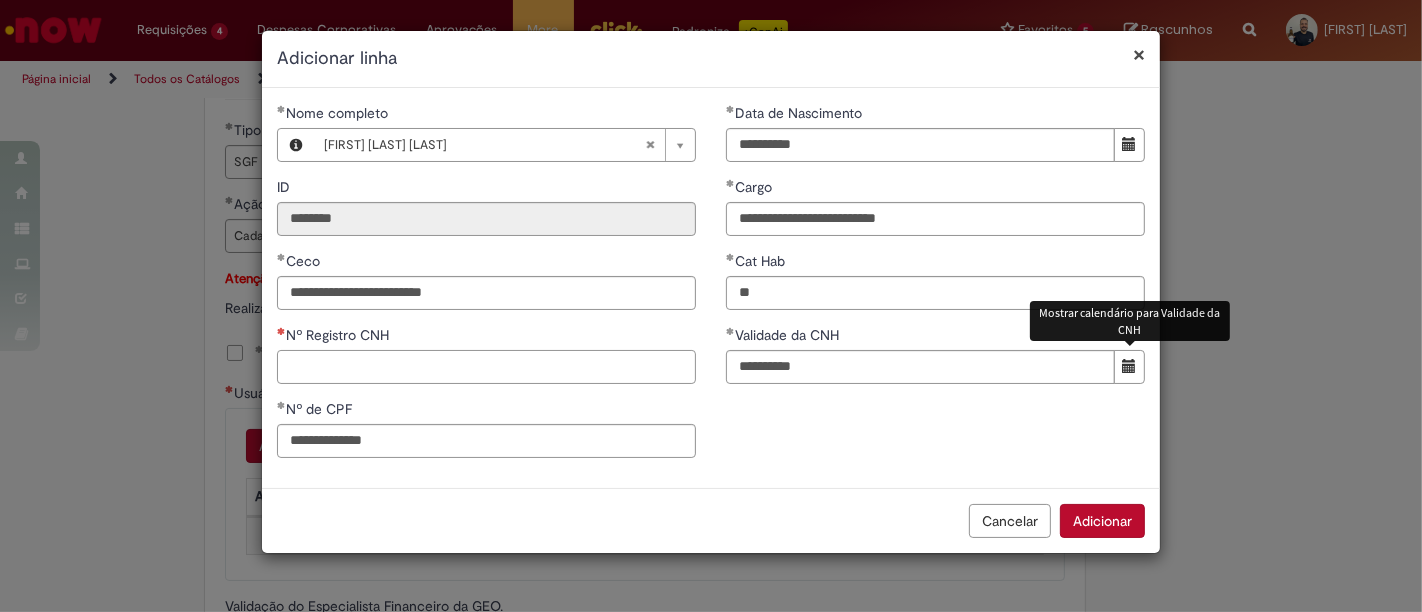 click on "Nº Registro CNH" at bounding box center [486, 367] 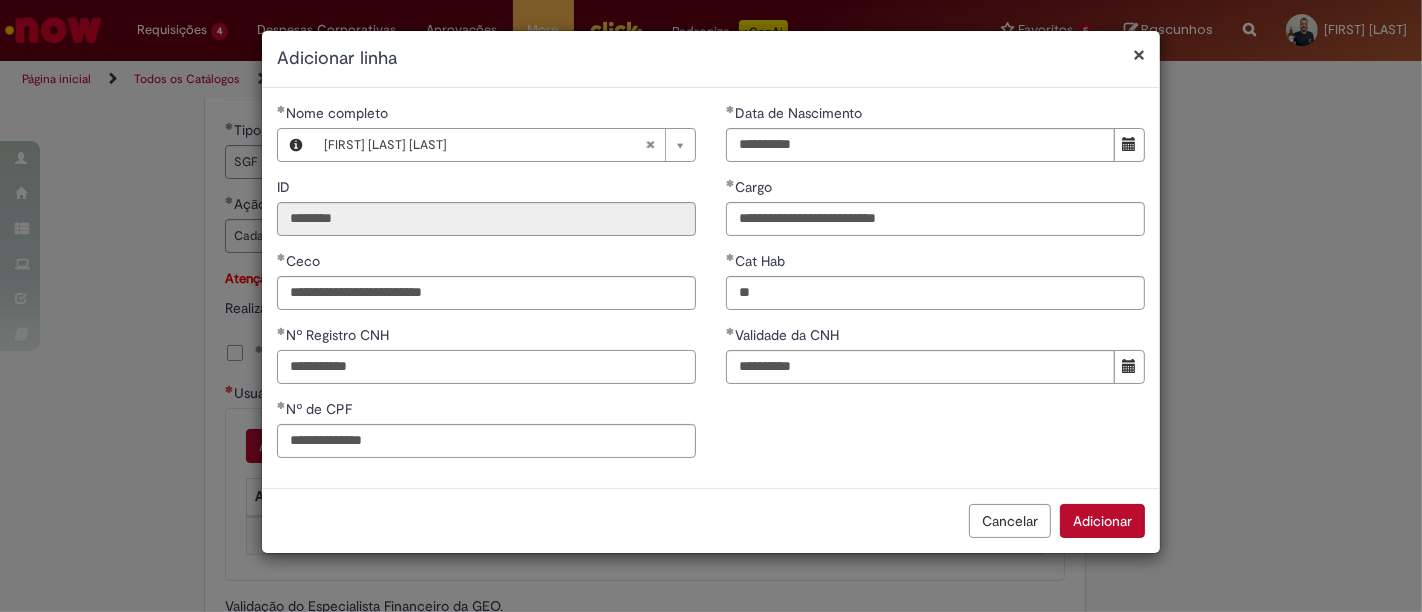 type on "**********" 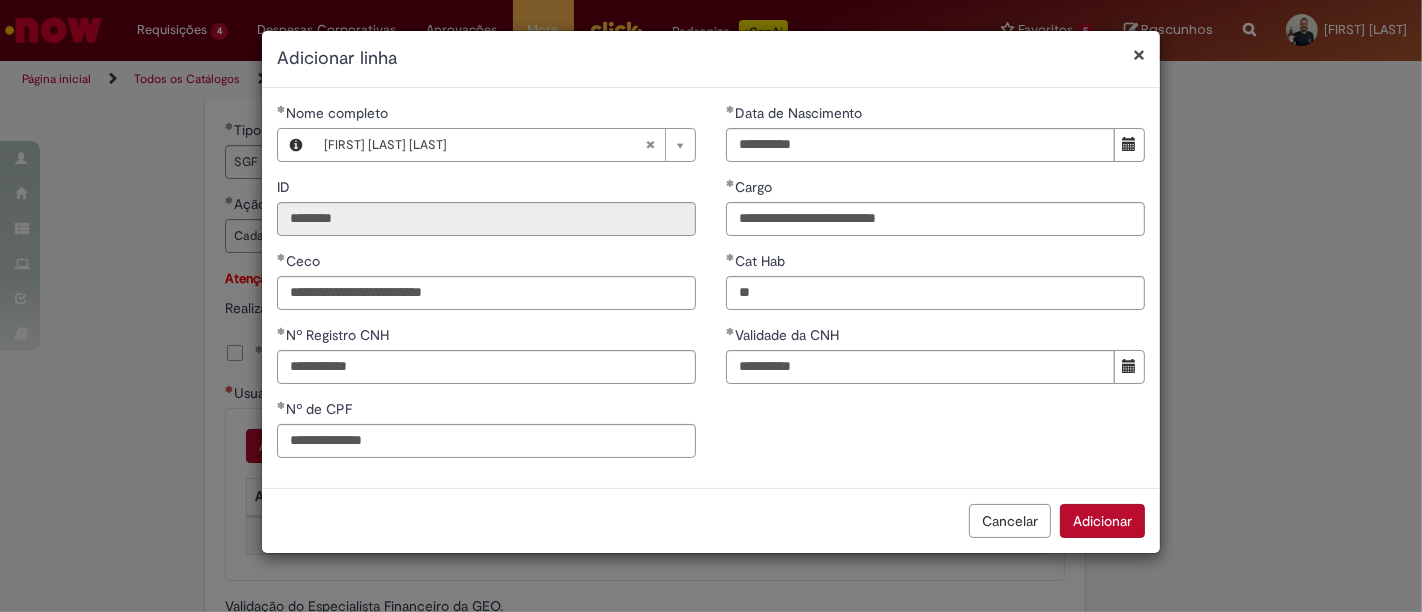 click on "Adicionar" at bounding box center (1102, 521) 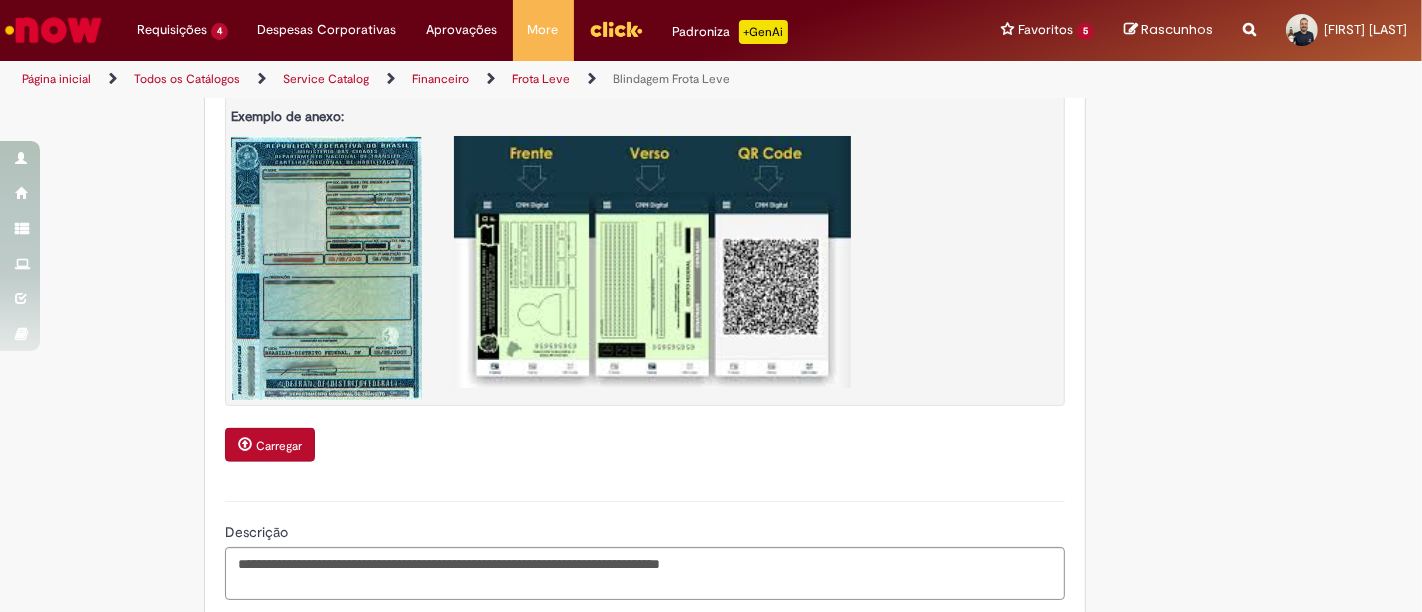 scroll, scrollTop: 2111, scrollLeft: 0, axis: vertical 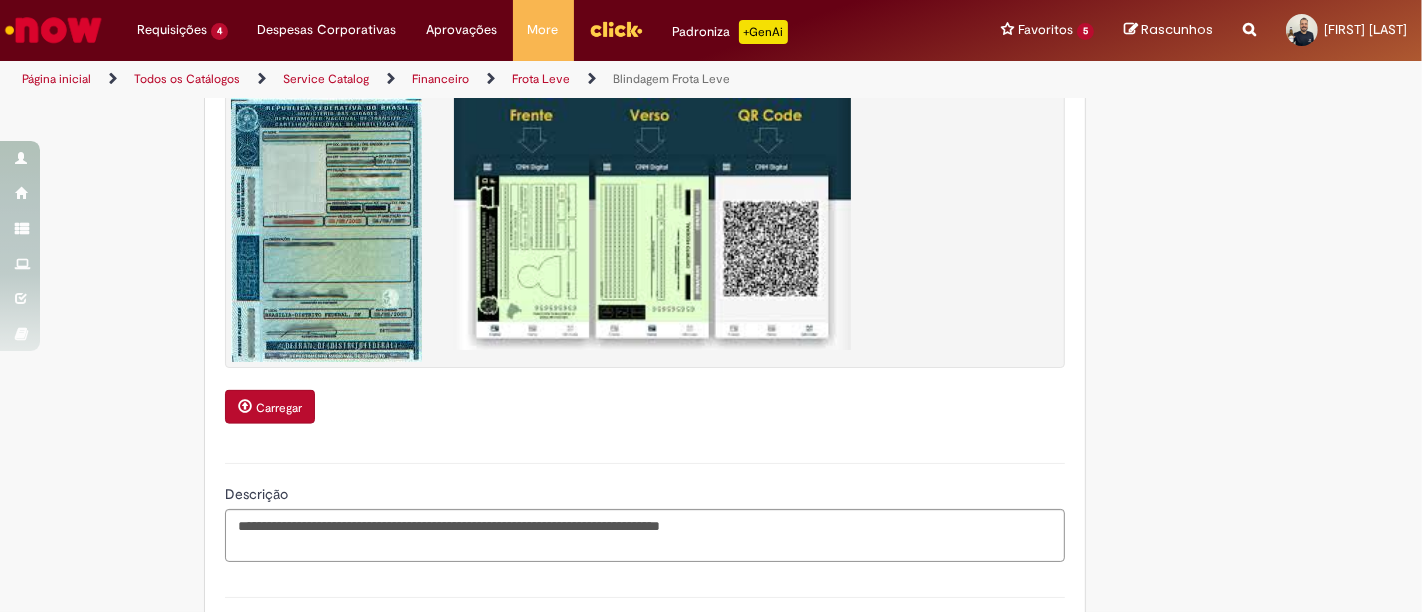 click on "Carregar" at bounding box center [279, 408] 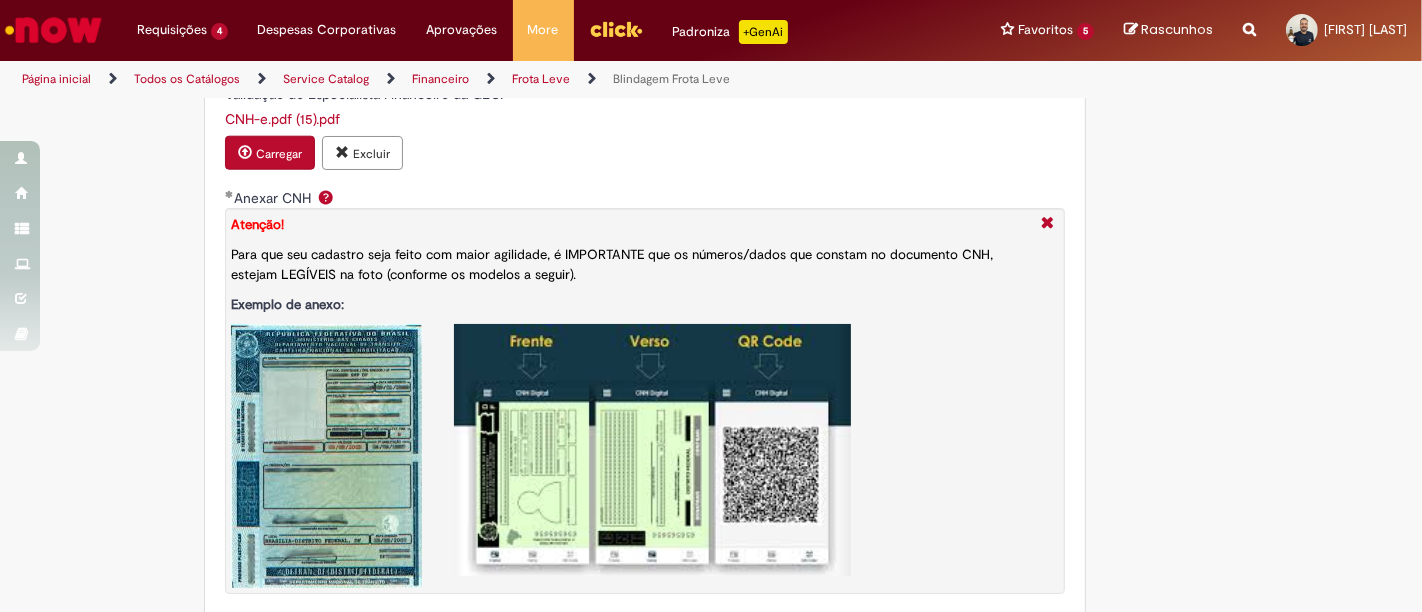 scroll, scrollTop: 2313, scrollLeft: 0, axis: vertical 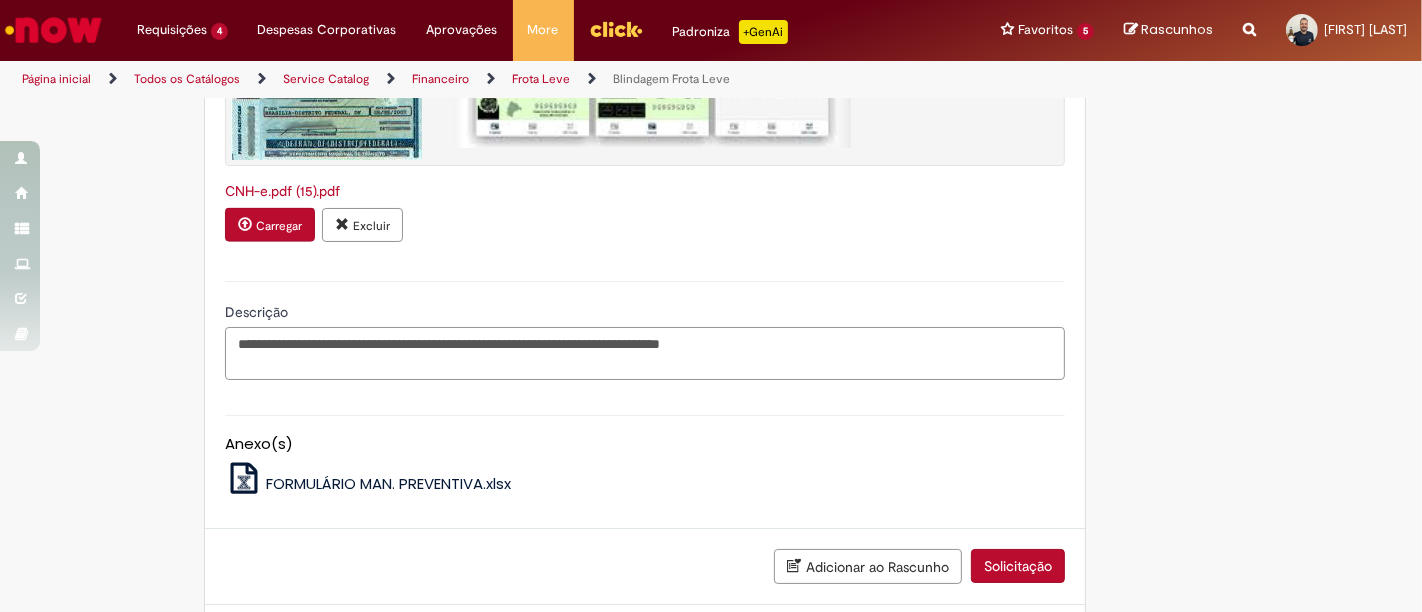 click on "**********" at bounding box center (645, 353) 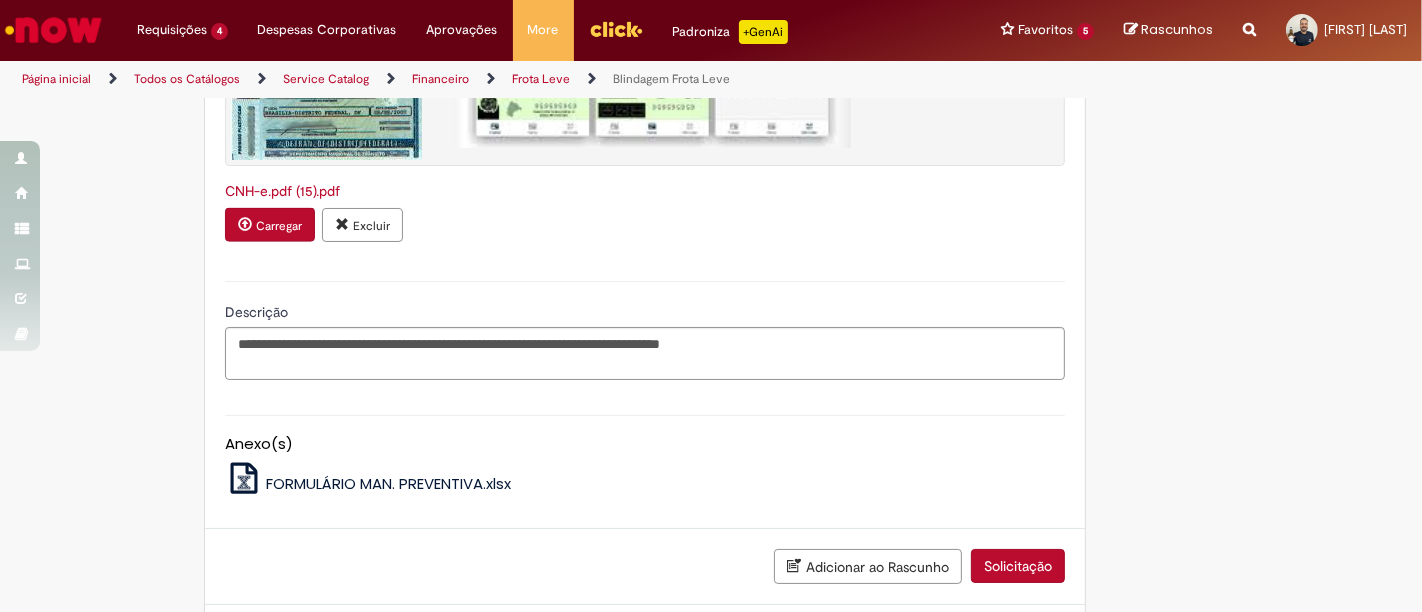 click on "Solicitação" at bounding box center (1018, 566) 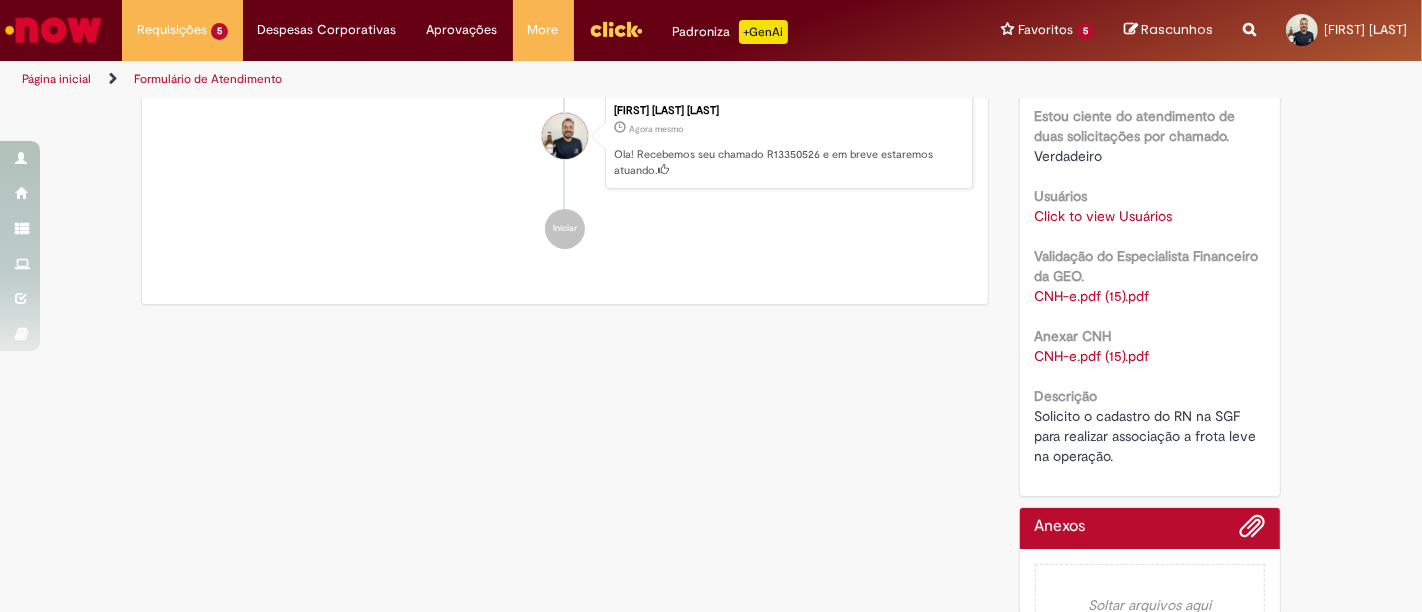 scroll, scrollTop: 559, scrollLeft: 0, axis: vertical 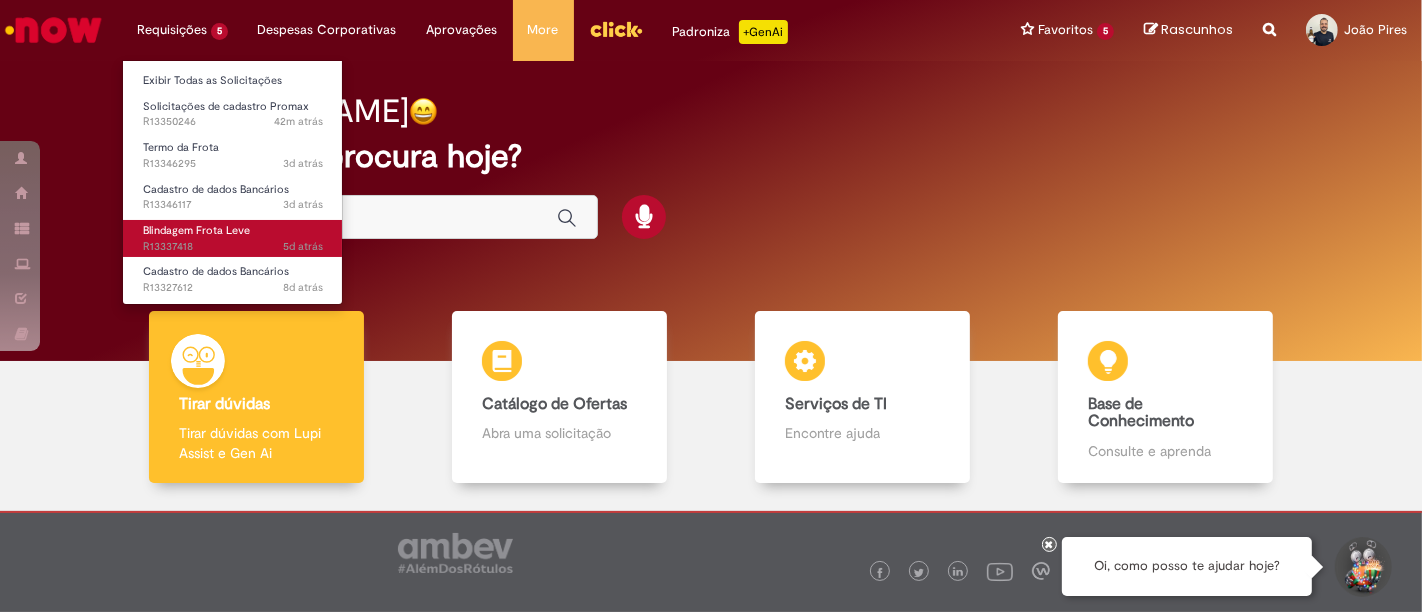 click on "Blindagem Frota Leve
5d atrás 5 dias atrás  R13337418" at bounding box center [233, 238] 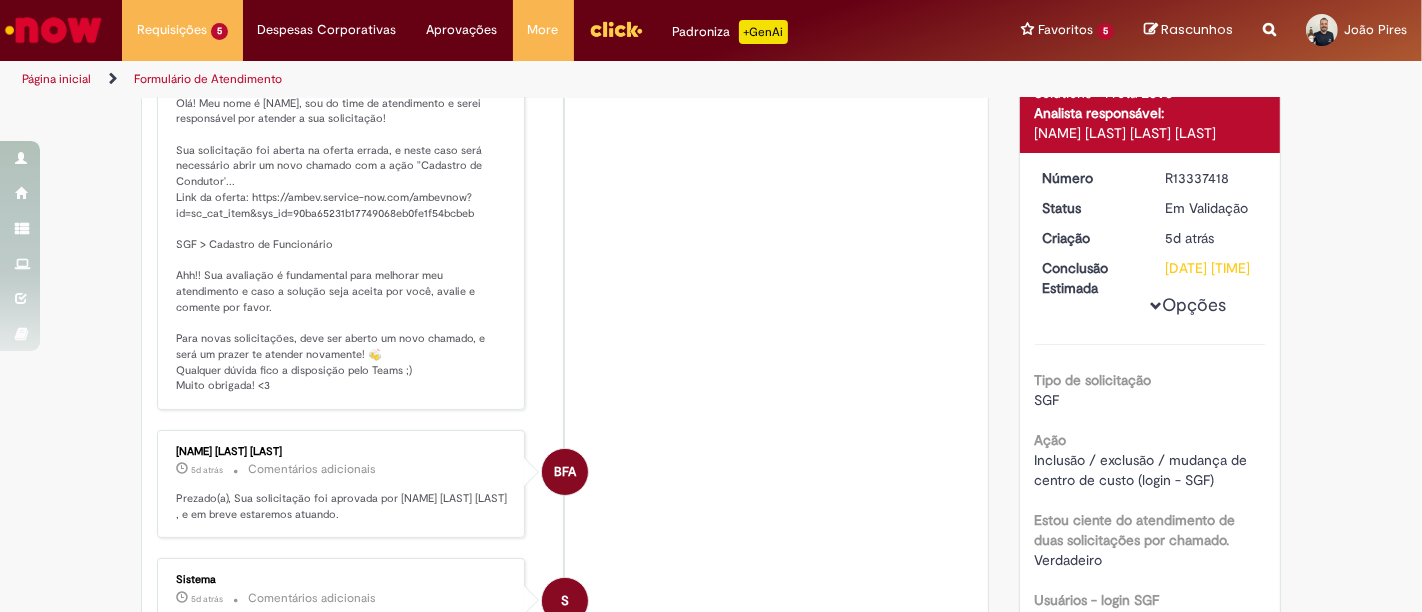 scroll, scrollTop: 337, scrollLeft: 0, axis: vertical 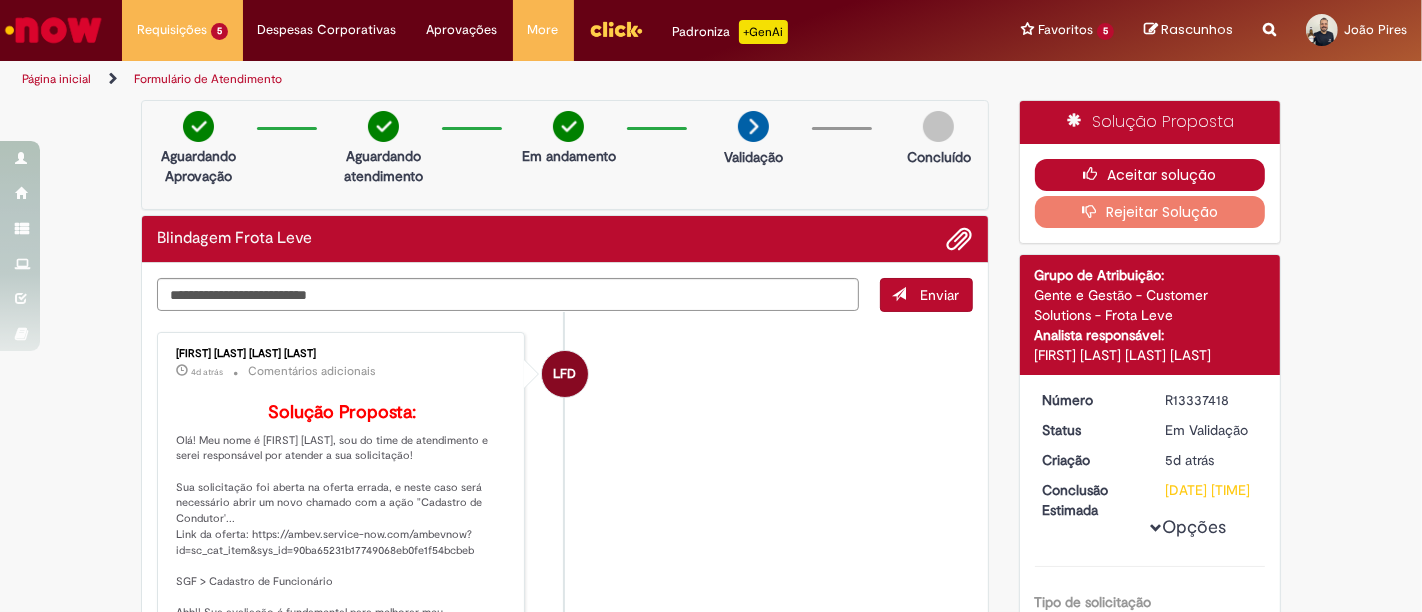 click on "Aceitar solução" at bounding box center (1150, 175) 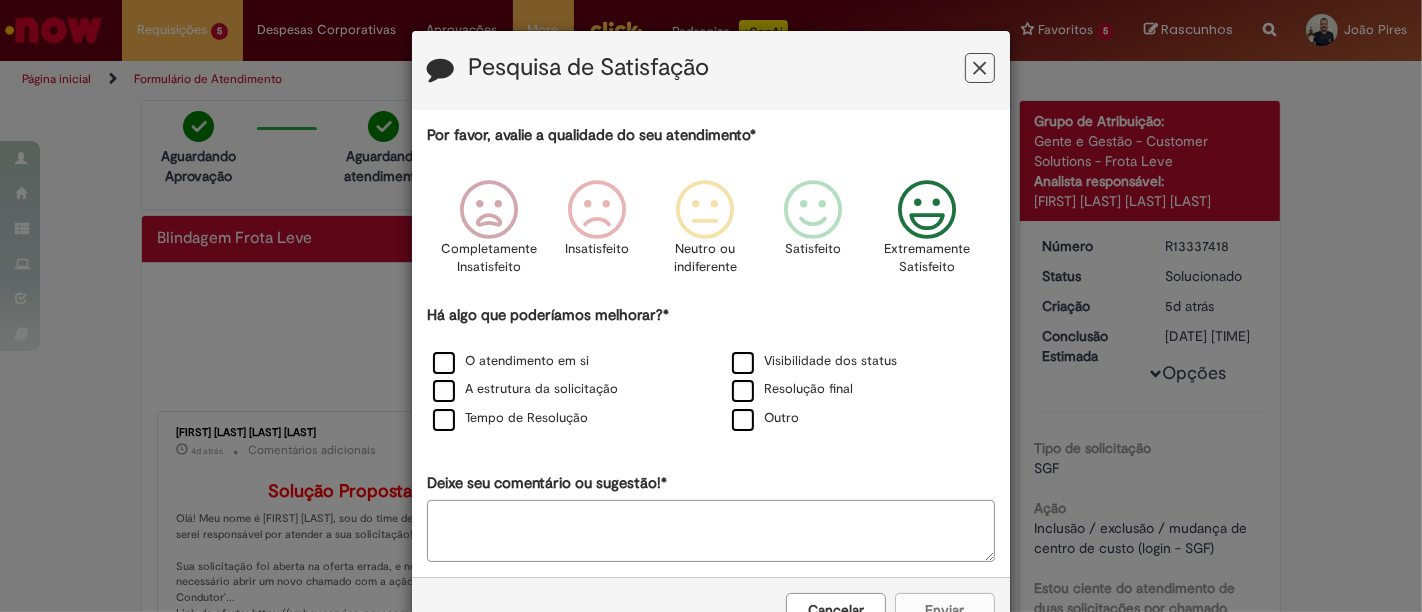 click at bounding box center (927, 210) 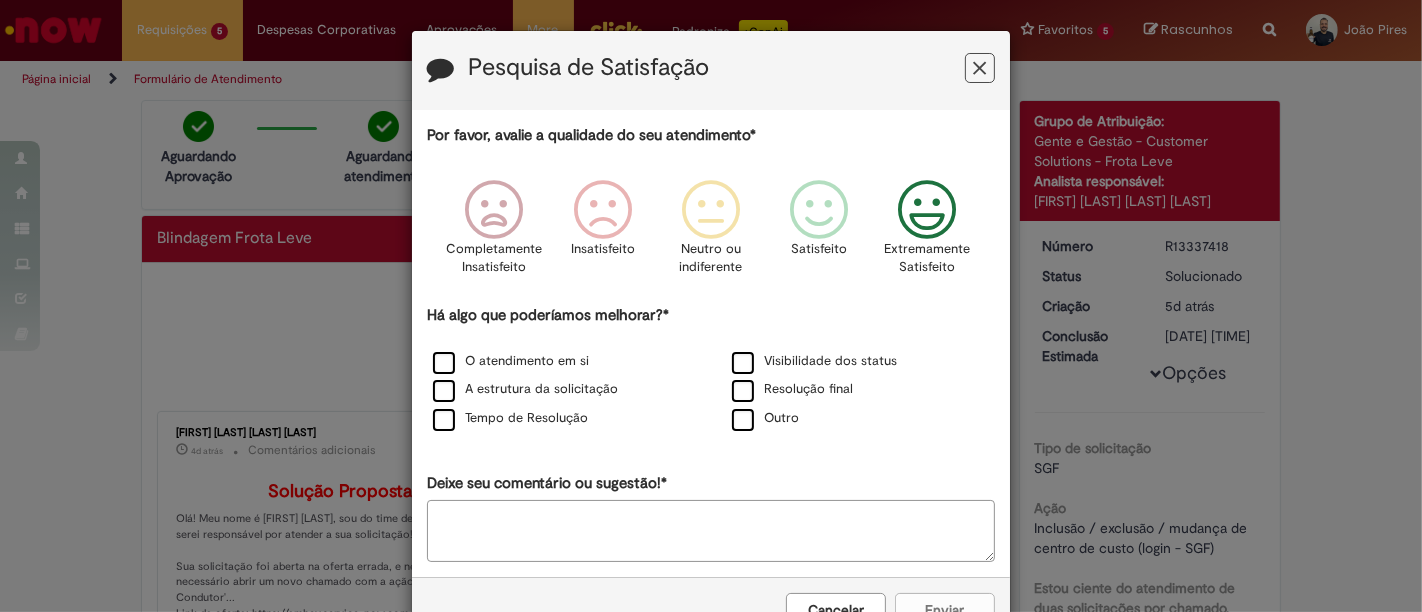 click at bounding box center (980, 68) 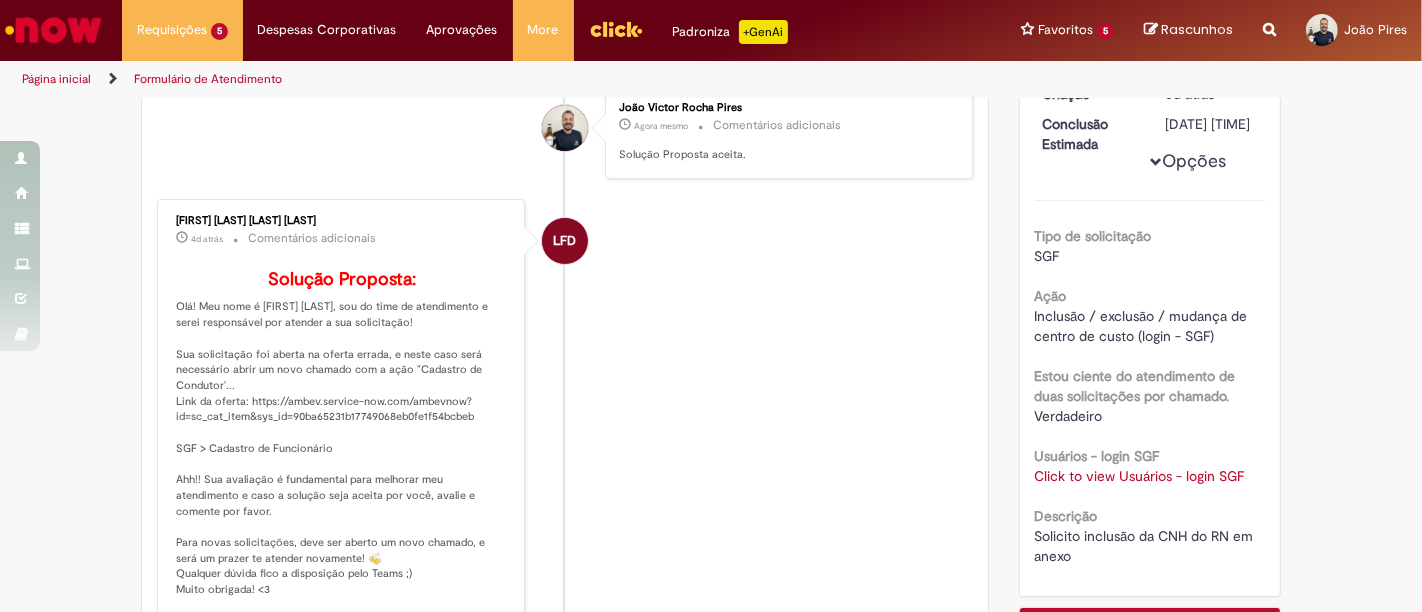 scroll, scrollTop: 222, scrollLeft: 0, axis: vertical 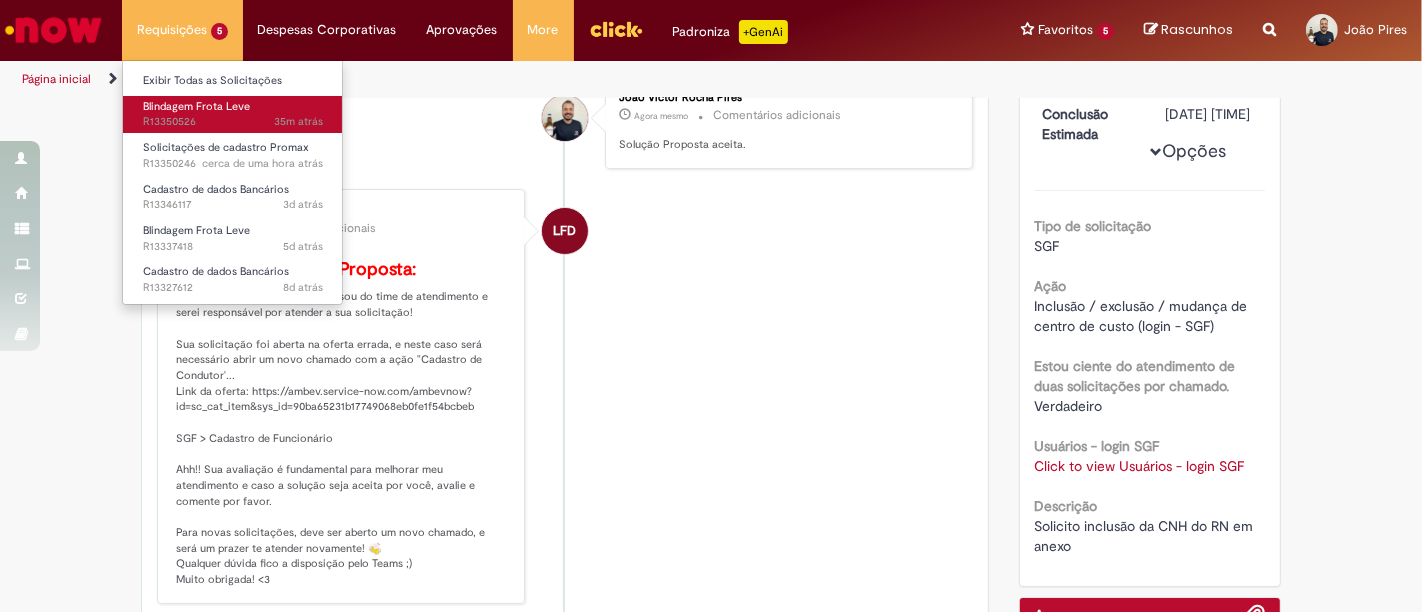 click on "35m atrás 35 minutos atrás  R13350526" at bounding box center (233, 122) 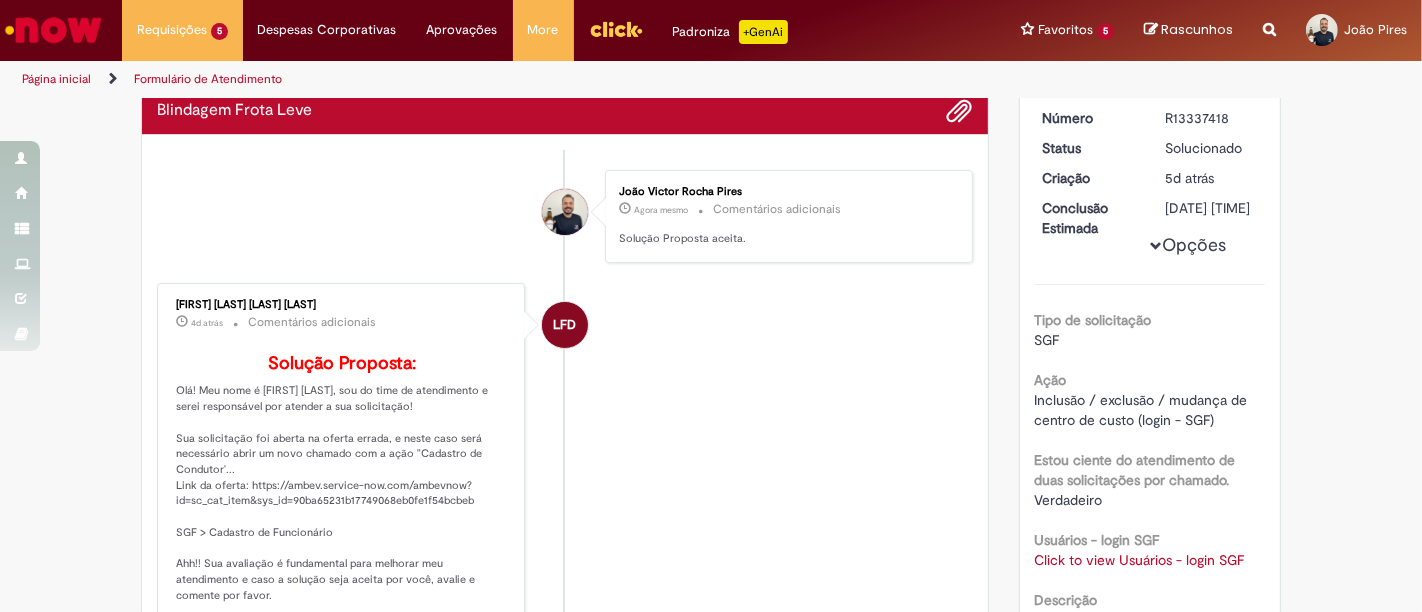 scroll, scrollTop: 0, scrollLeft: 0, axis: both 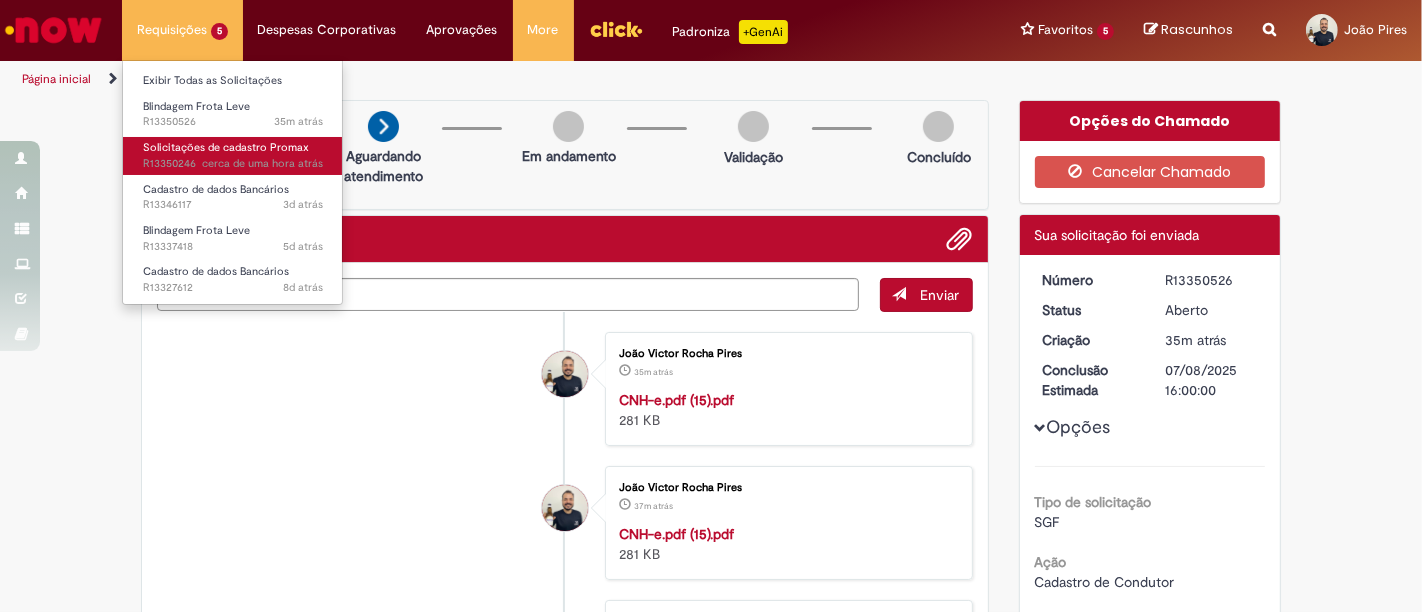 click on "cerca de uma hora atrás" at bounding box center (262, 163) 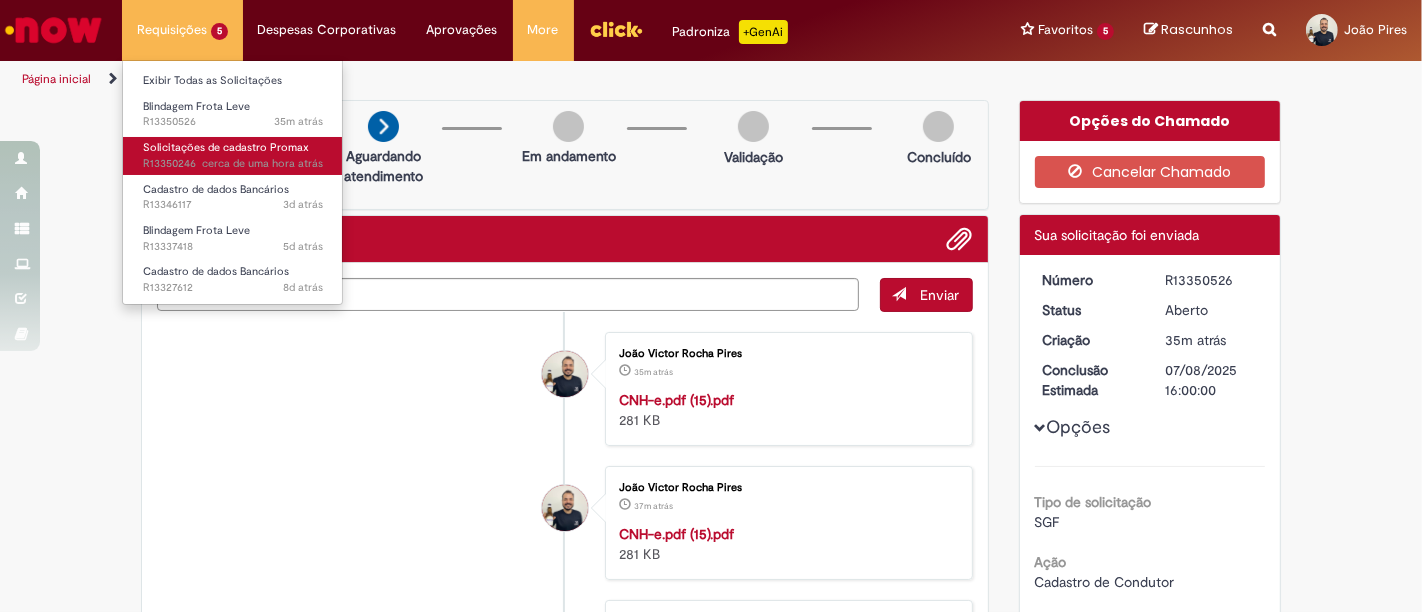 click on "Solicitações de cadastro Promax" at bounding box center [226, 147] 